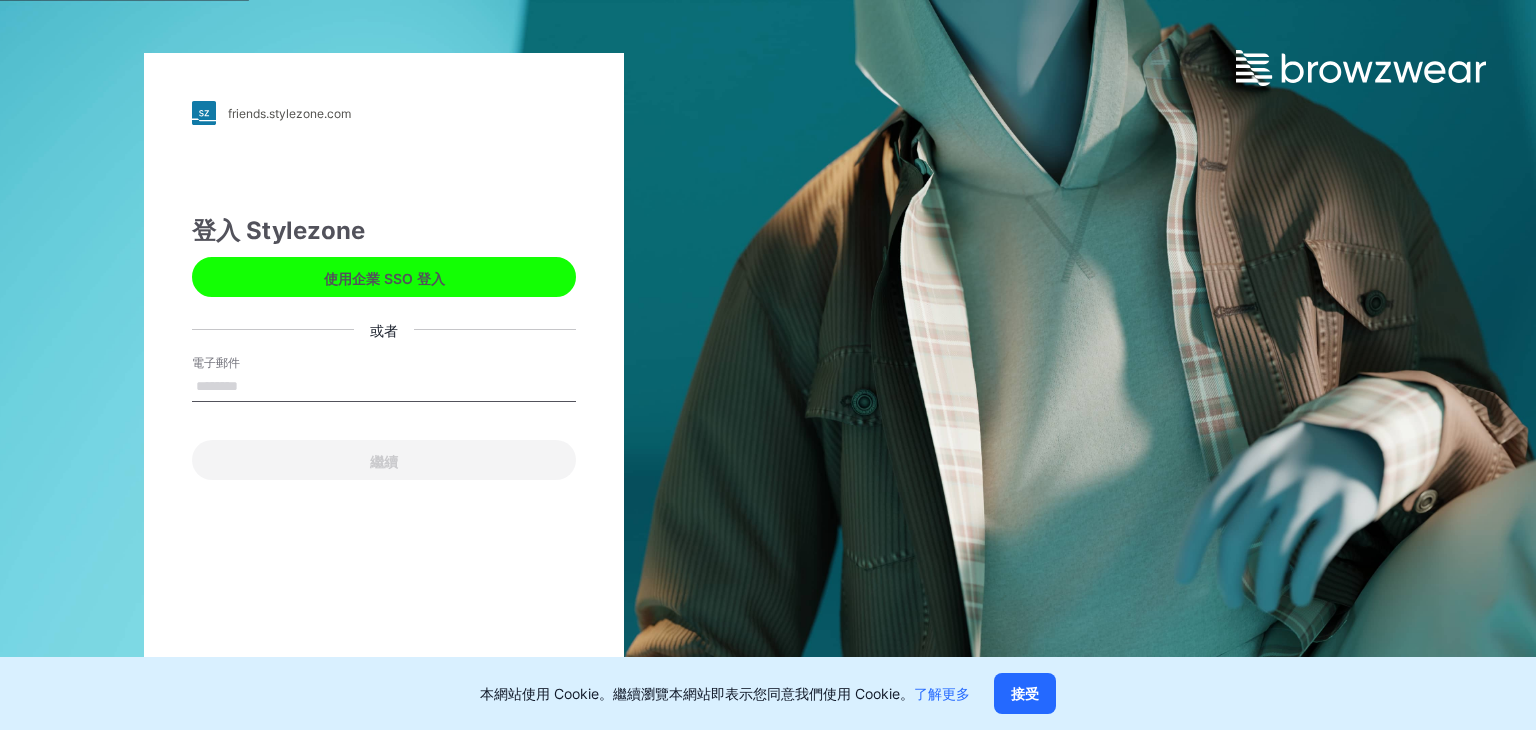 scroll, scrollTop: 0, scrollLeft: 0, axis: both 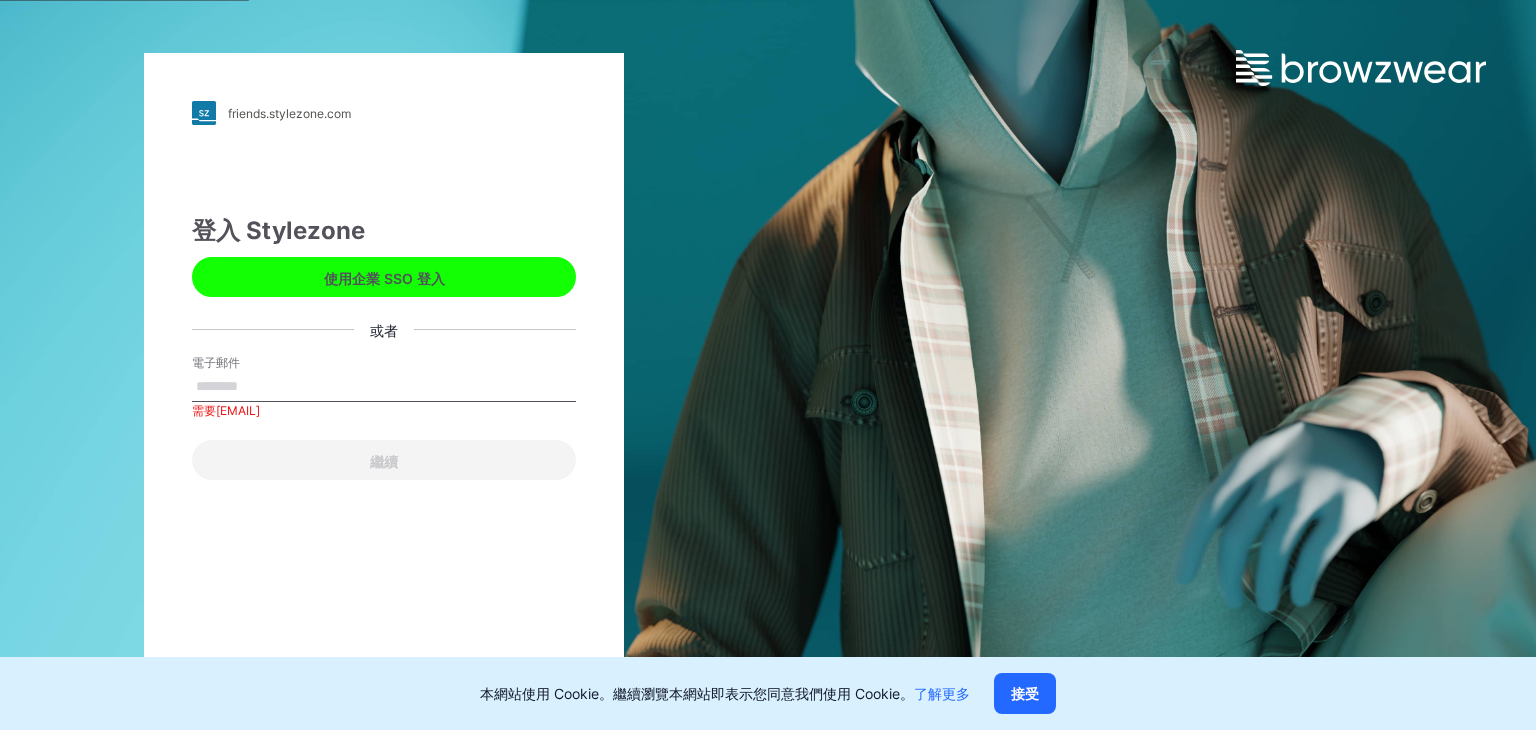 click on "電子郵件" at bounding box center [384, 387] 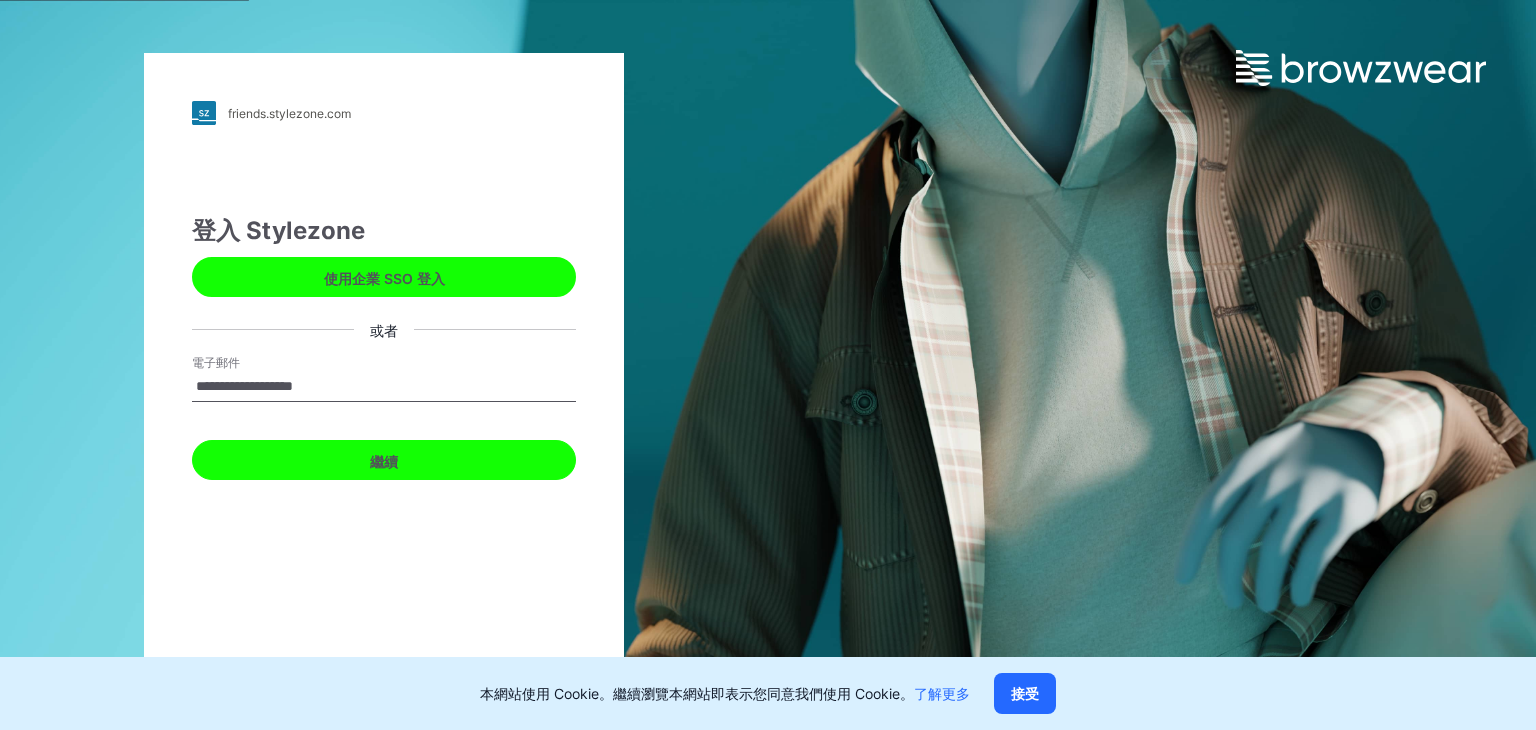 click on "繼續" at bounding box center (384, 460) 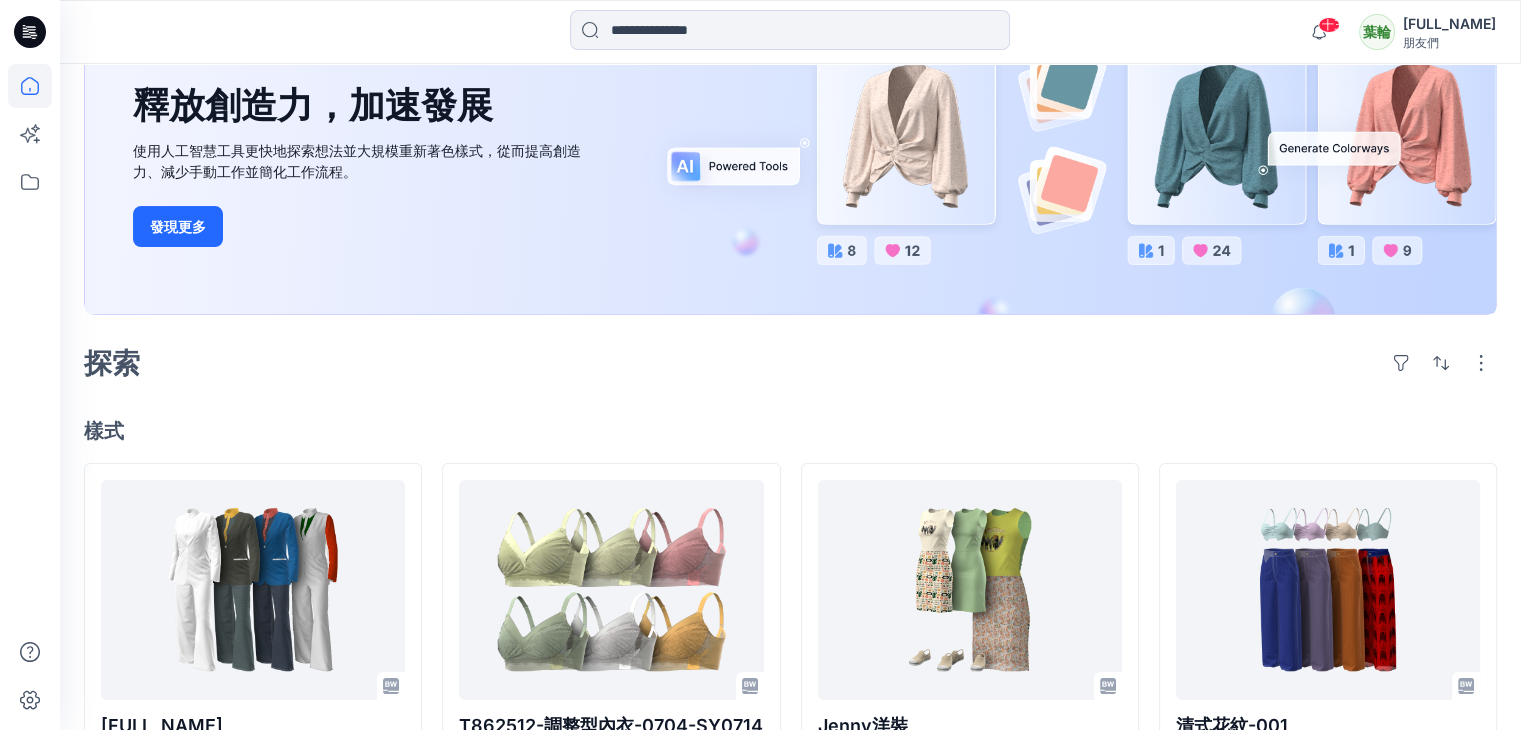 scroll, scrollTop: 0, scrollLeft: 0, axis: both 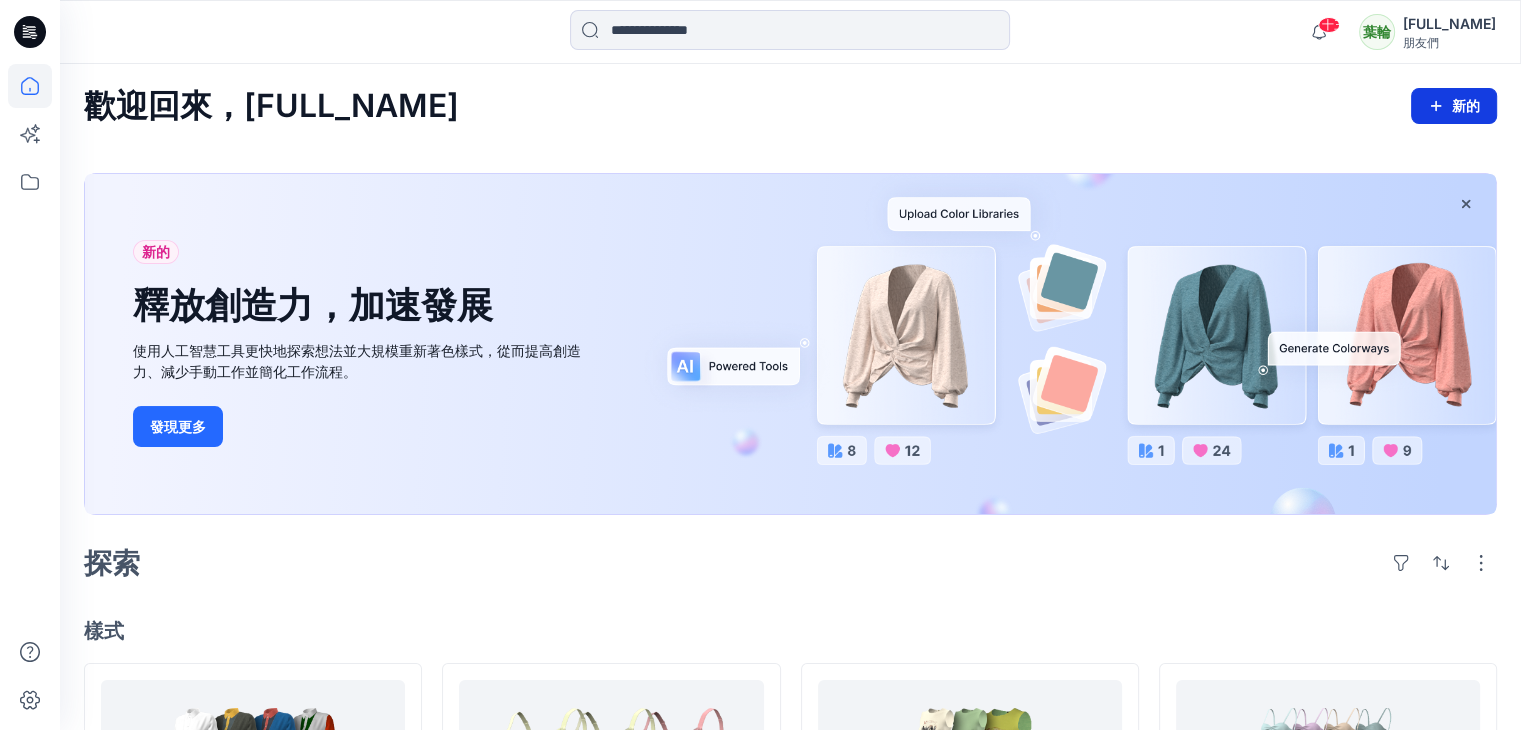 click 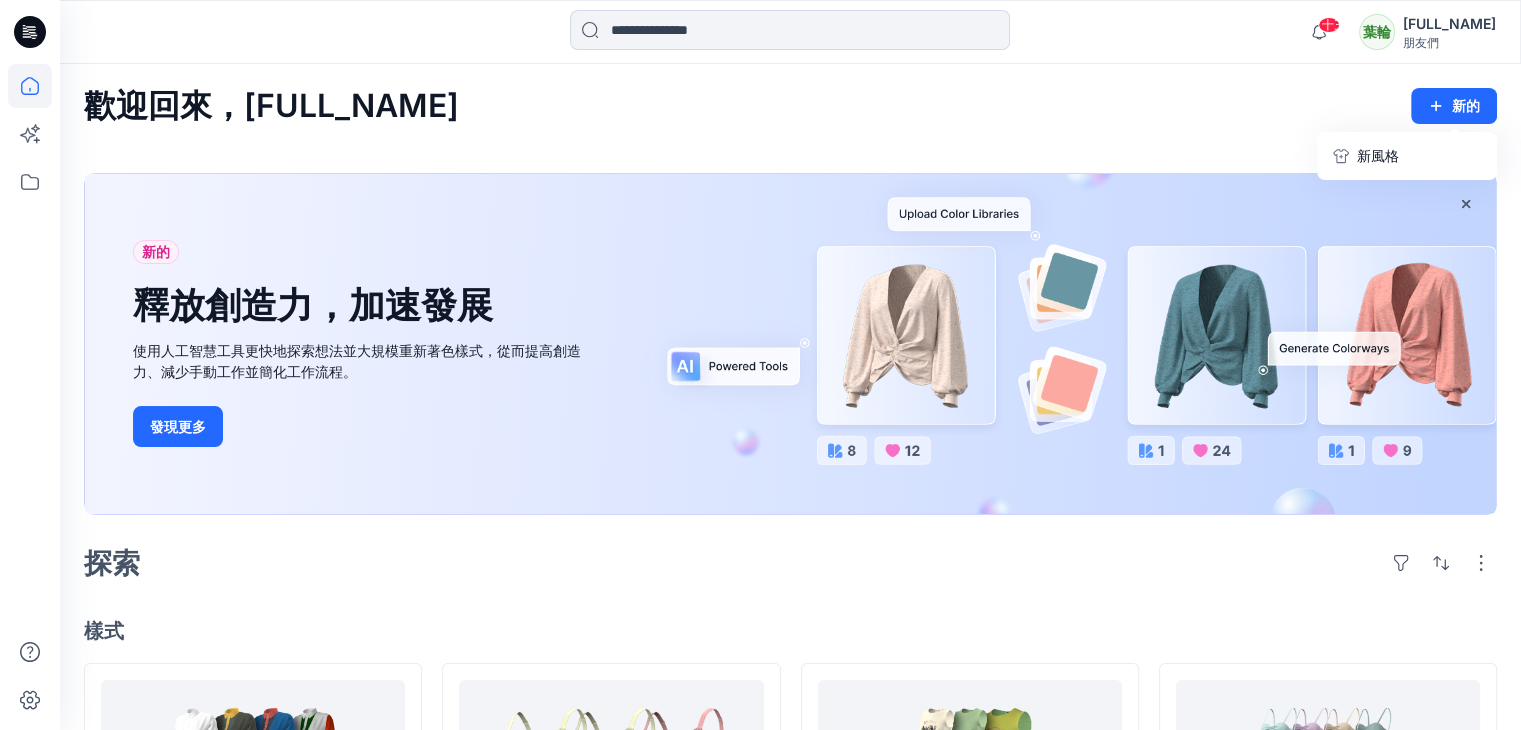 click on "歡迎回來，雲玲 新的 新風格" at bounding box center (790, 106) 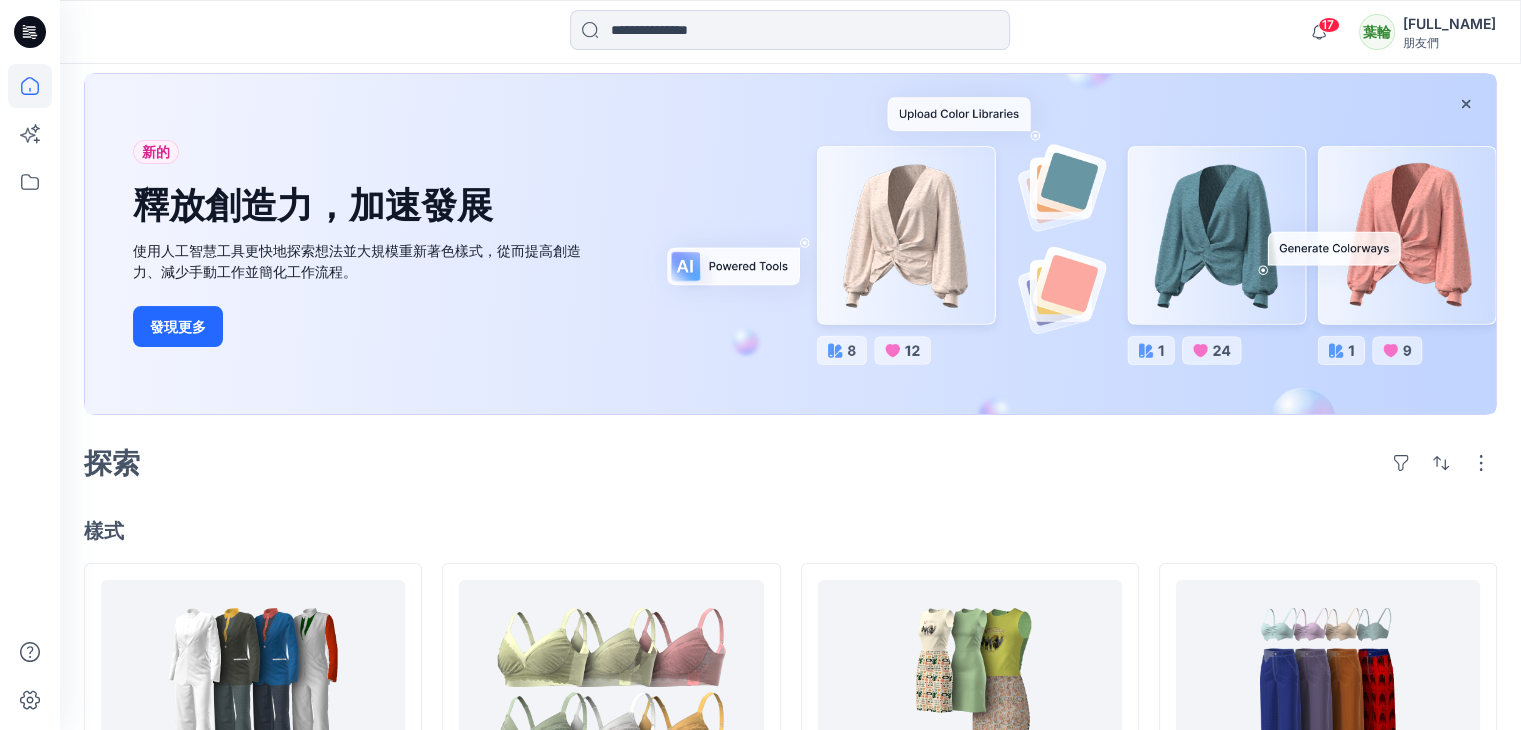 scroll, scrollTop: 0, scrollLeft: 0, axis: both 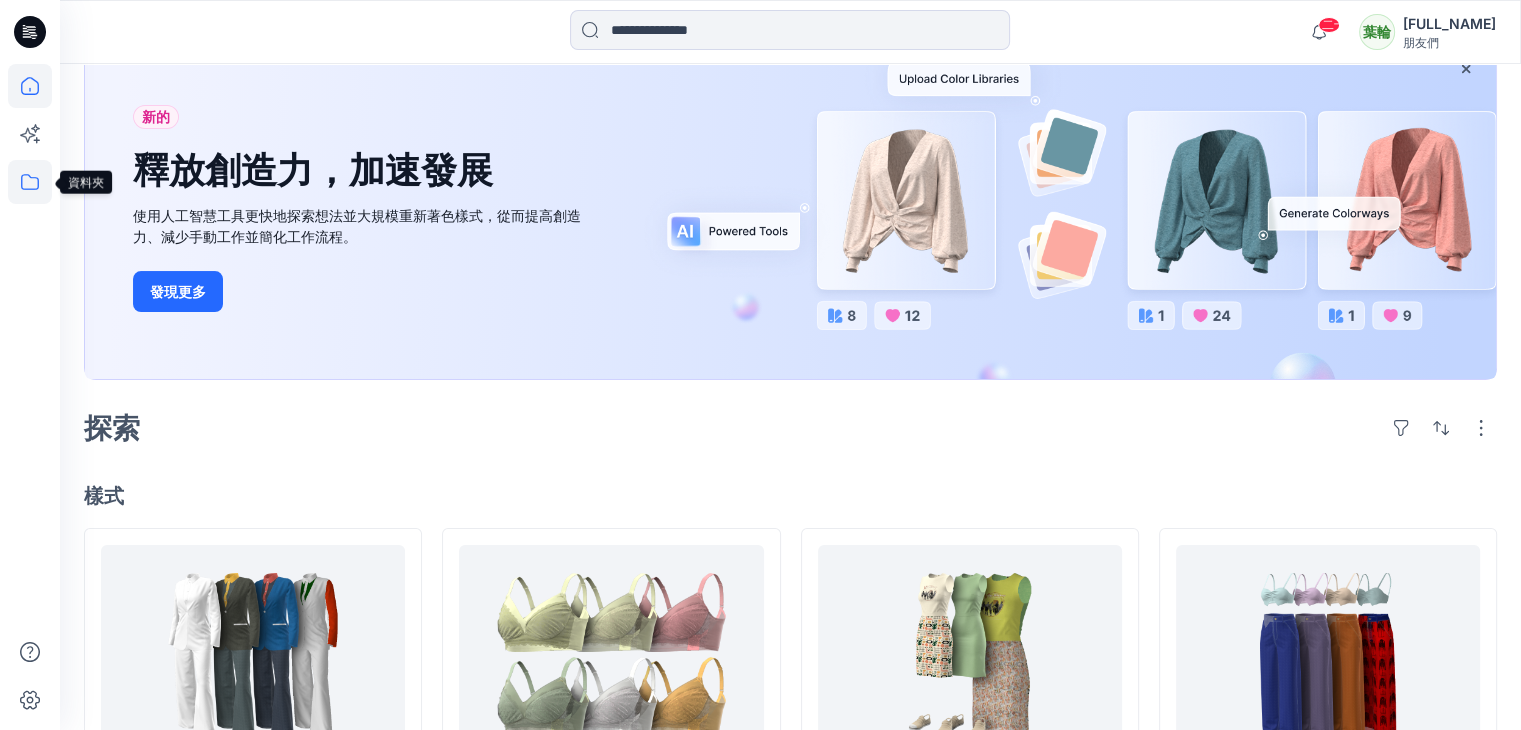 click 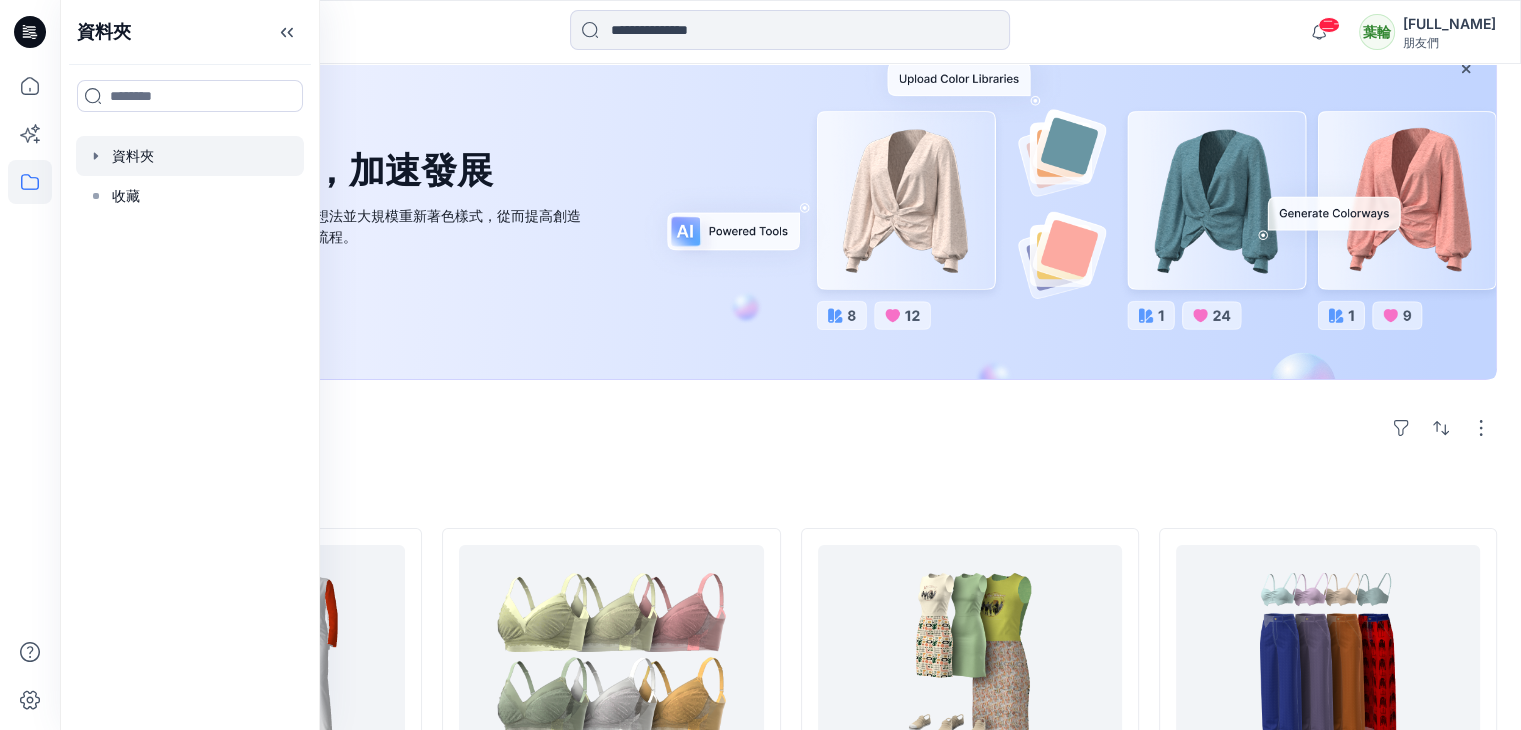 click at bounding box center [190, 156] 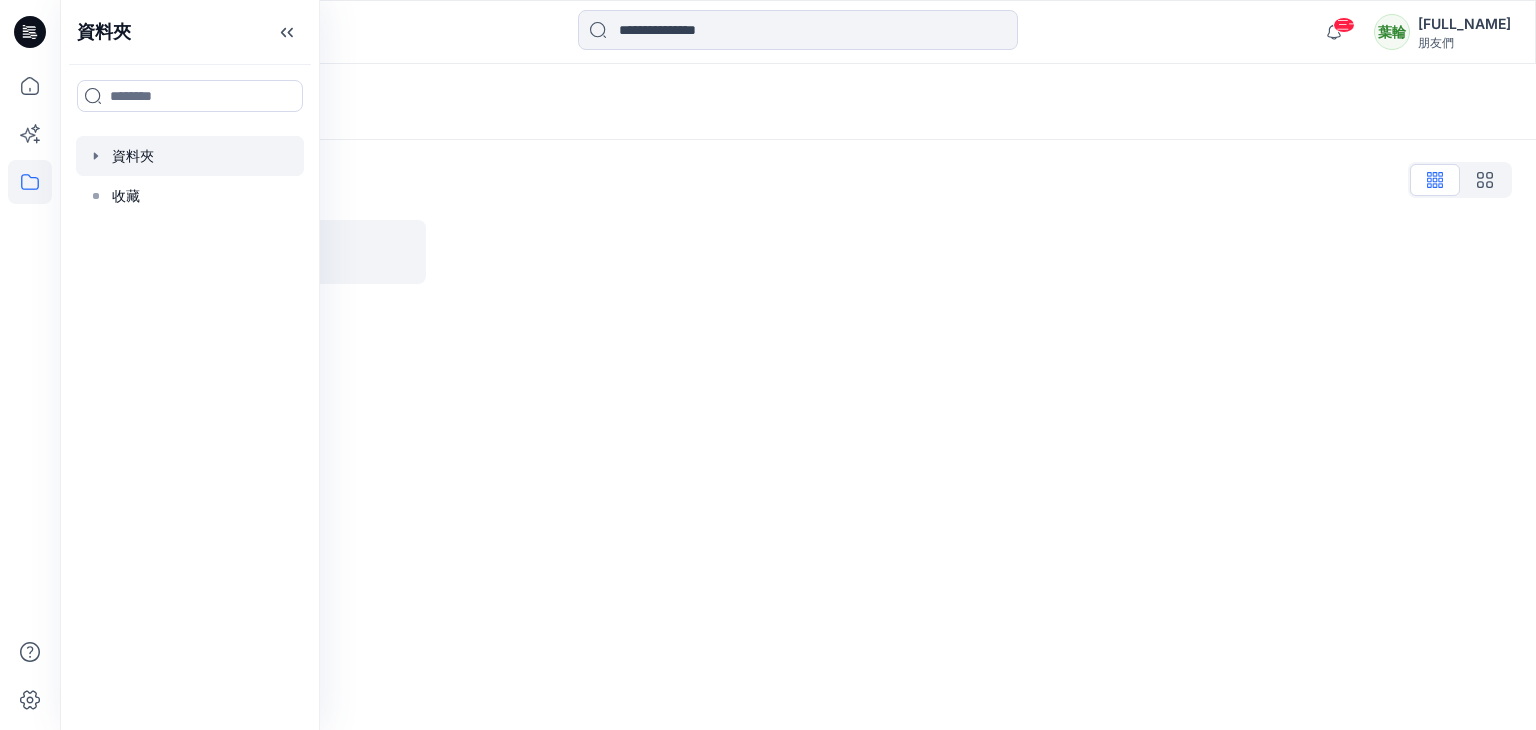 click at bounding box center [190, 156] 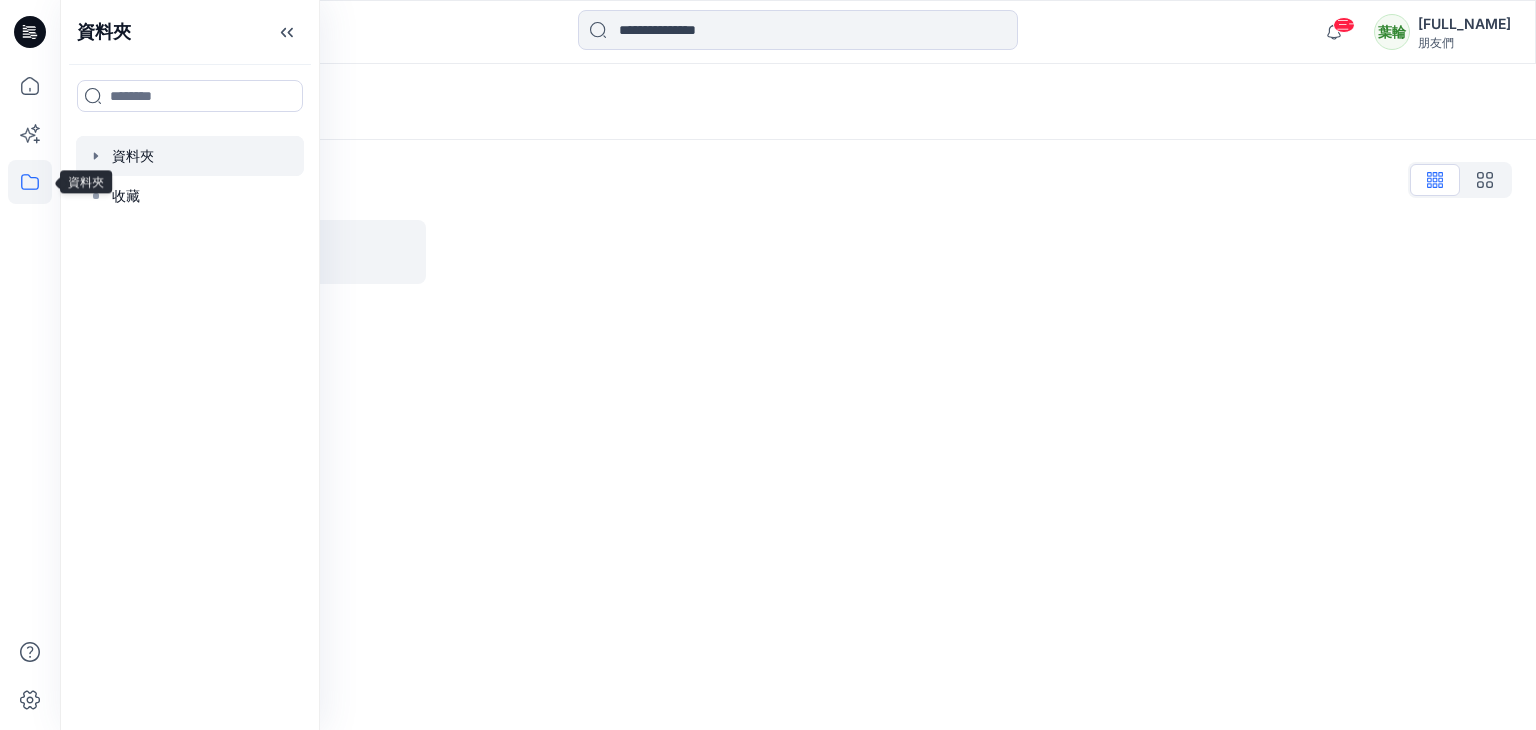 click 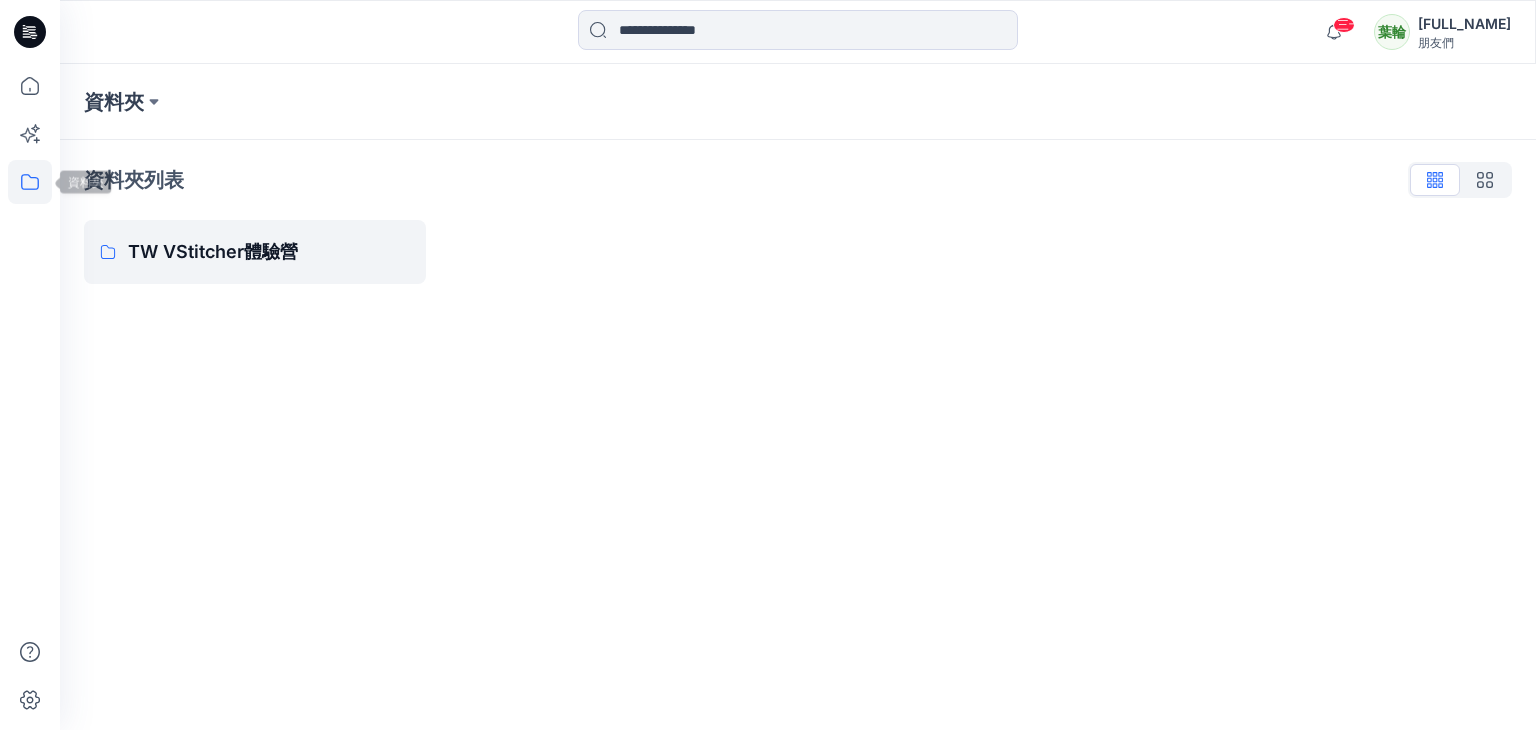 click 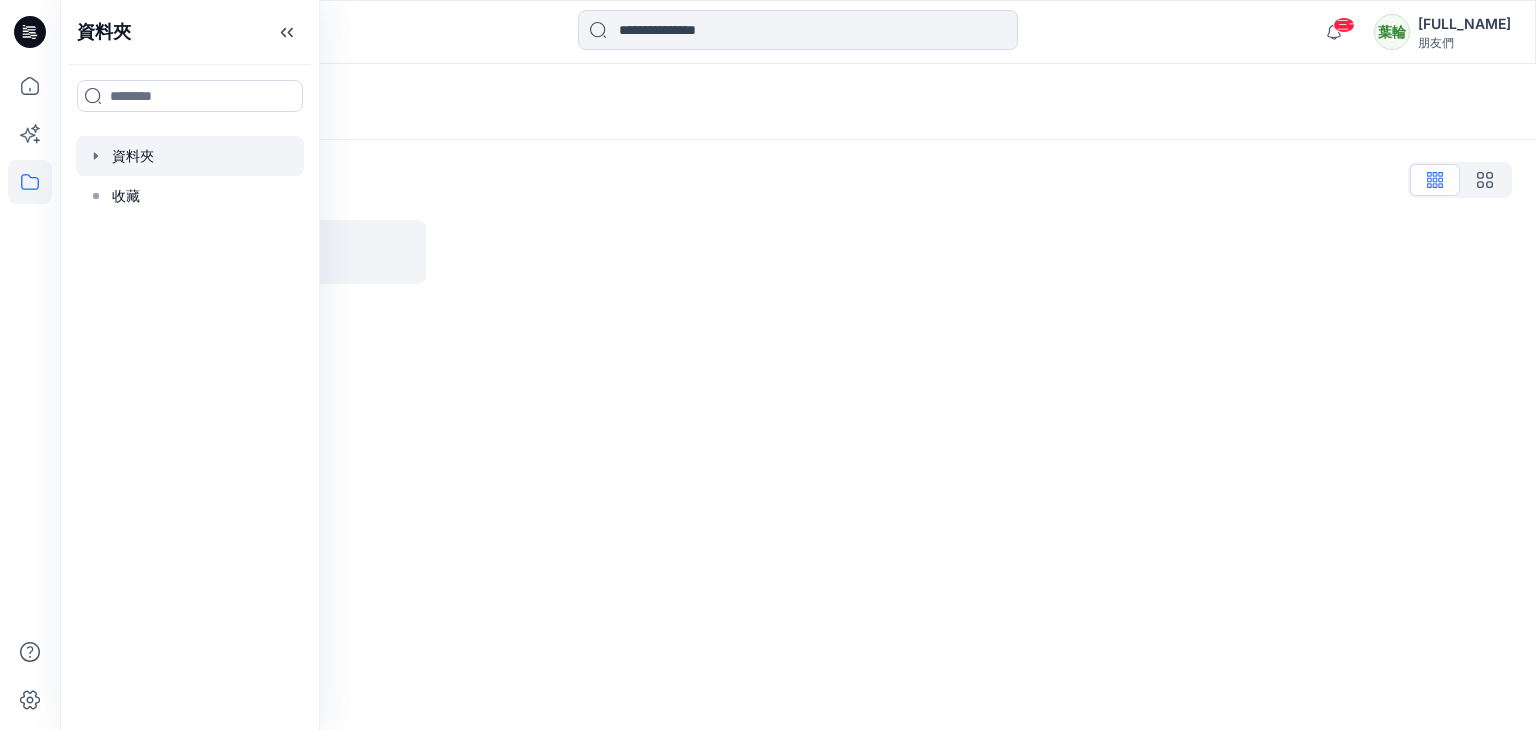 click at bounding box center (190, 156) 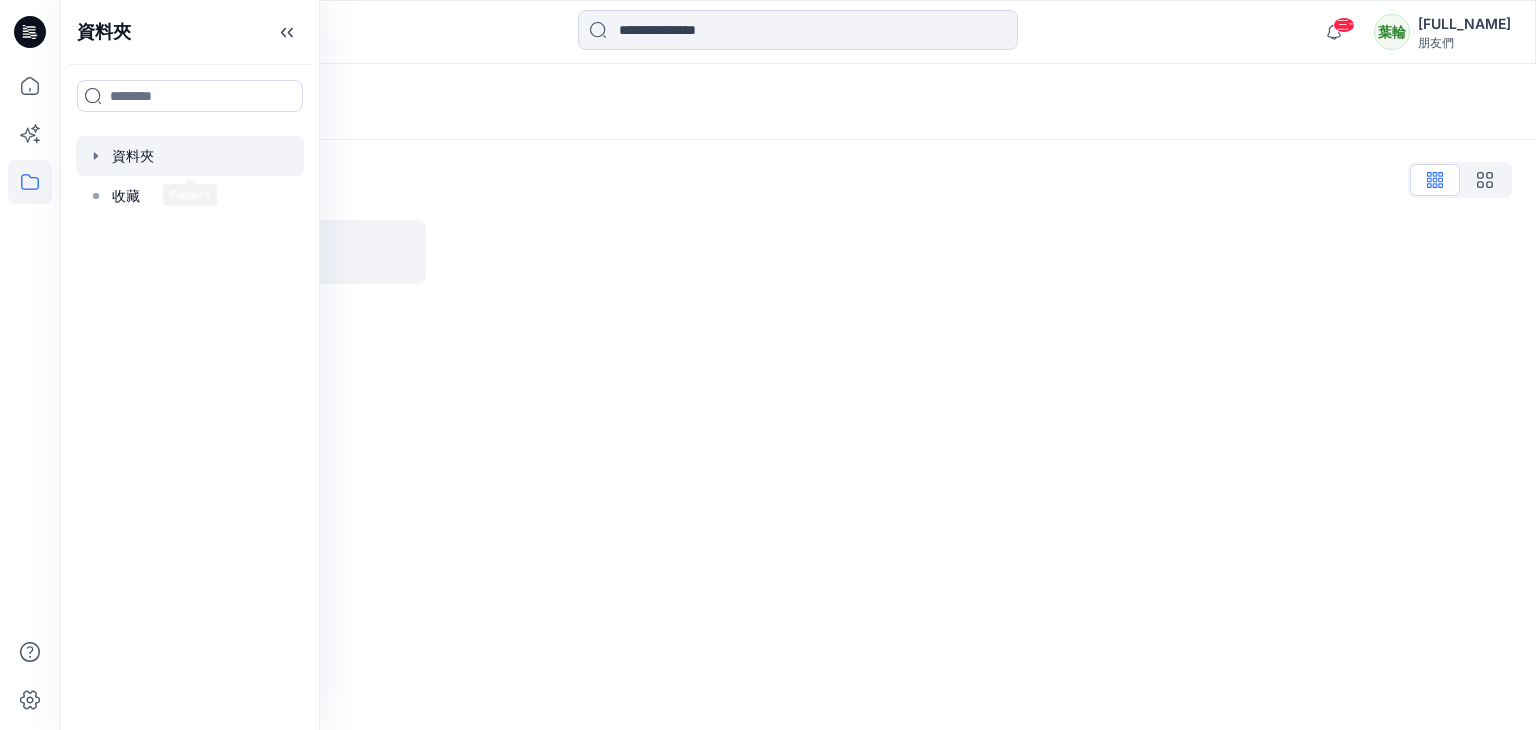 click at bounding box center (190, 156) 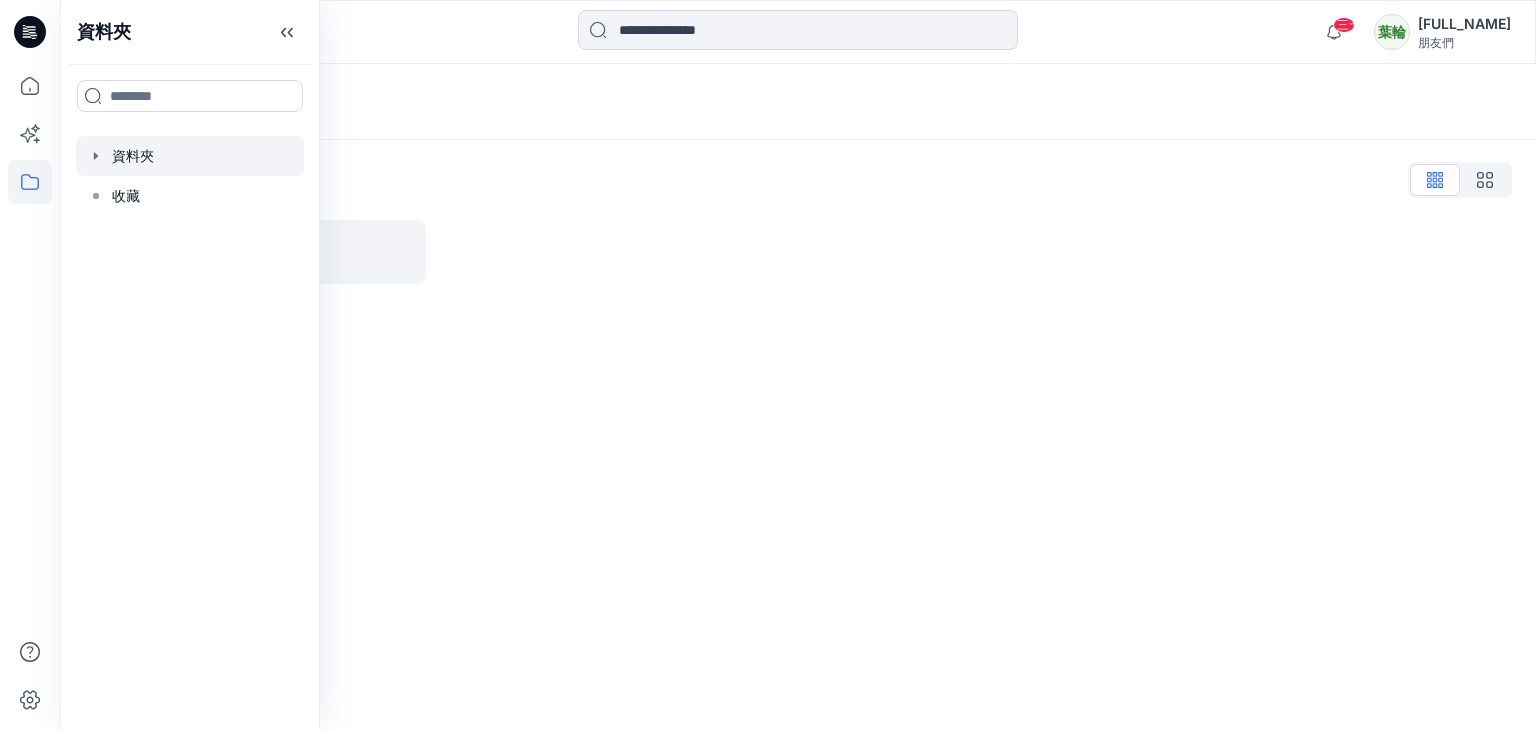 click at bounding box center [190, 156] 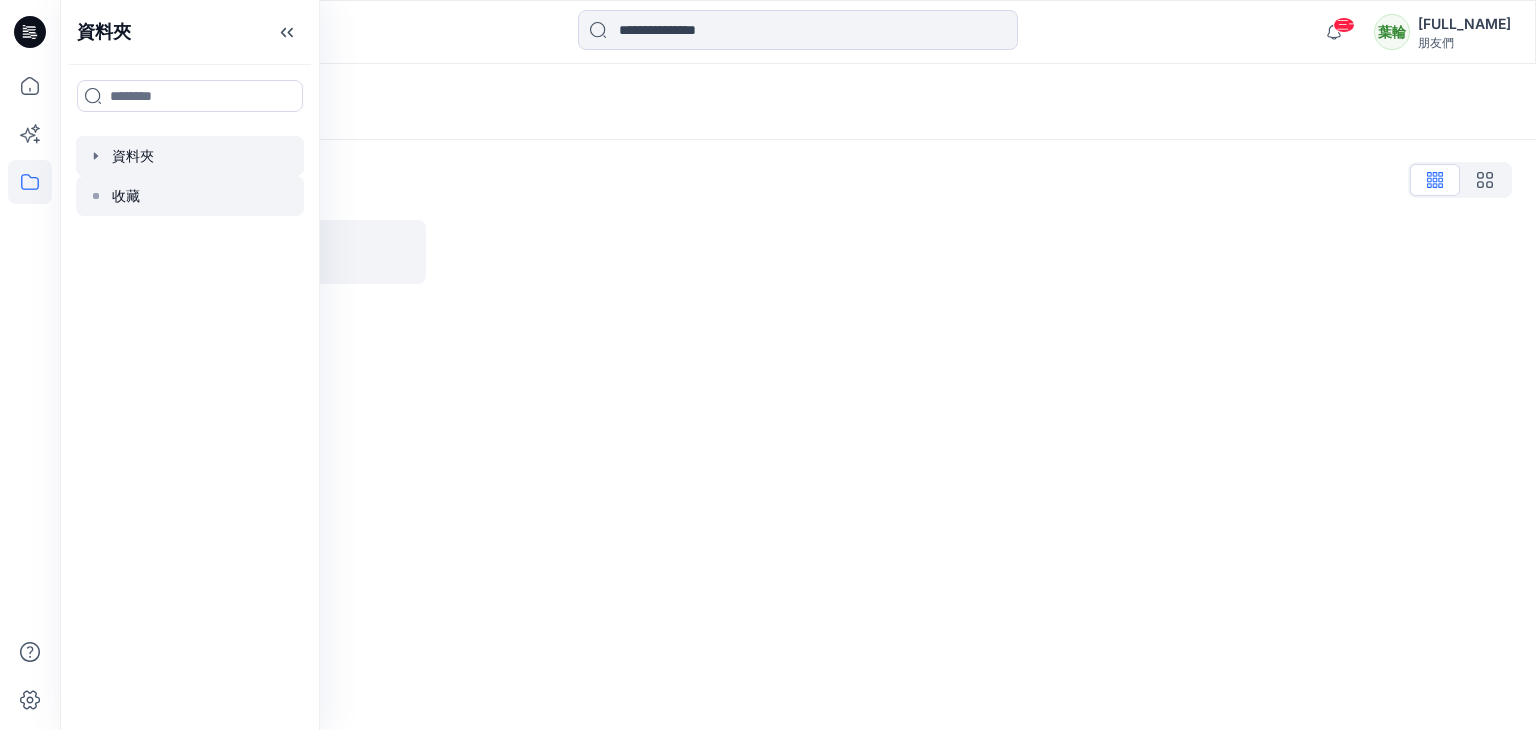 click at bounding box center (190, 196) 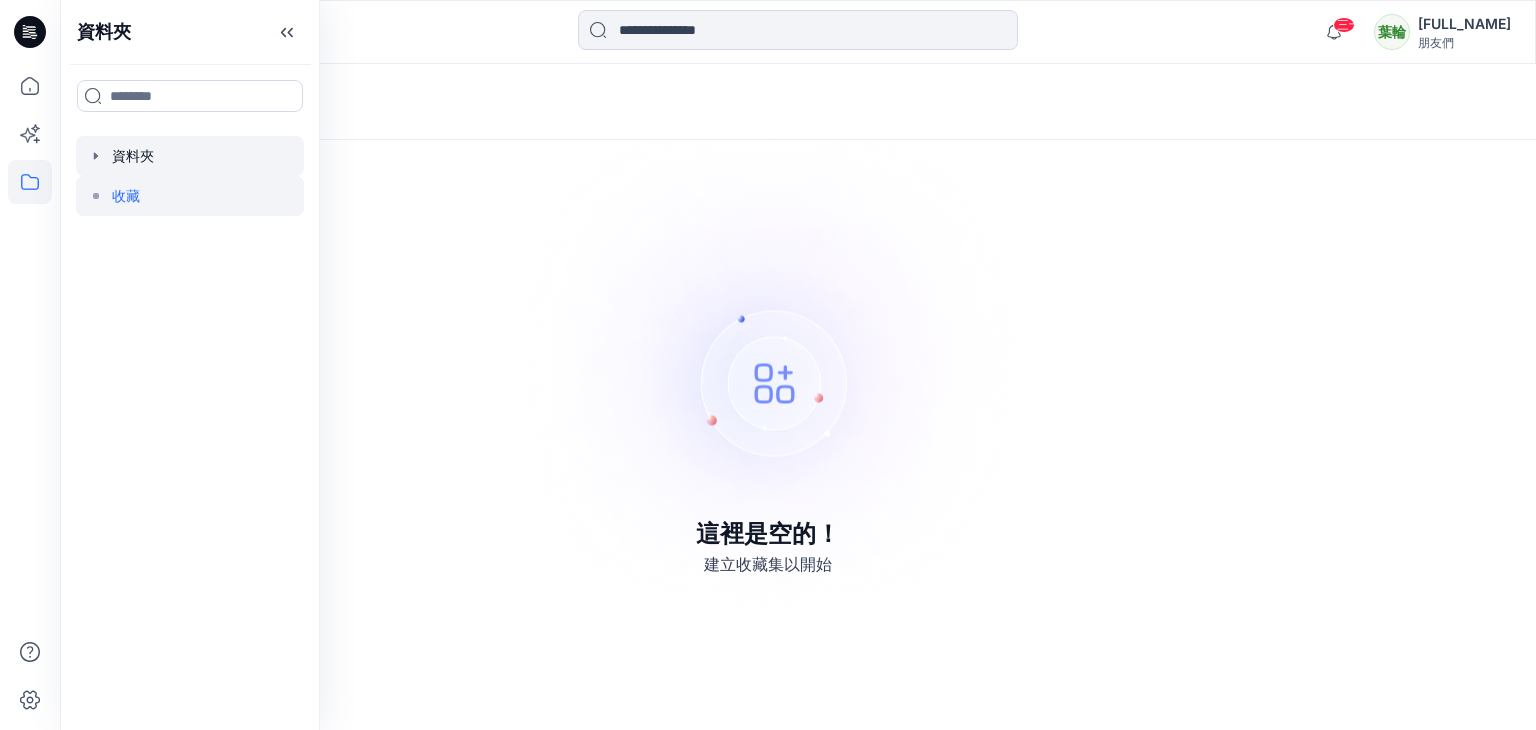 click at bounding box center (190, 156) 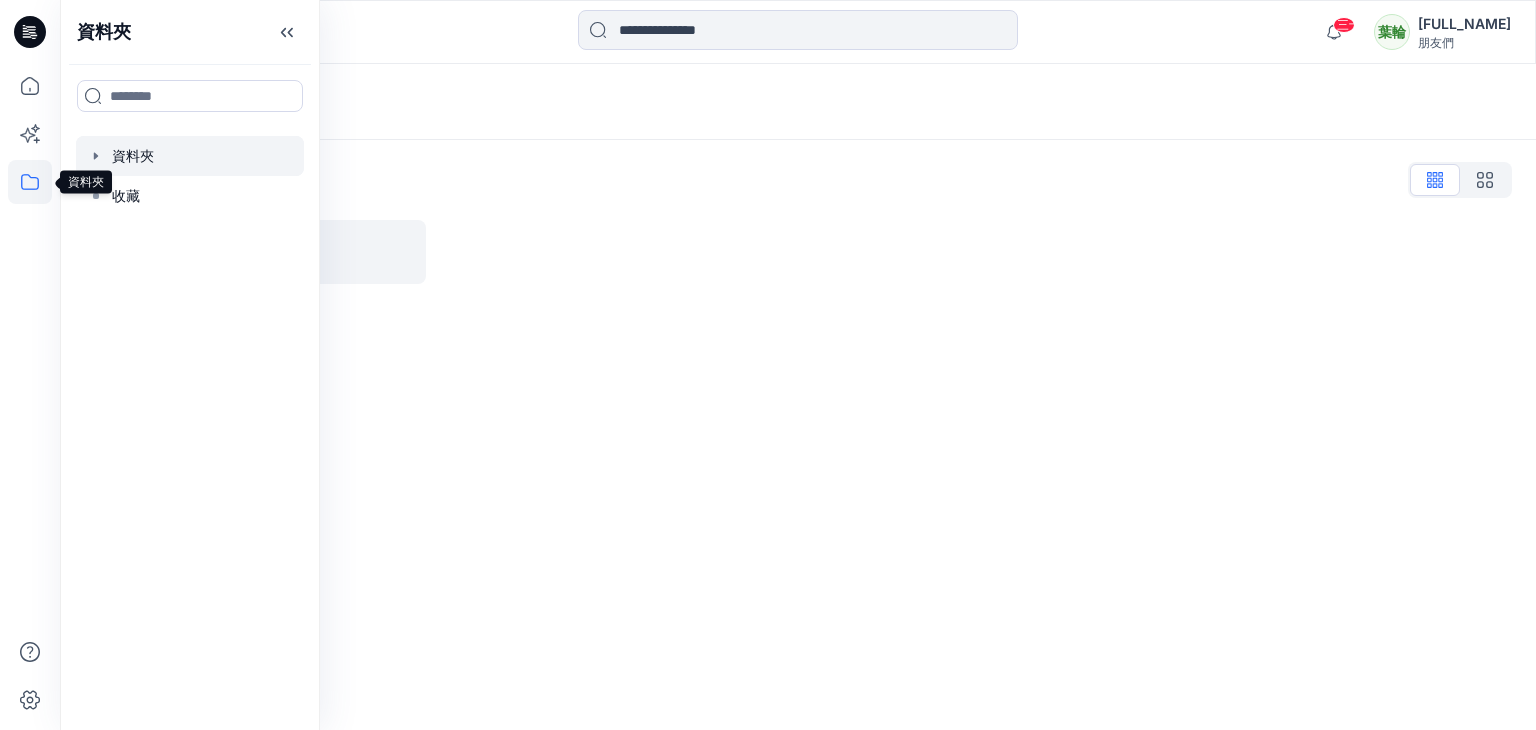 click 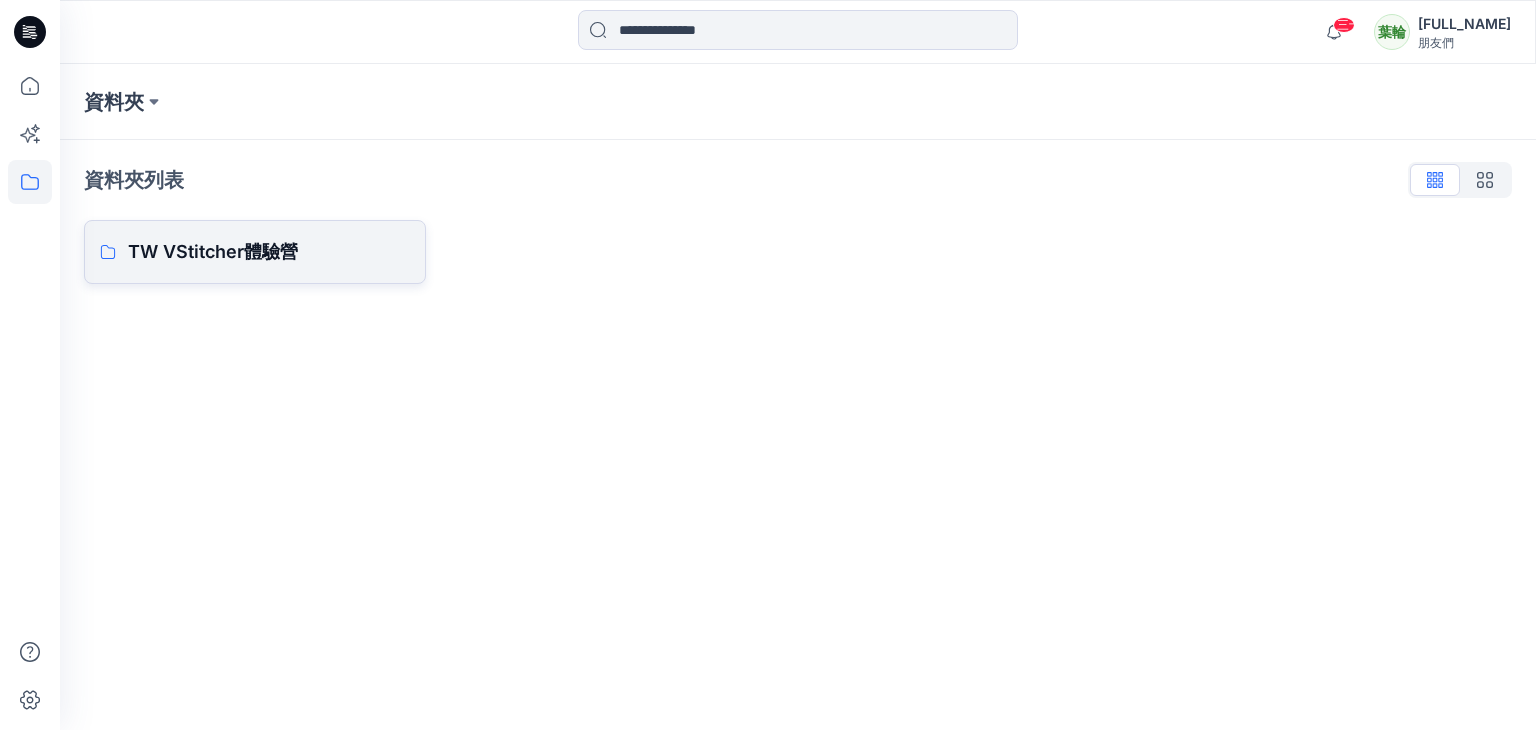 click on "TW VStitcher體驗營" at bounding box center (213, 251) 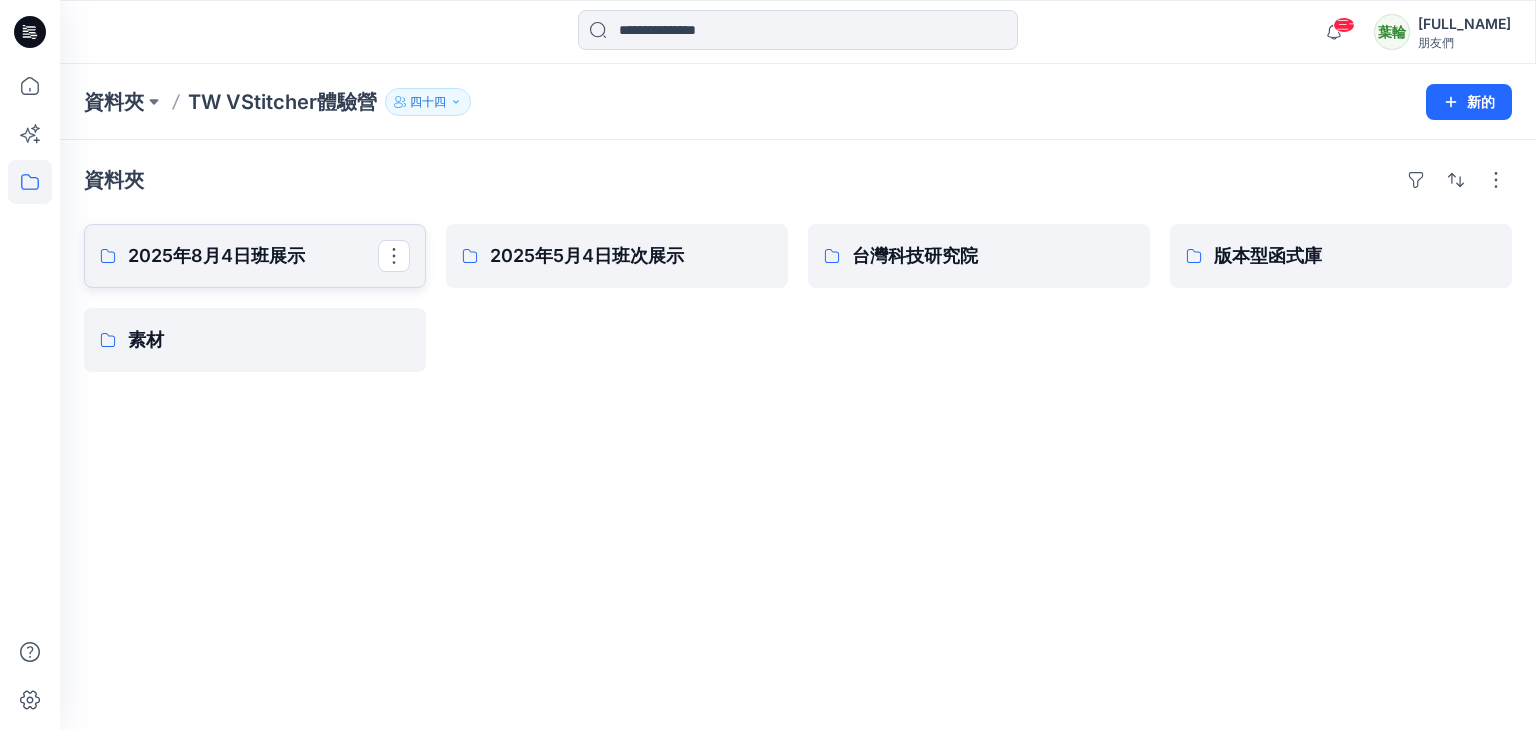 click on "2025年8月4日班展示" at bounding box center [216, 255] 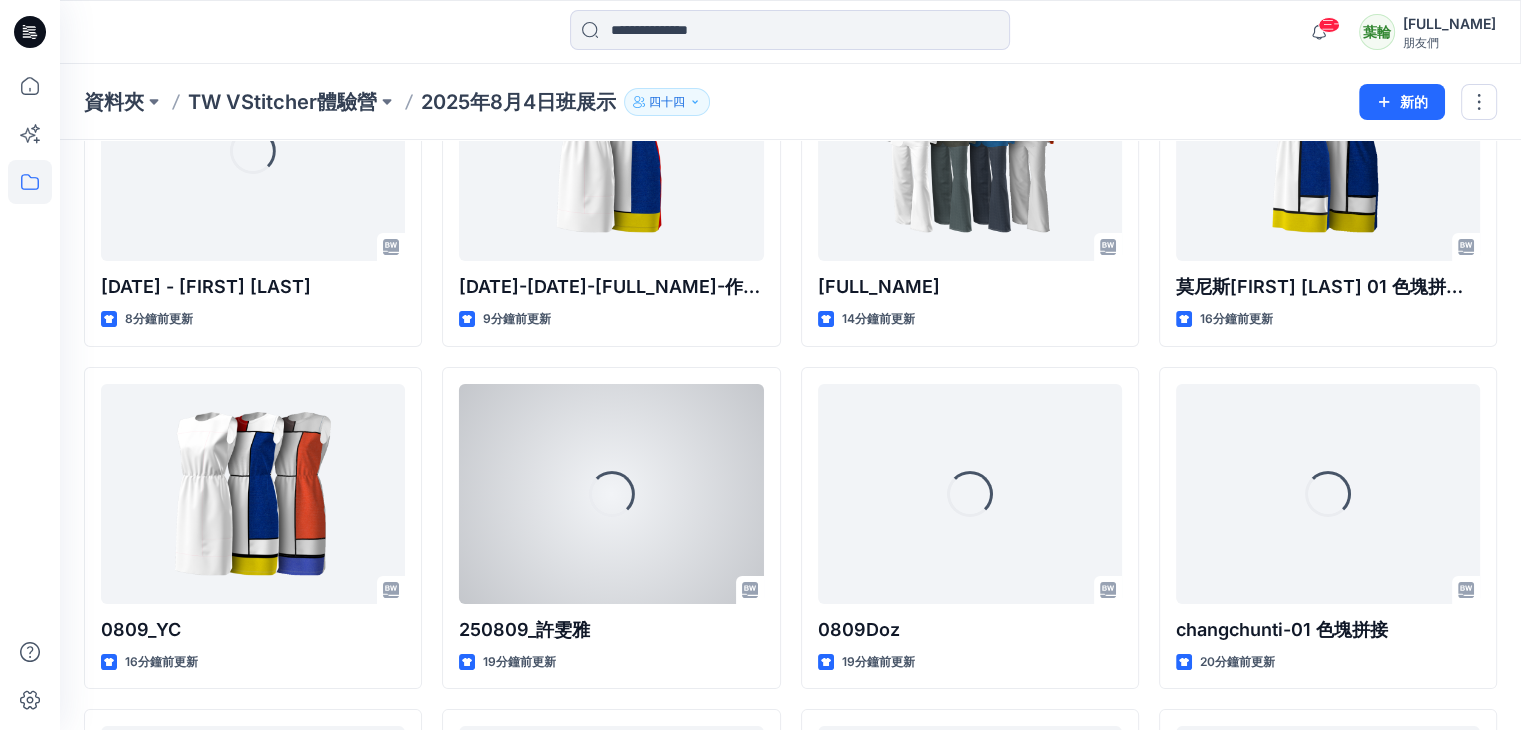 scroll, scrollTop: 300, scrollLeft: 0, axis: vertical 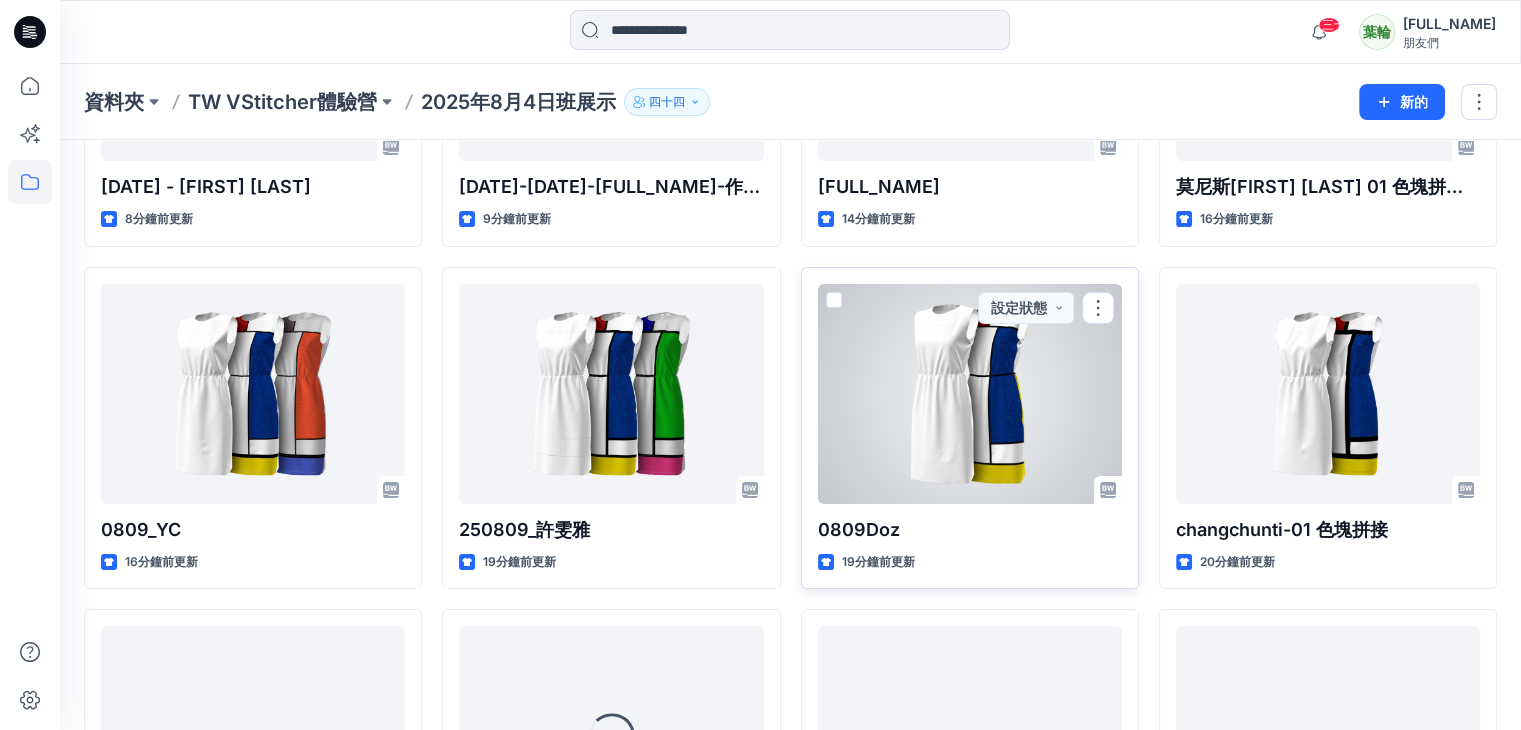 click at bounding box center [970, 394] 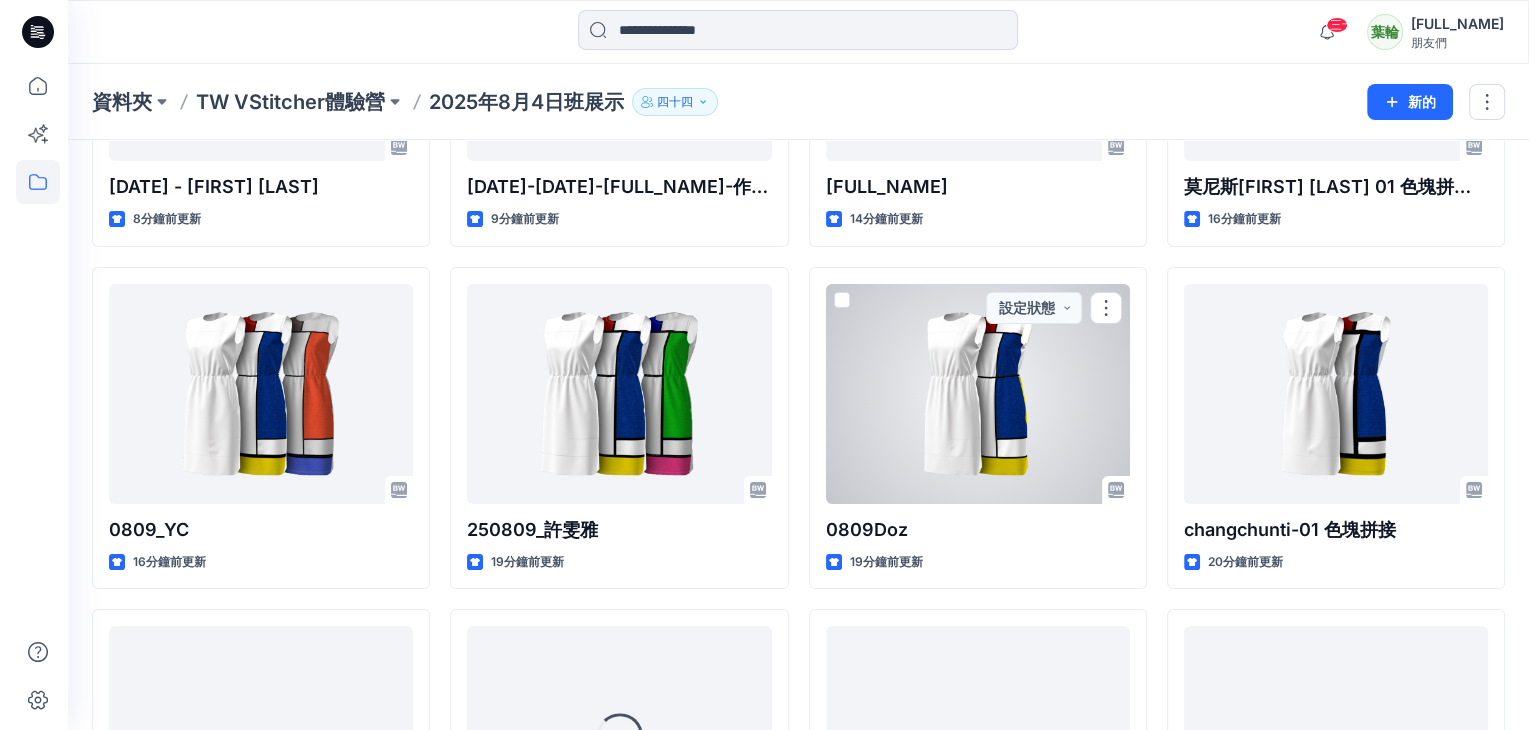 scroll, scrollTop: 0, scrollLeft: 0, axis: both 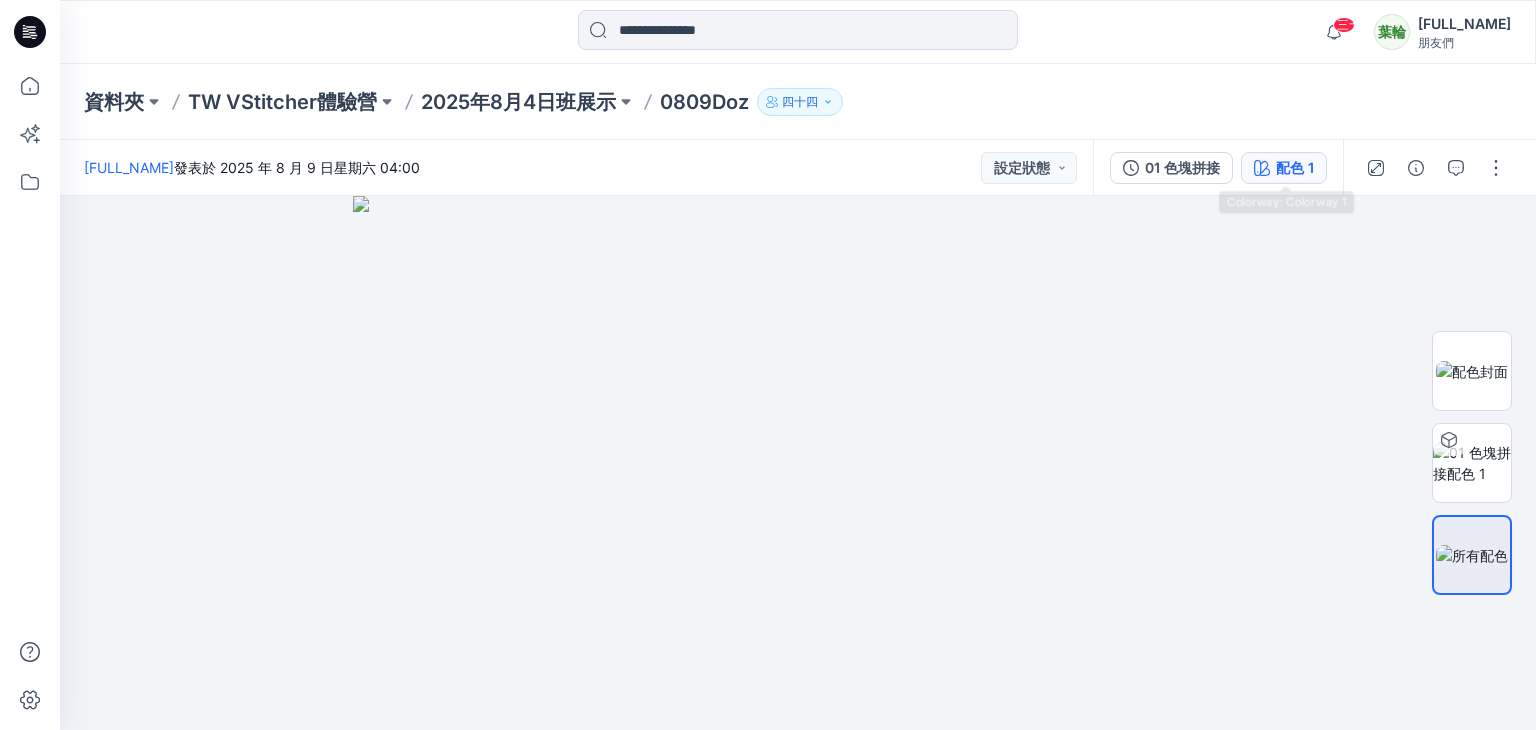 click on "配色 1" at bounding box center (1295, 167) 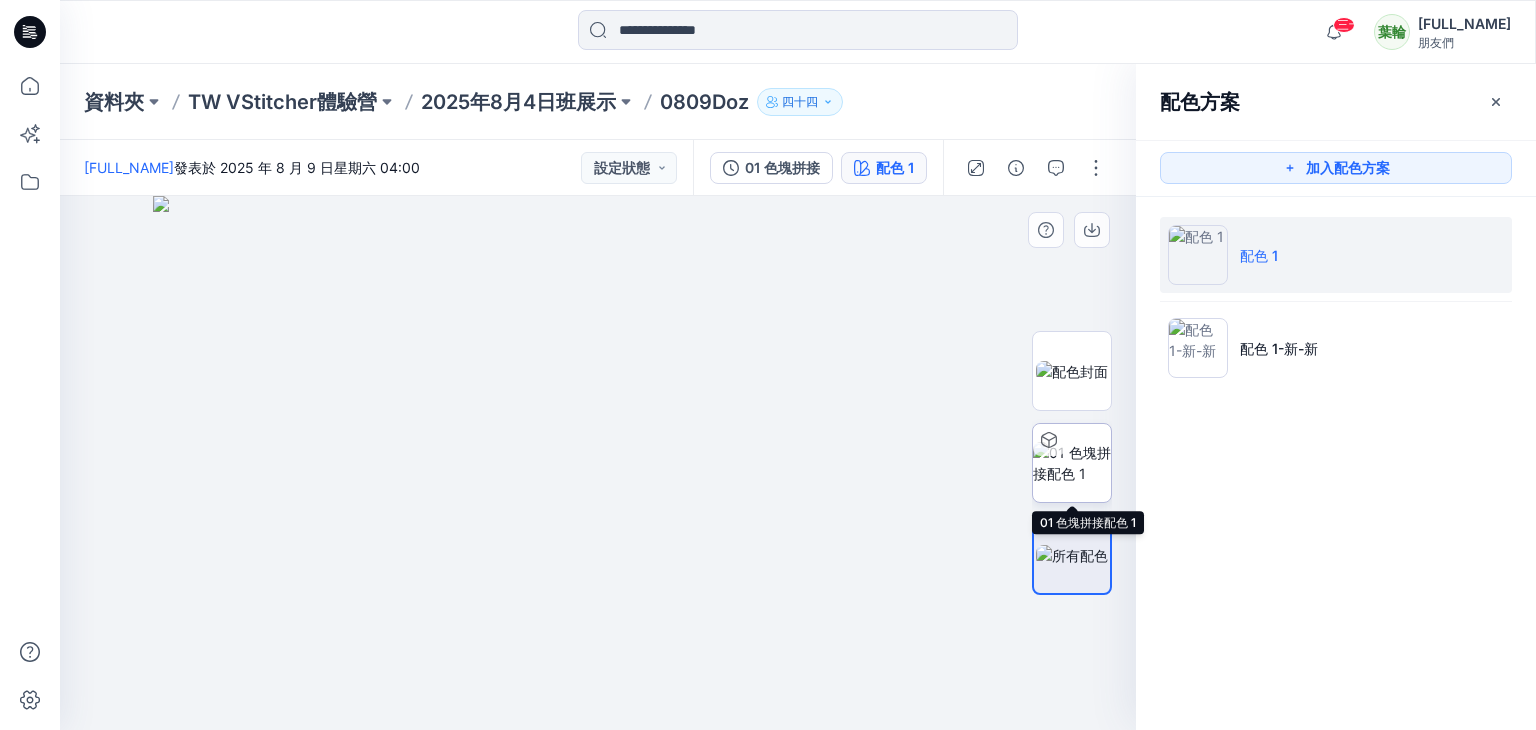 click at bounding box center (1072, 463) 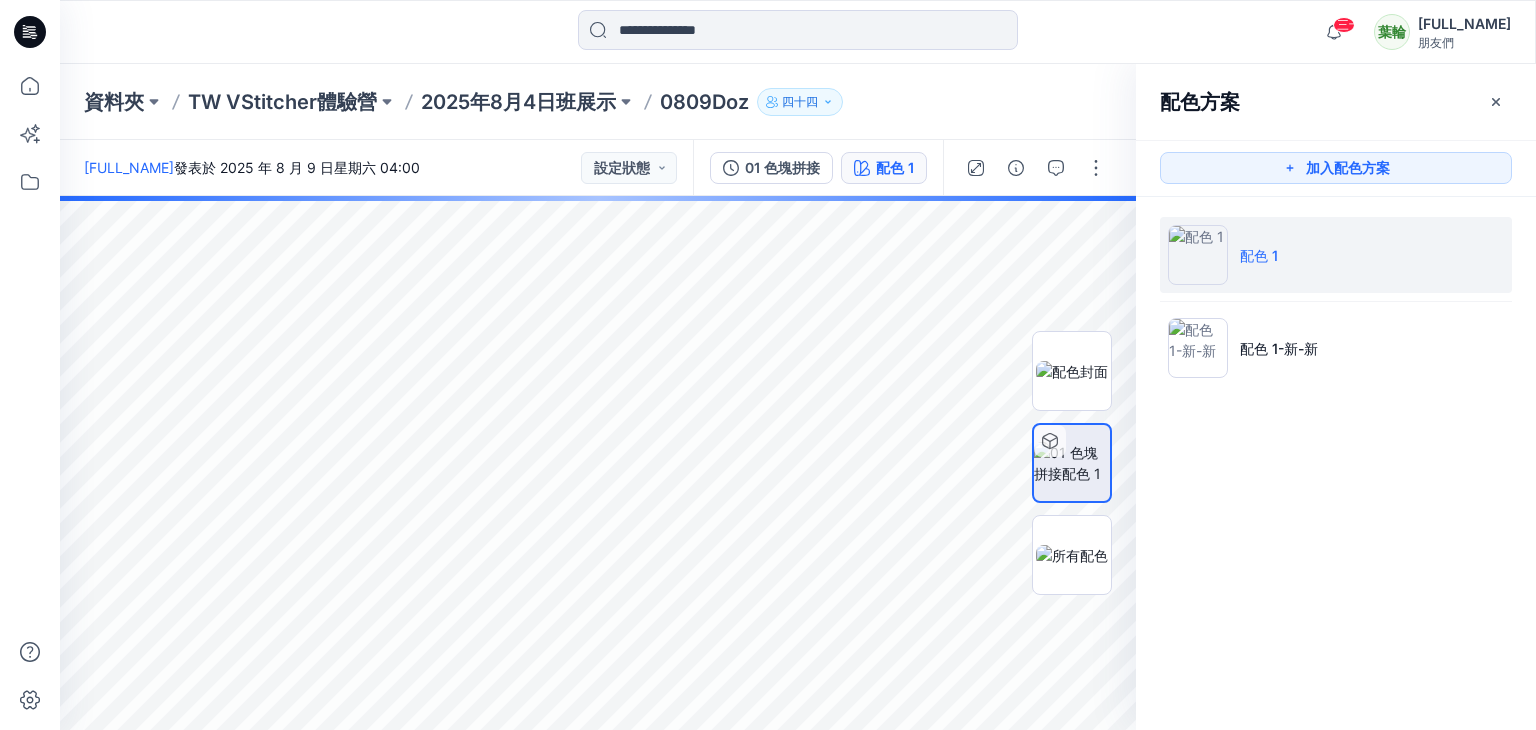 click at bounding box center (1198, 255) 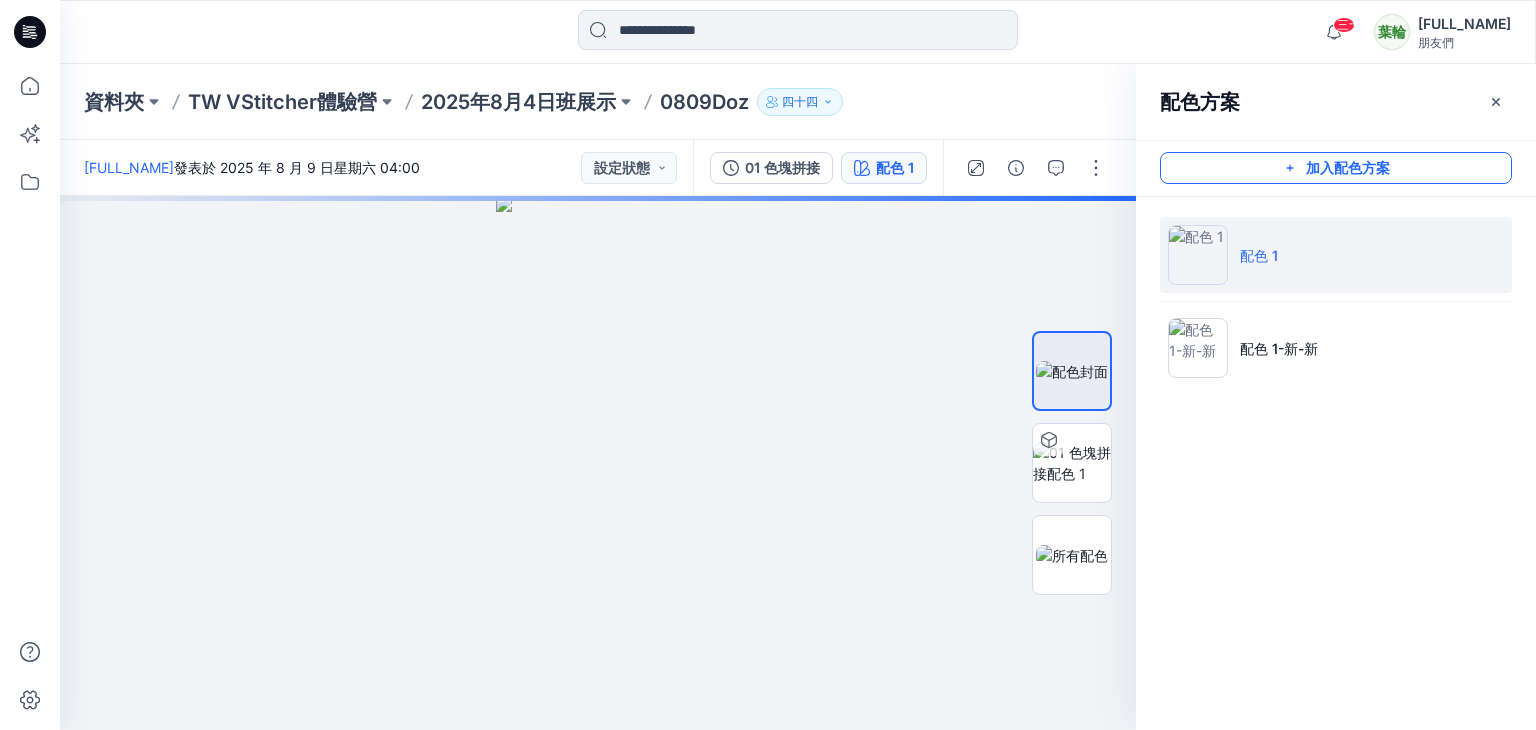 click 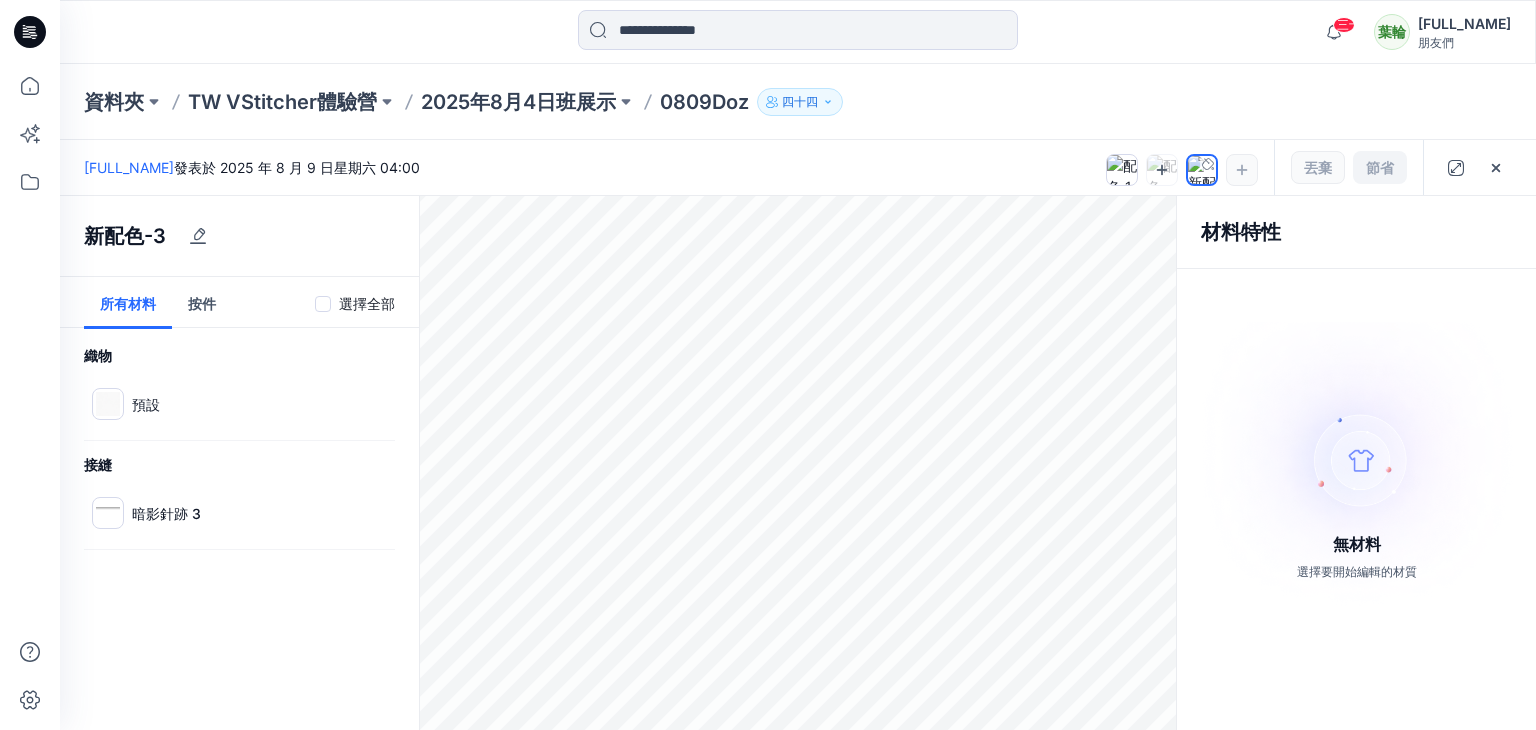 click at bounding box center [1162, 170] 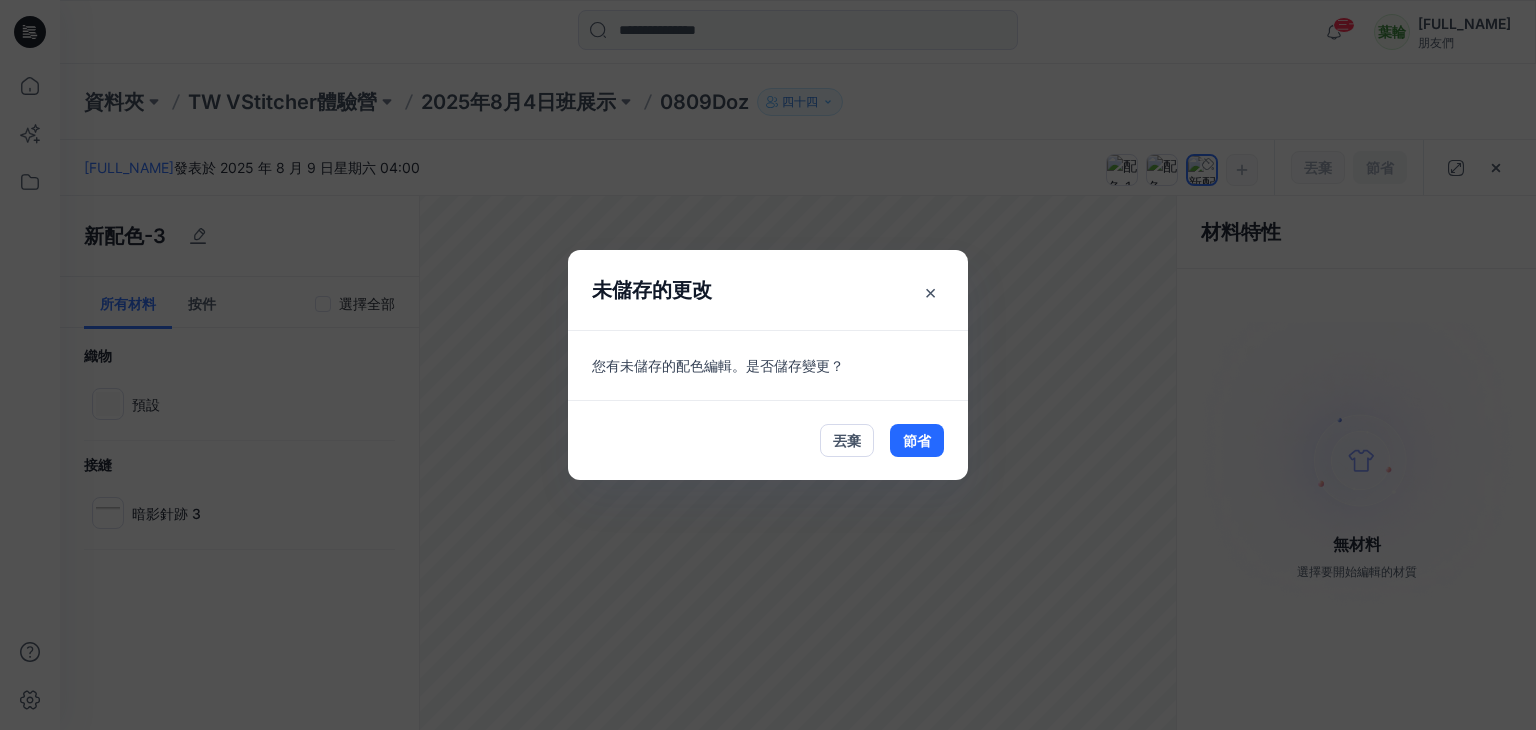 click on "×" at bounding box center (930, 292) 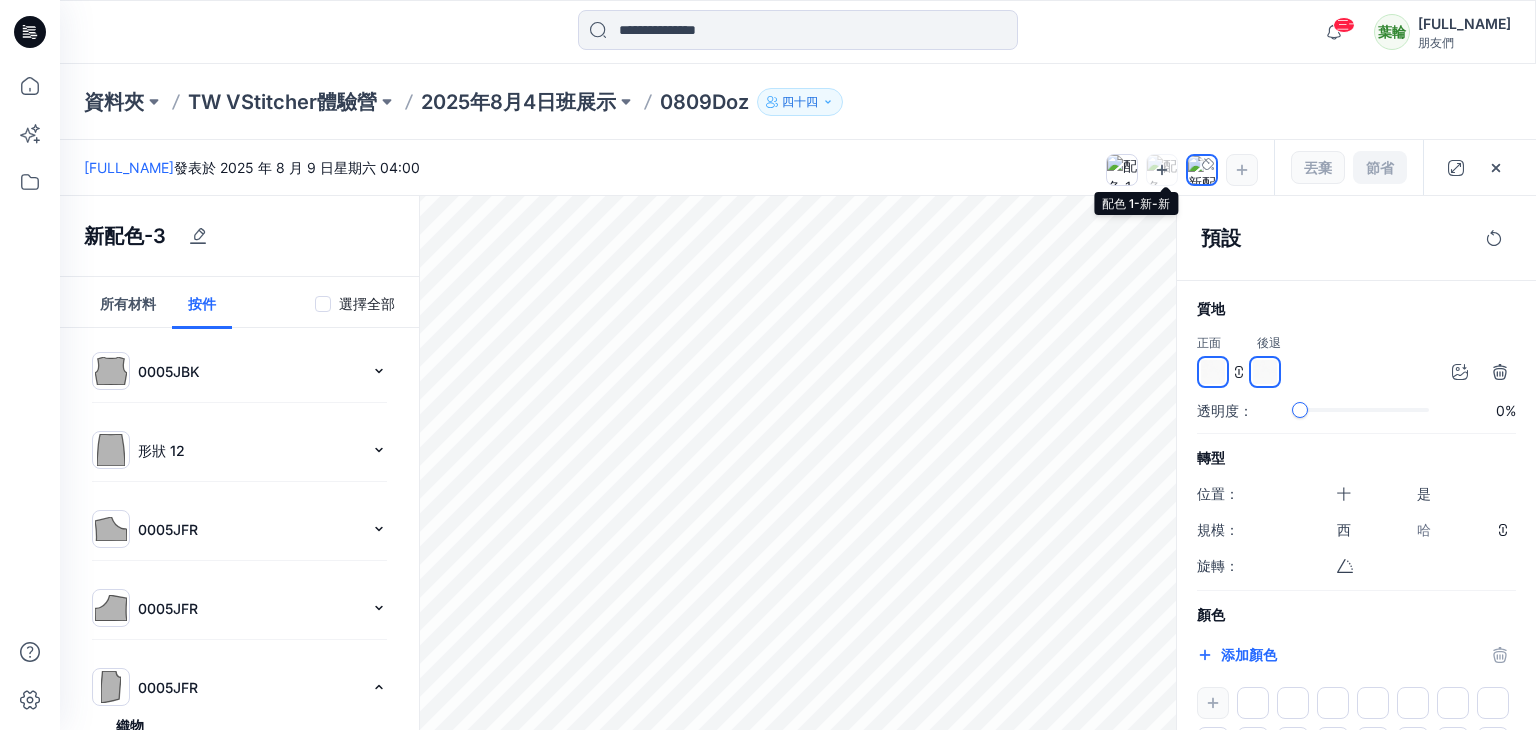 click 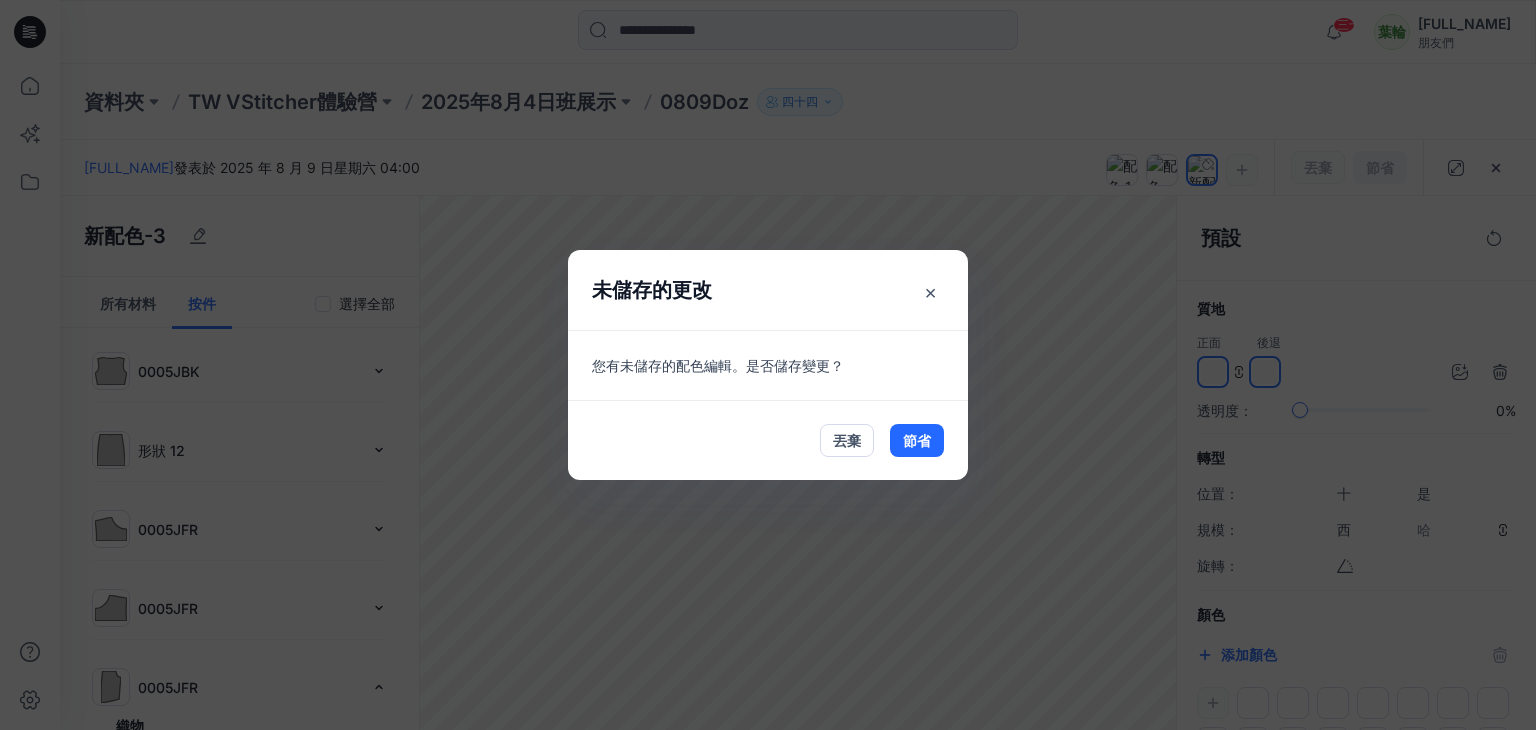 click on "×" at bounding box center [930, 292] 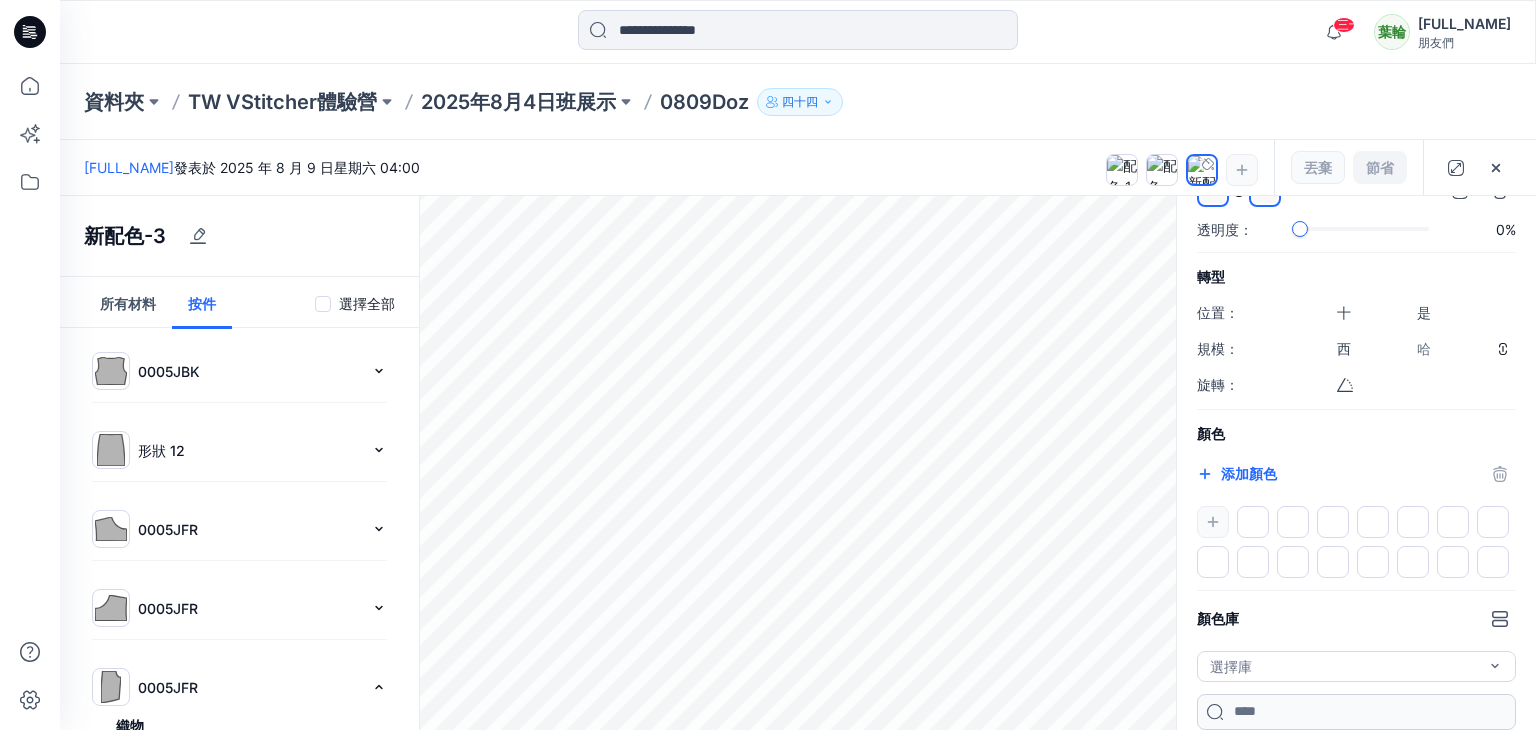 scroll, scrollTop: 0, scrollLeft: 0, axis: both 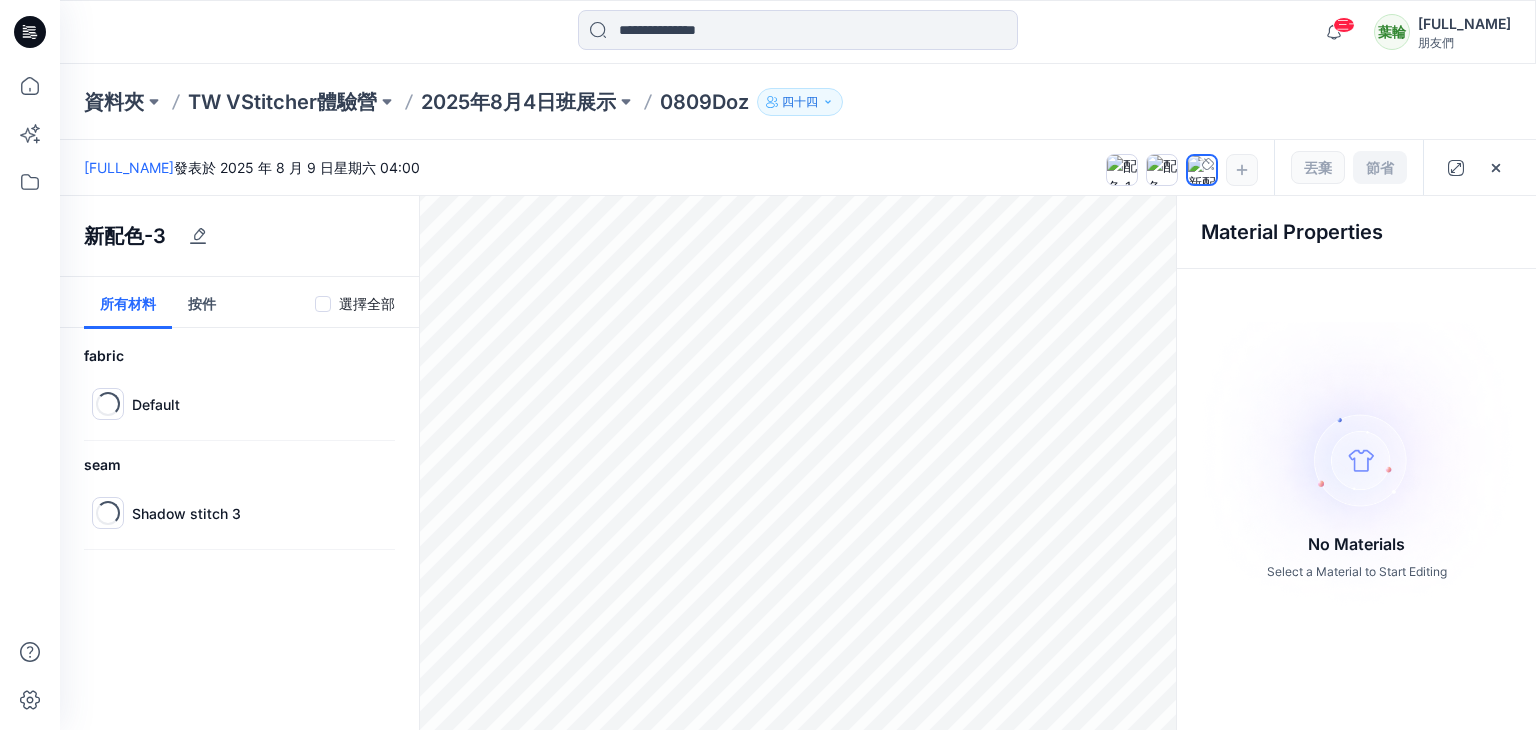 click on "所有材料" at bounding box center [128, 303] 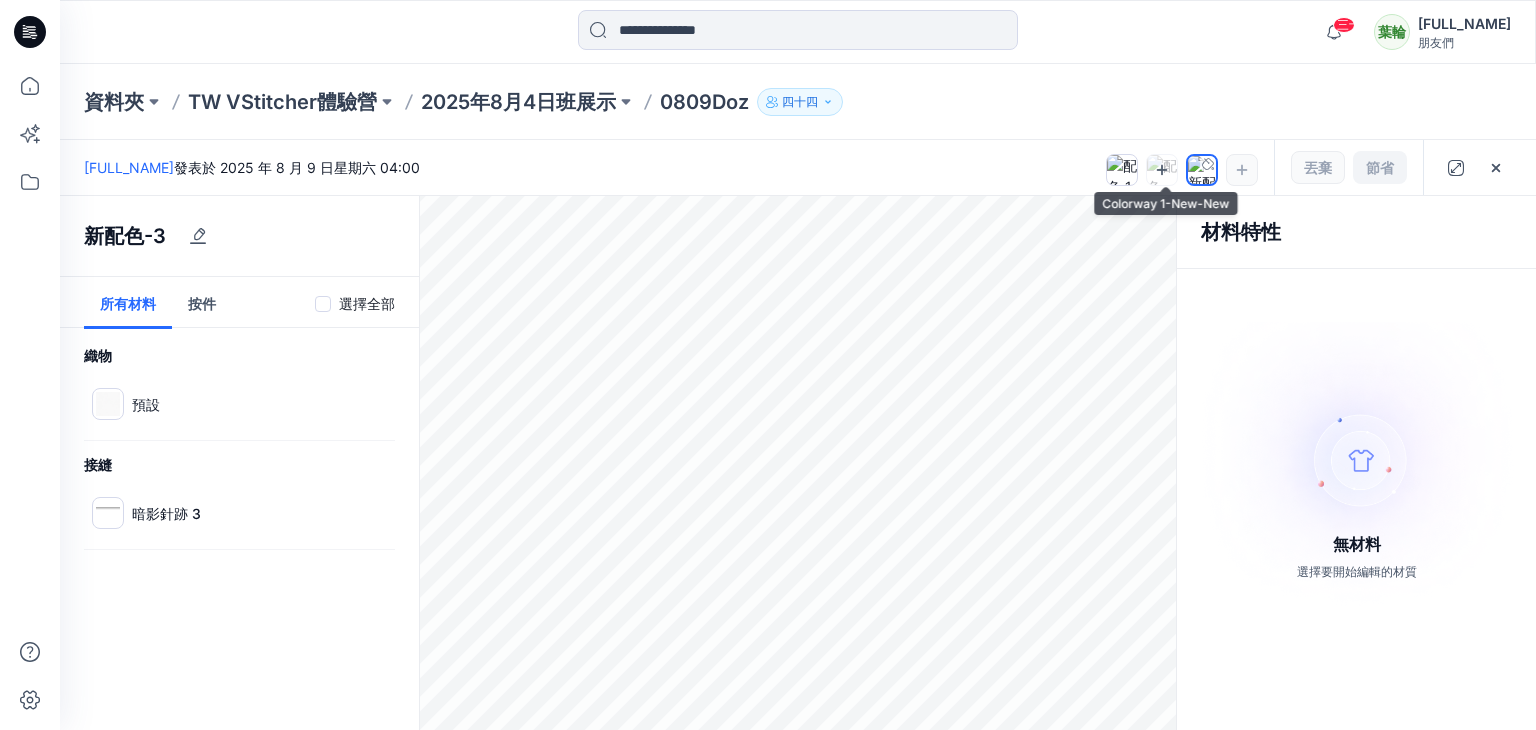 click at bounding box center (1162, 170) 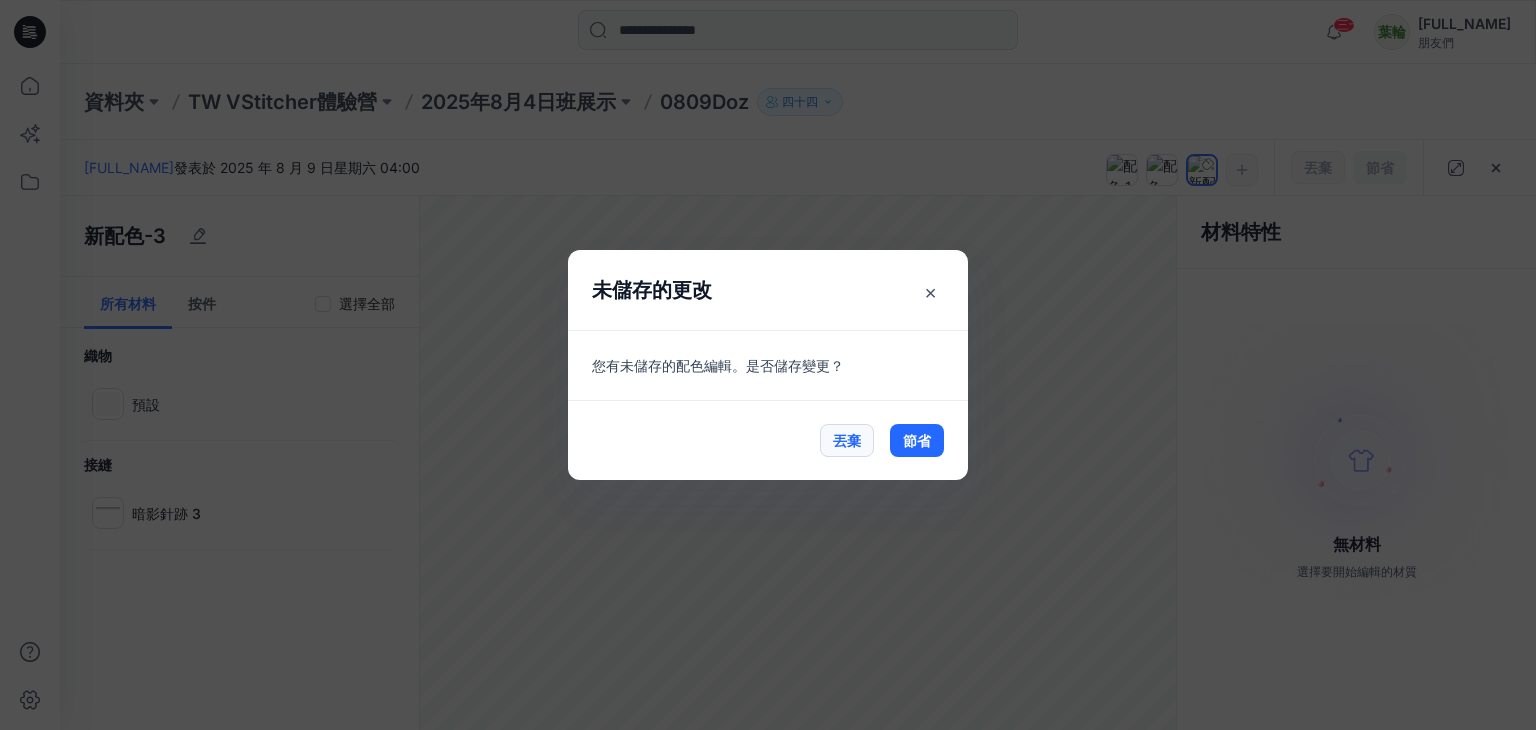click on "丟棄" at bounding box center (847, 440) 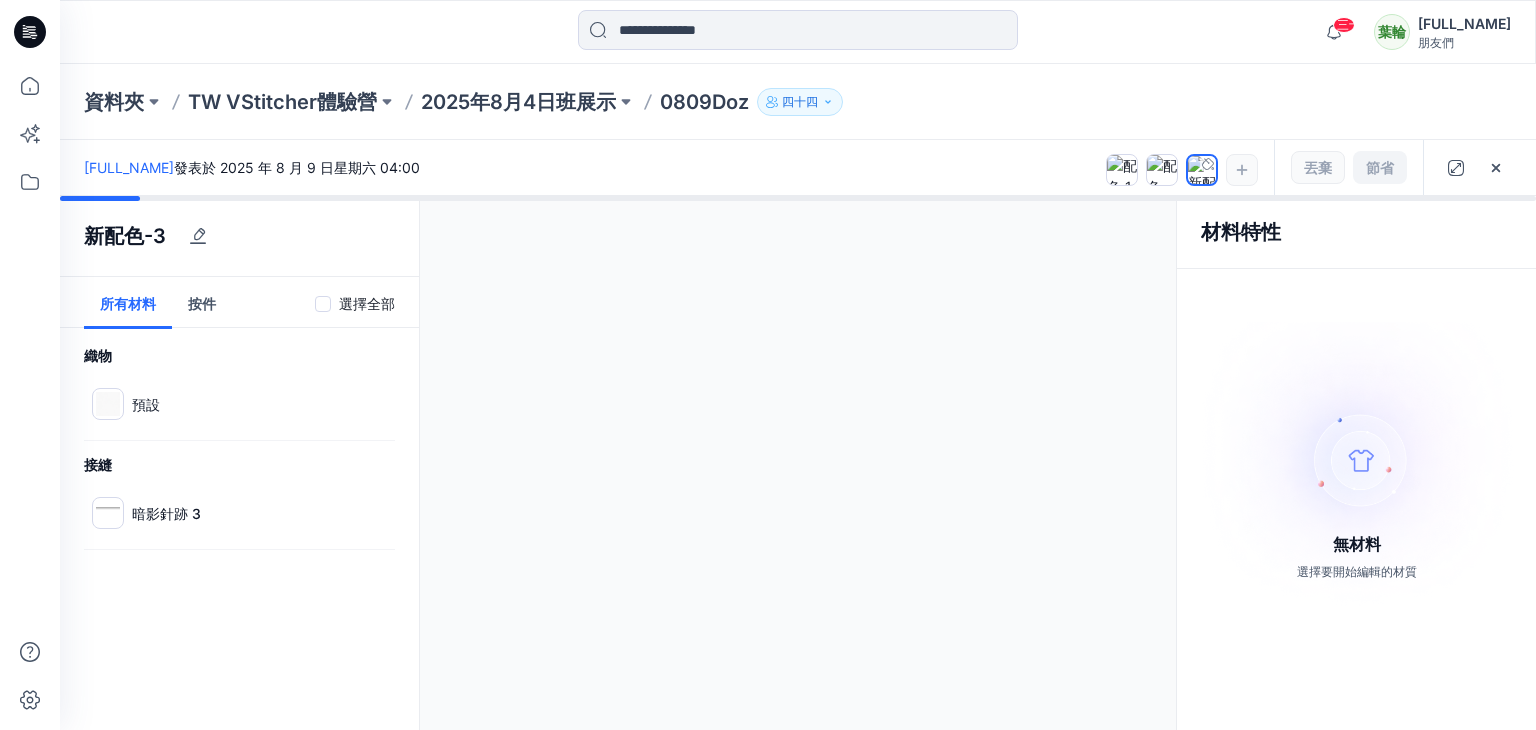 click at bounding box center (798, 463) 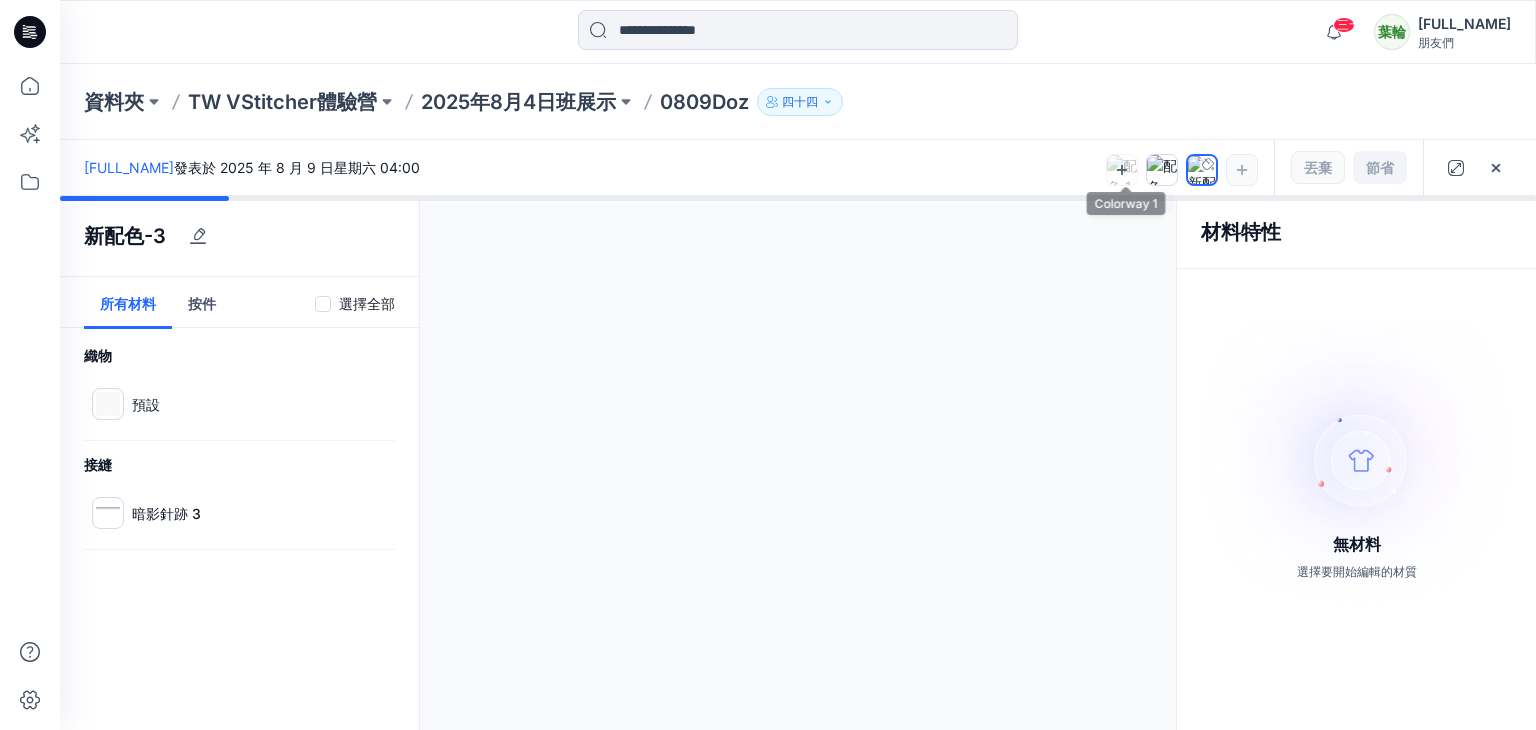 click 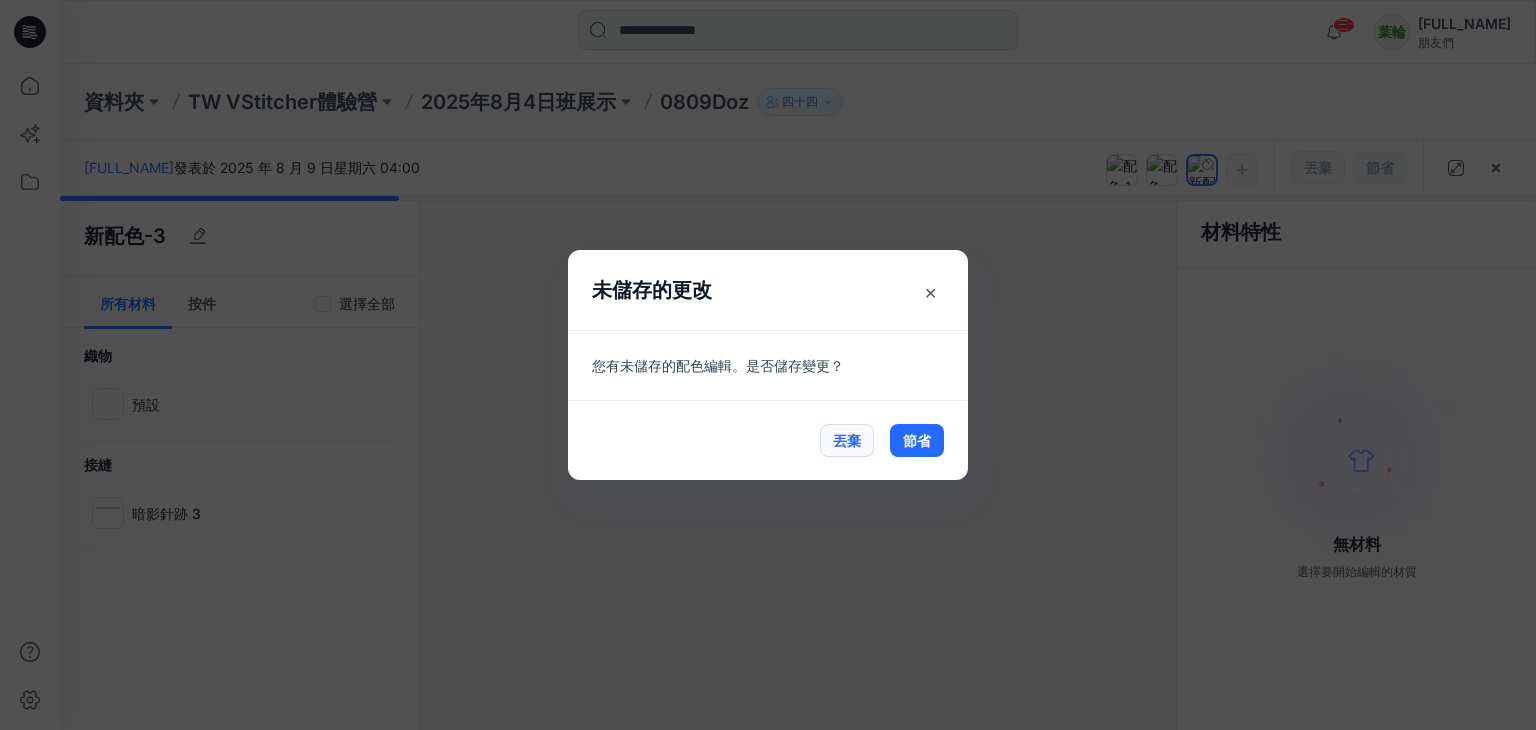click on "丟棄" at bounding box center (847, 440) 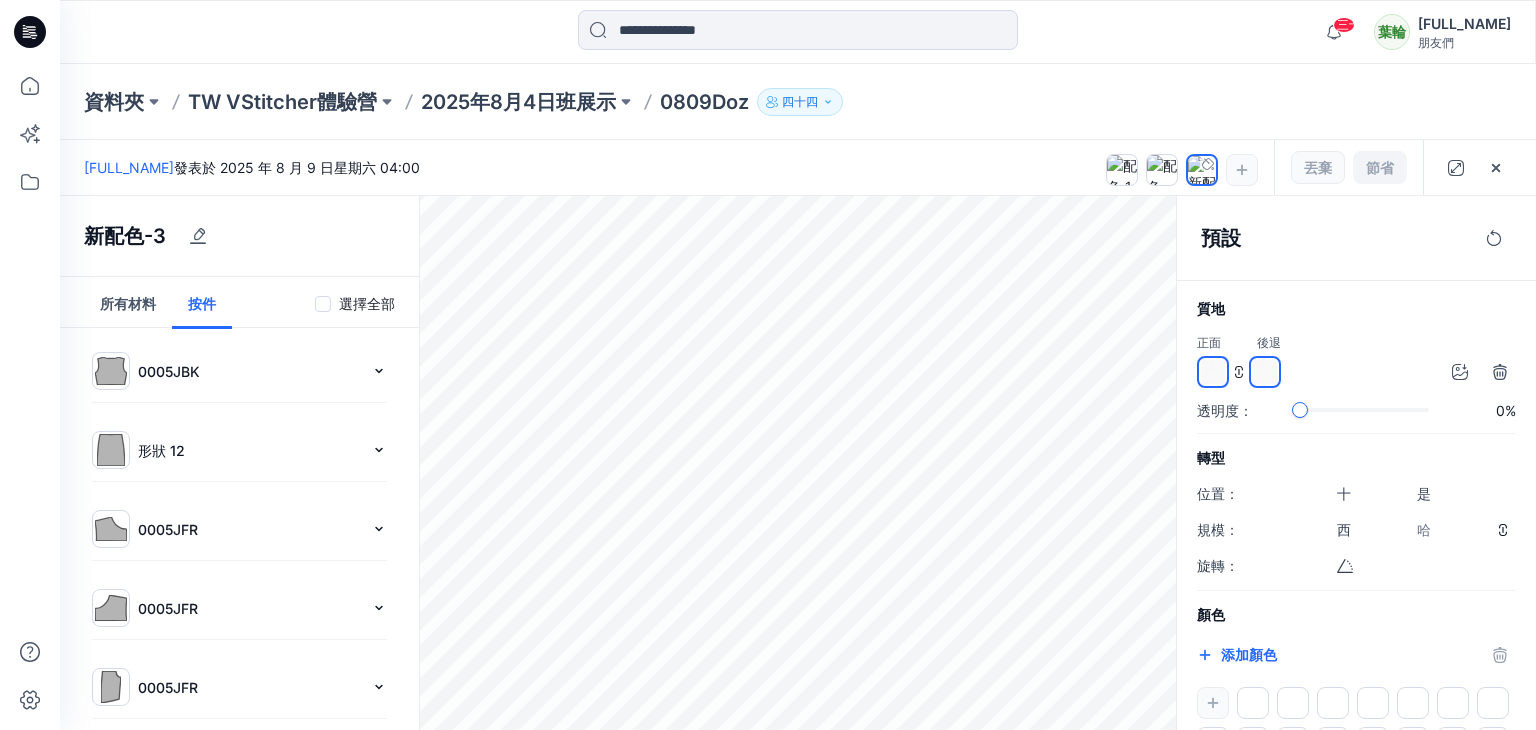 scroll, scrollTop: 182, scrollLeft: 0, axis: vertical 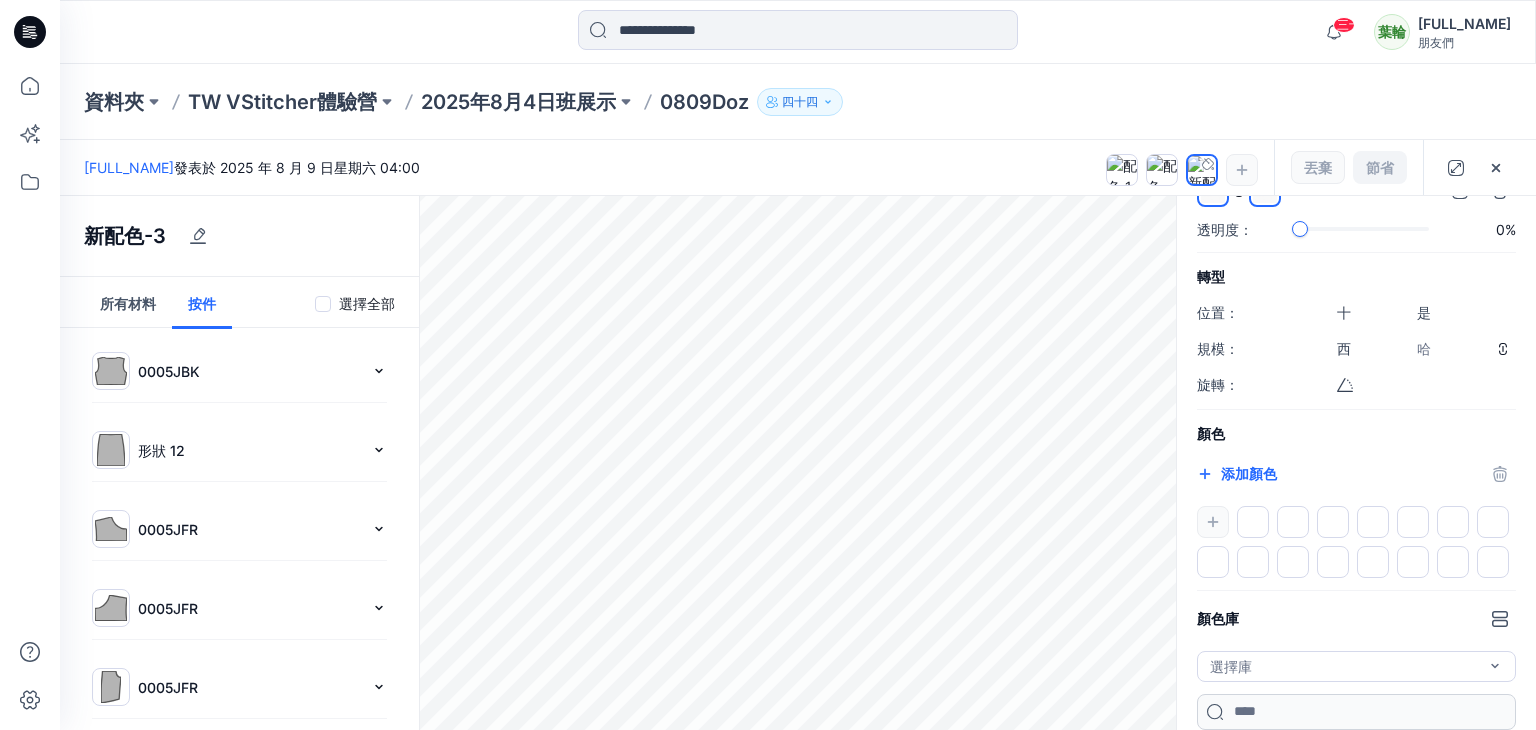 click at bounding box center [1356, 542] 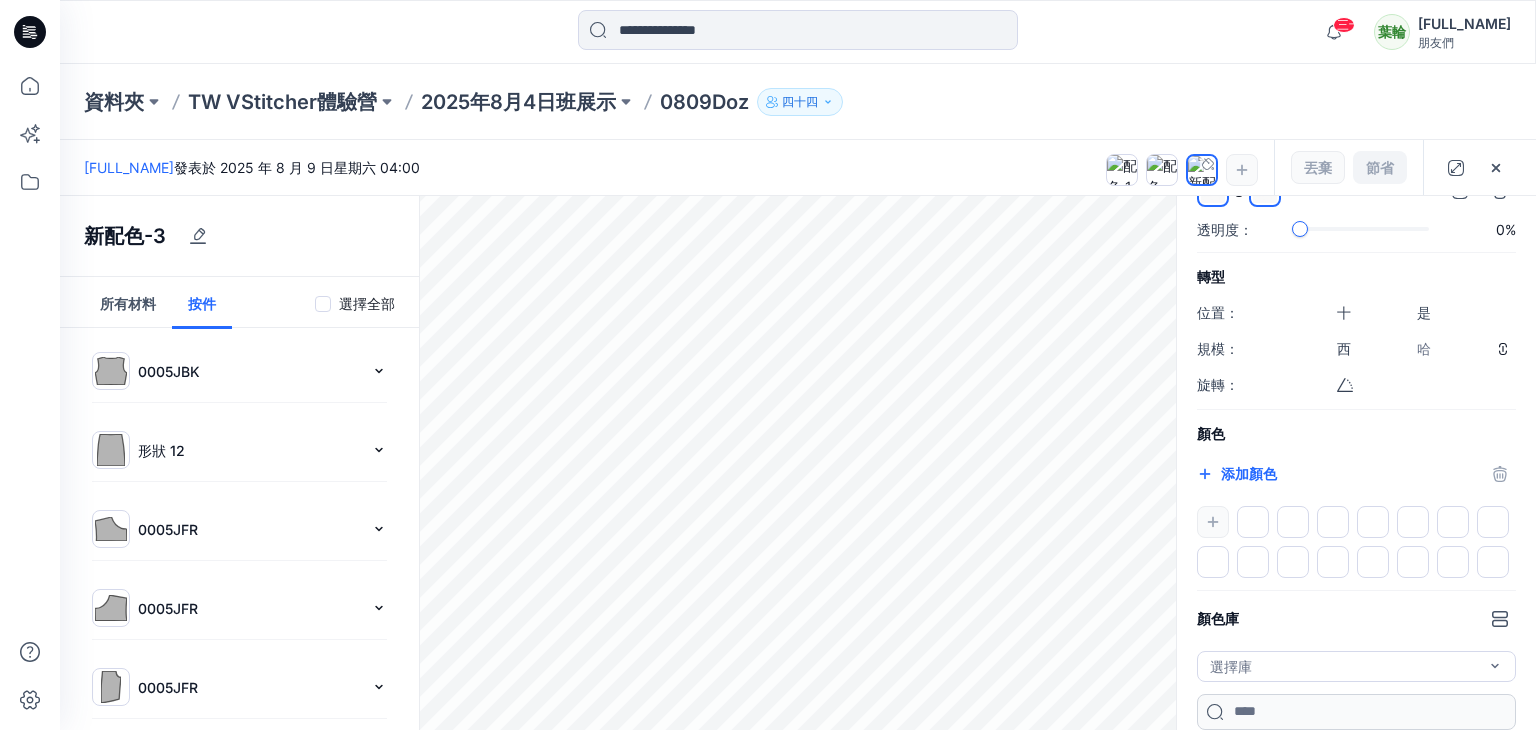 click on "添加顏色 *******" at bounding box center (1356, 474) 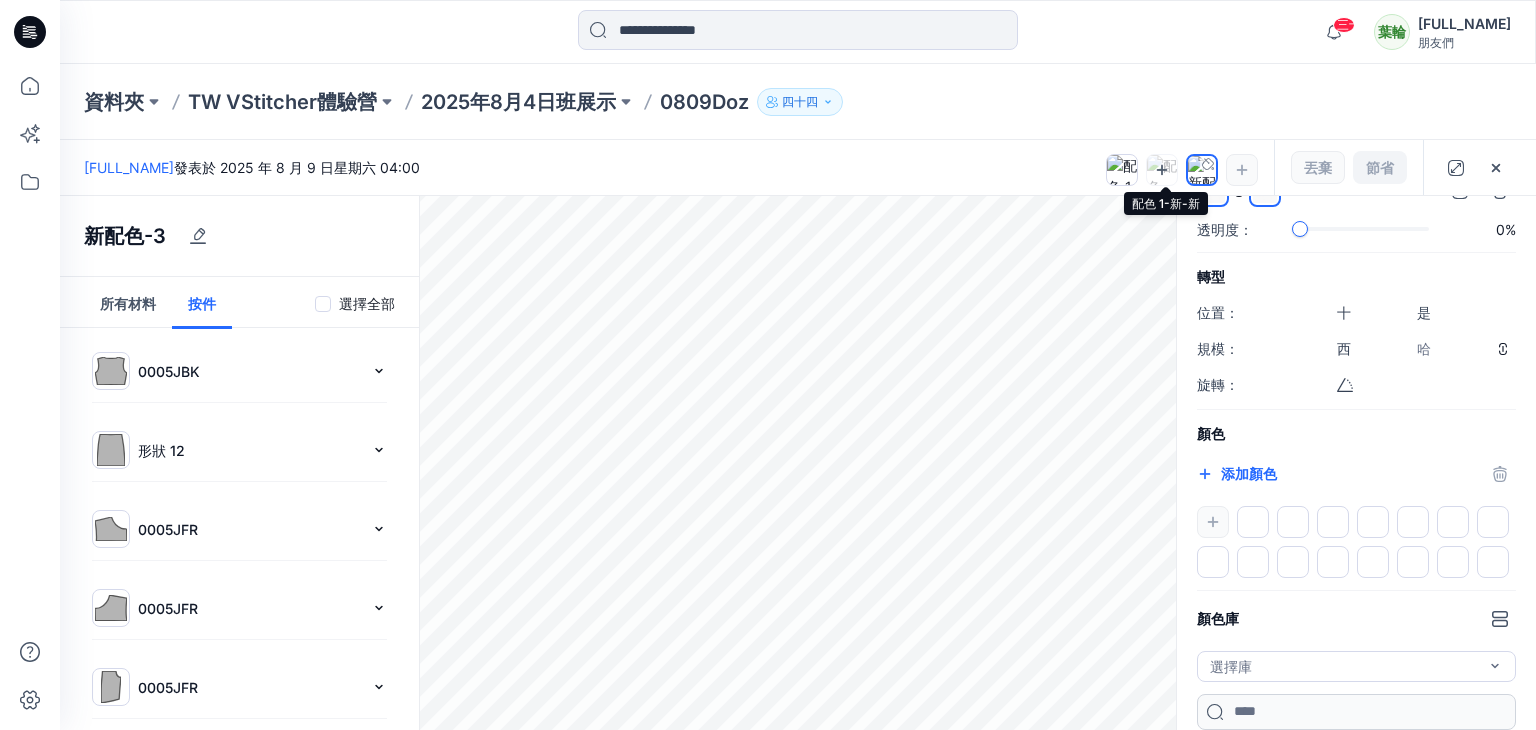 click 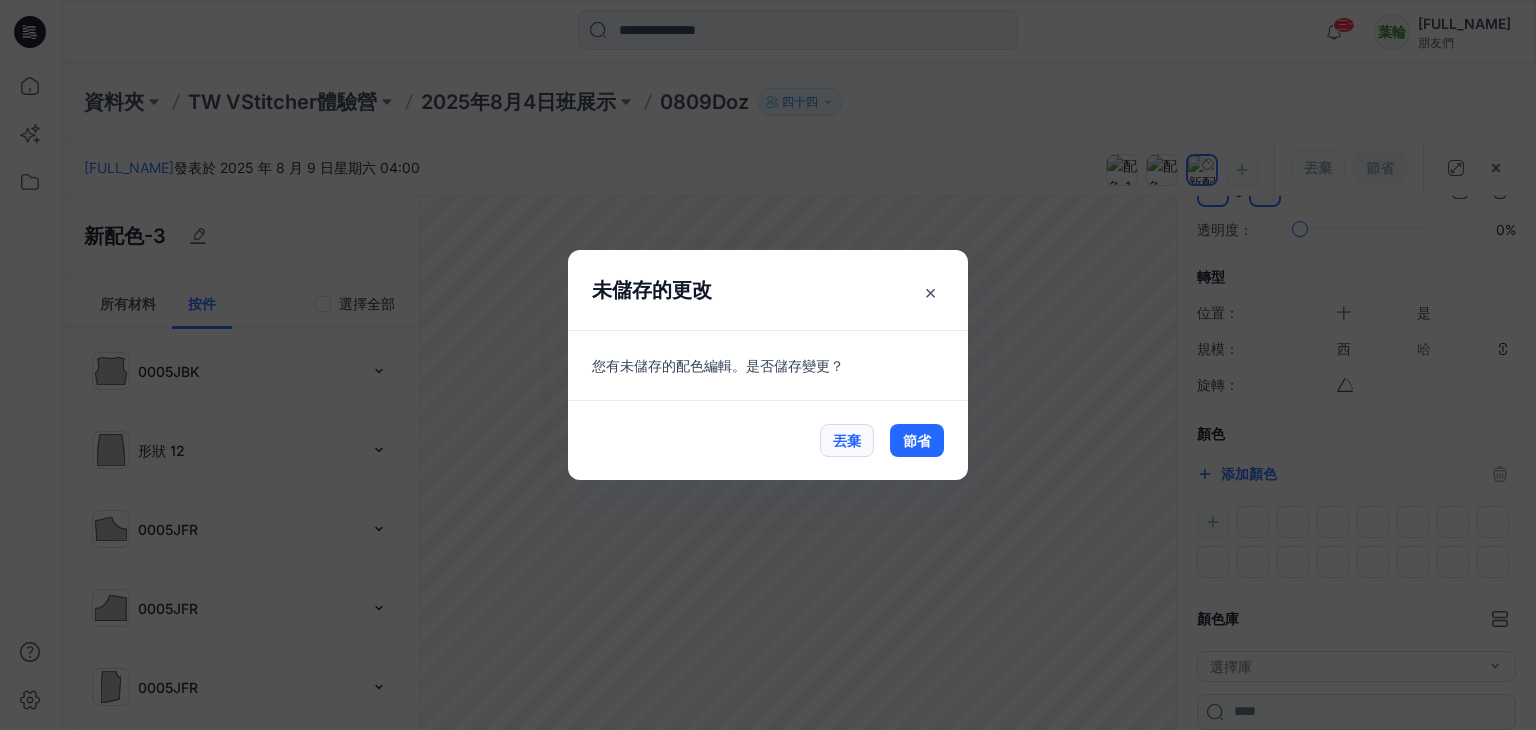 click on "丟棄" at bounding box center [847, 440] 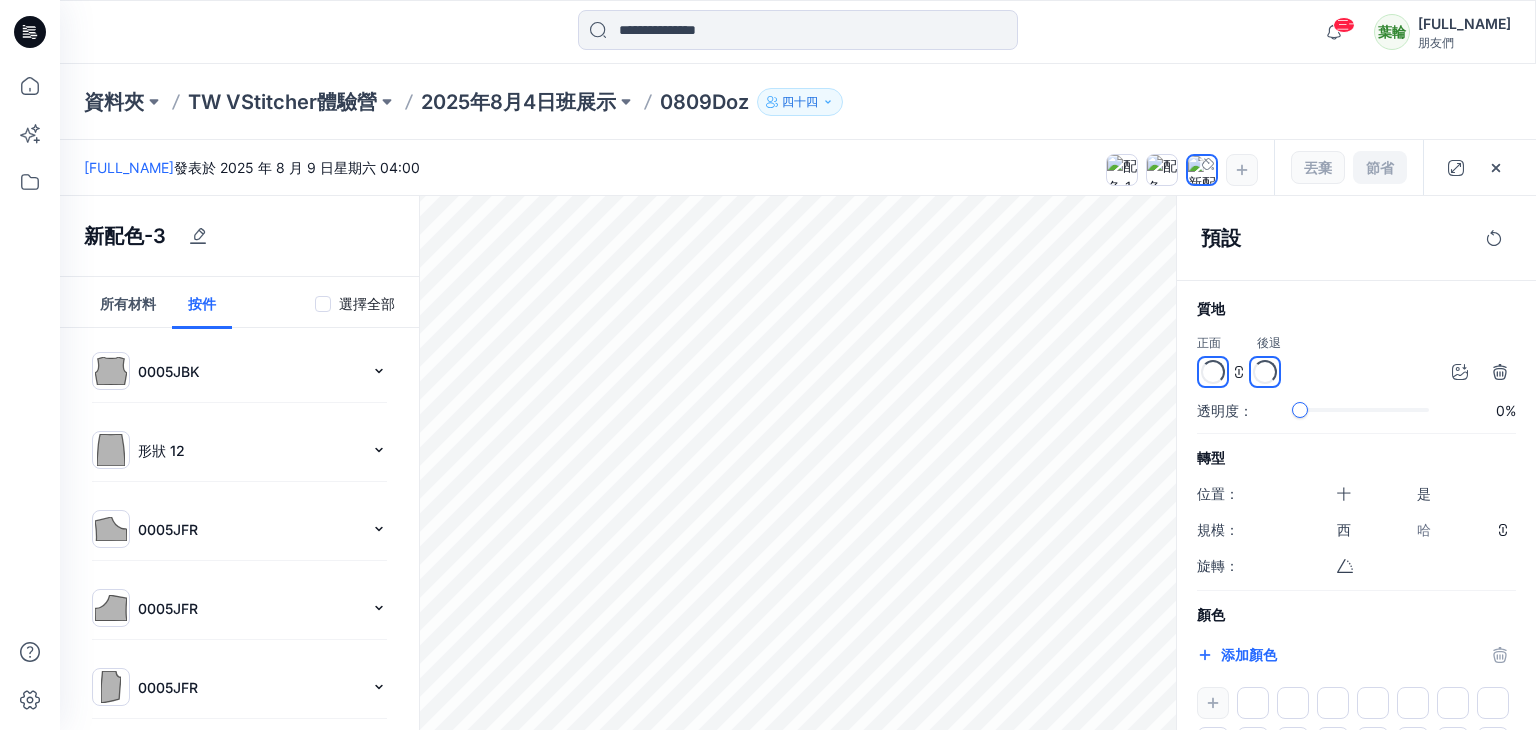 scroll, scrollTop: 182, scrollLeft: 0, axis: vertical 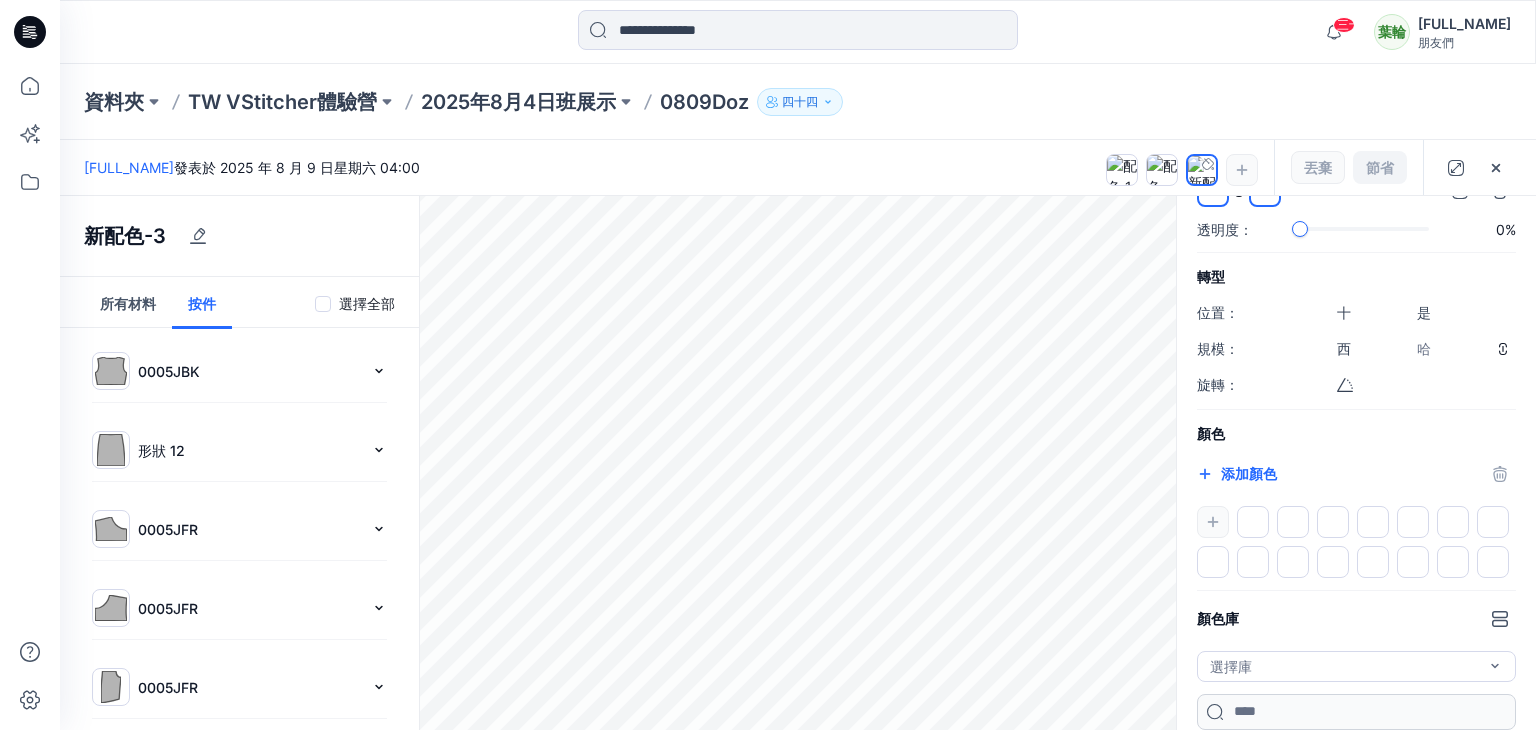 click at bounding box center [1356, 542] 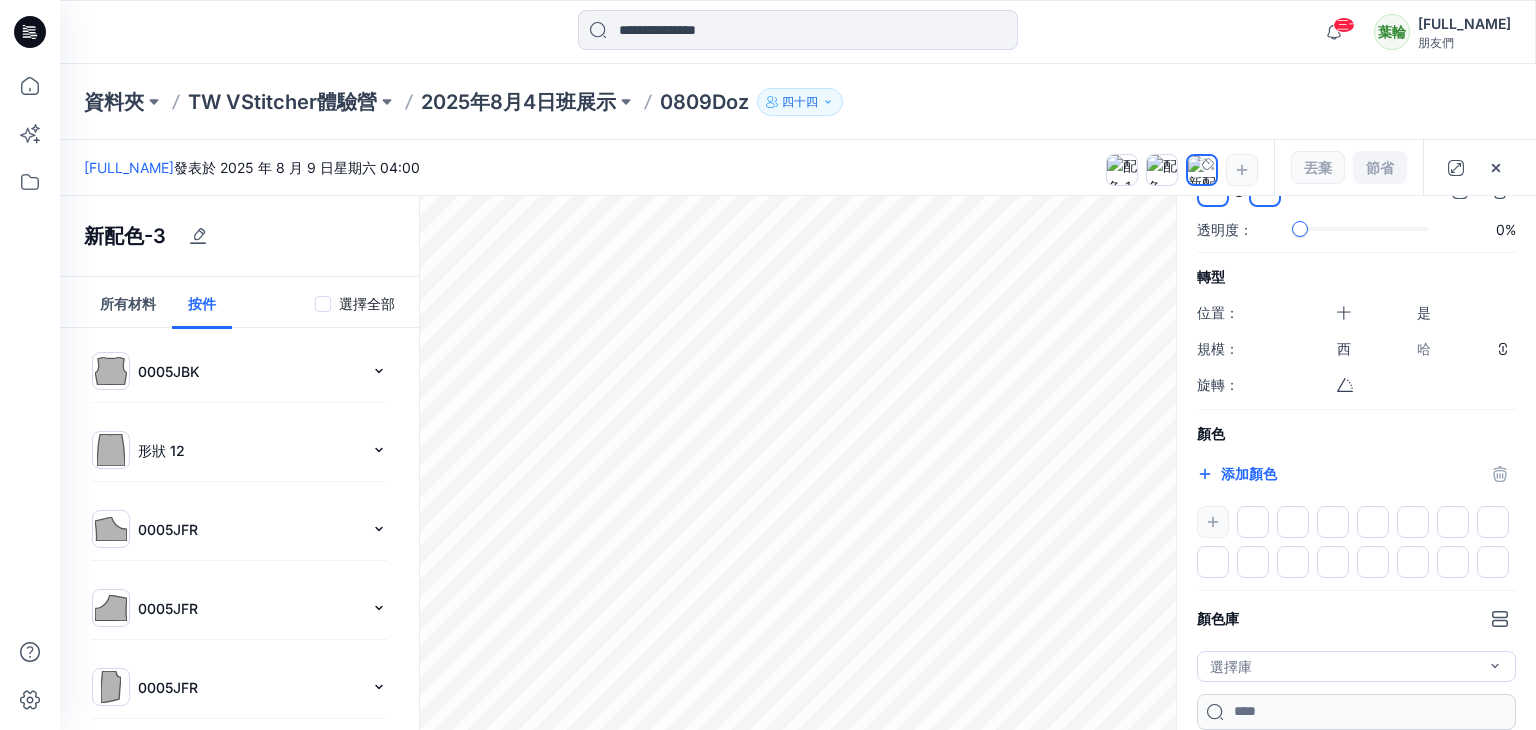 click at bounding box center [1356, 542] 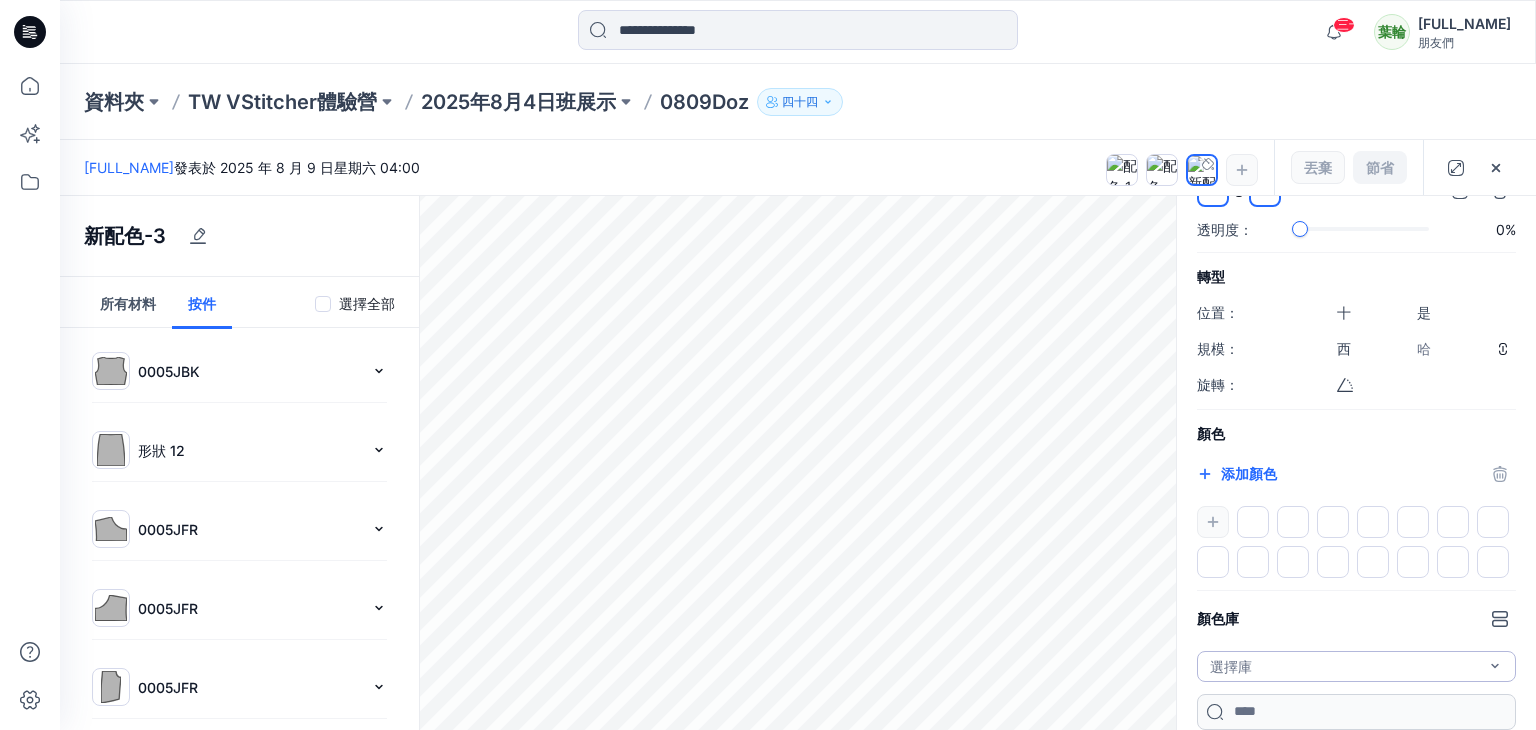 click on "選擇庫" at bounding box center [1356, 666] 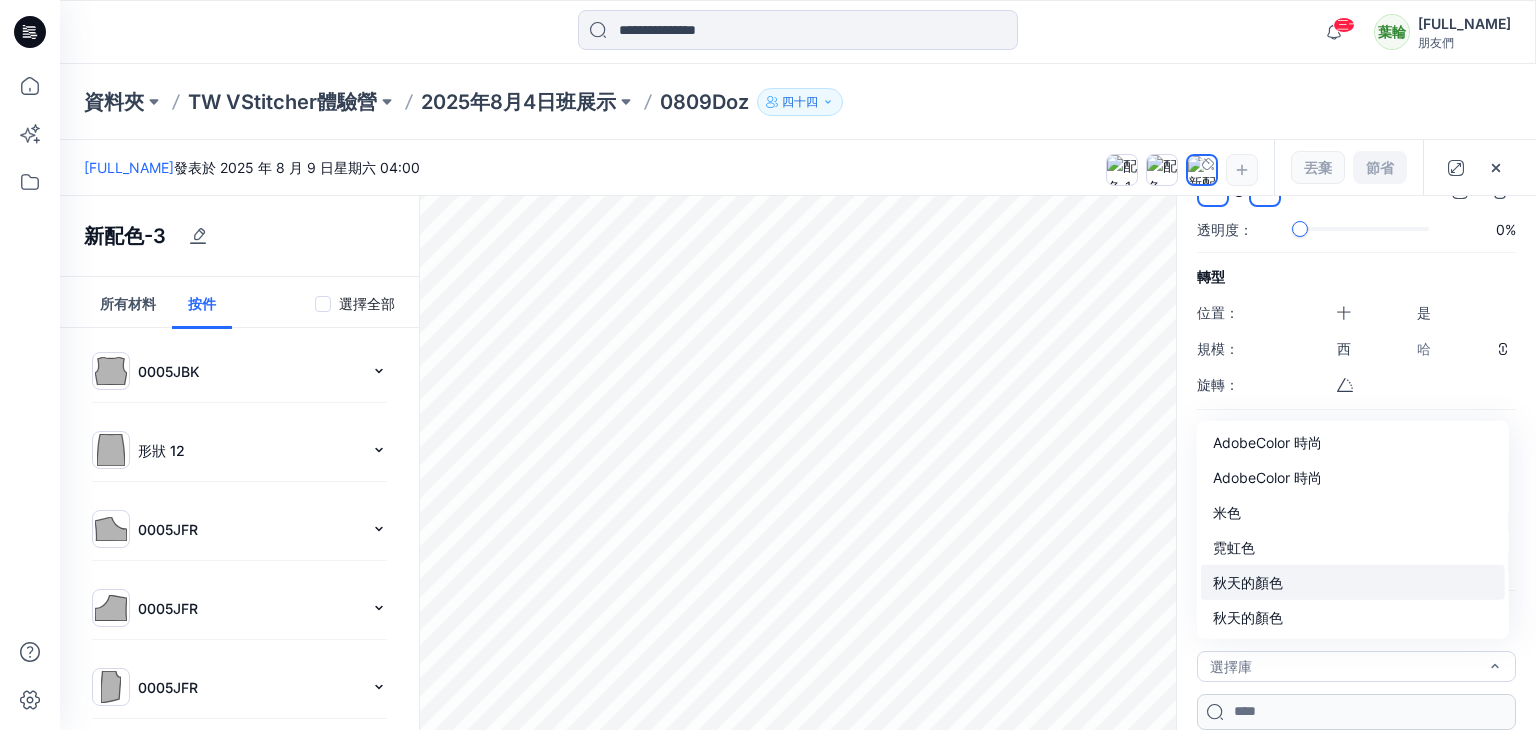 click on "秋天的顏色" at bounding box center [1248, 582] 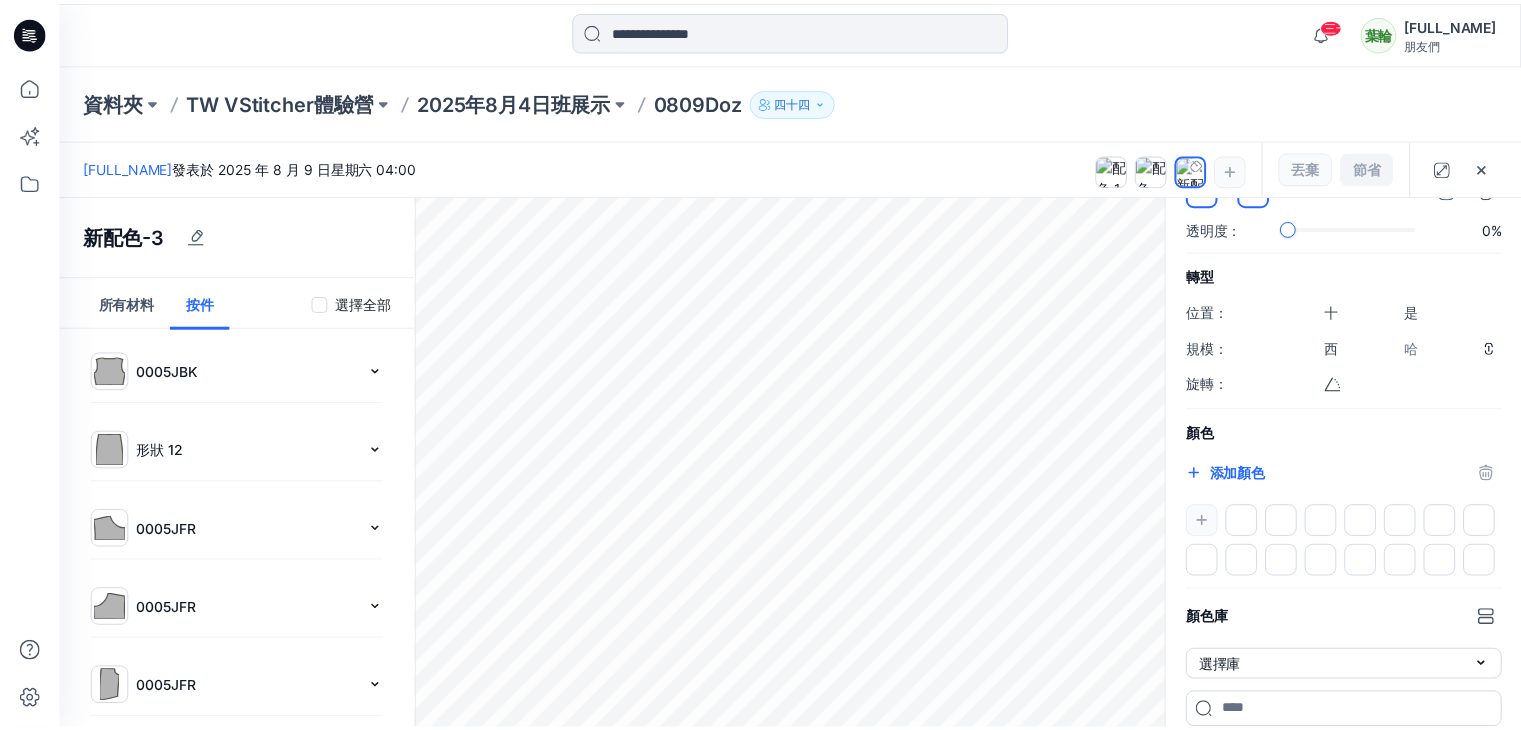 scroll, scrollTop: 322, scrollLeft: 0, axis: vertical 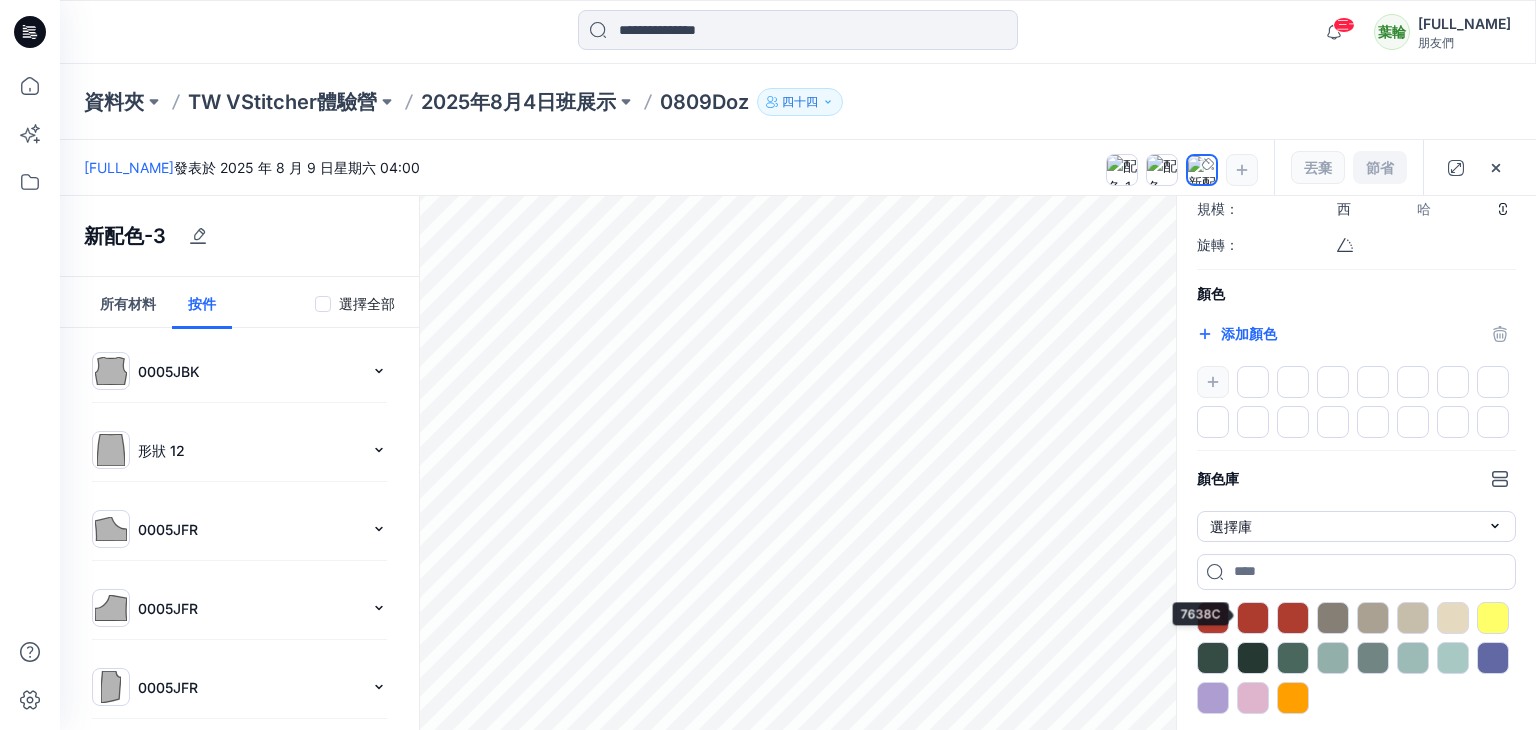 click at bounding box center (1356, 658) 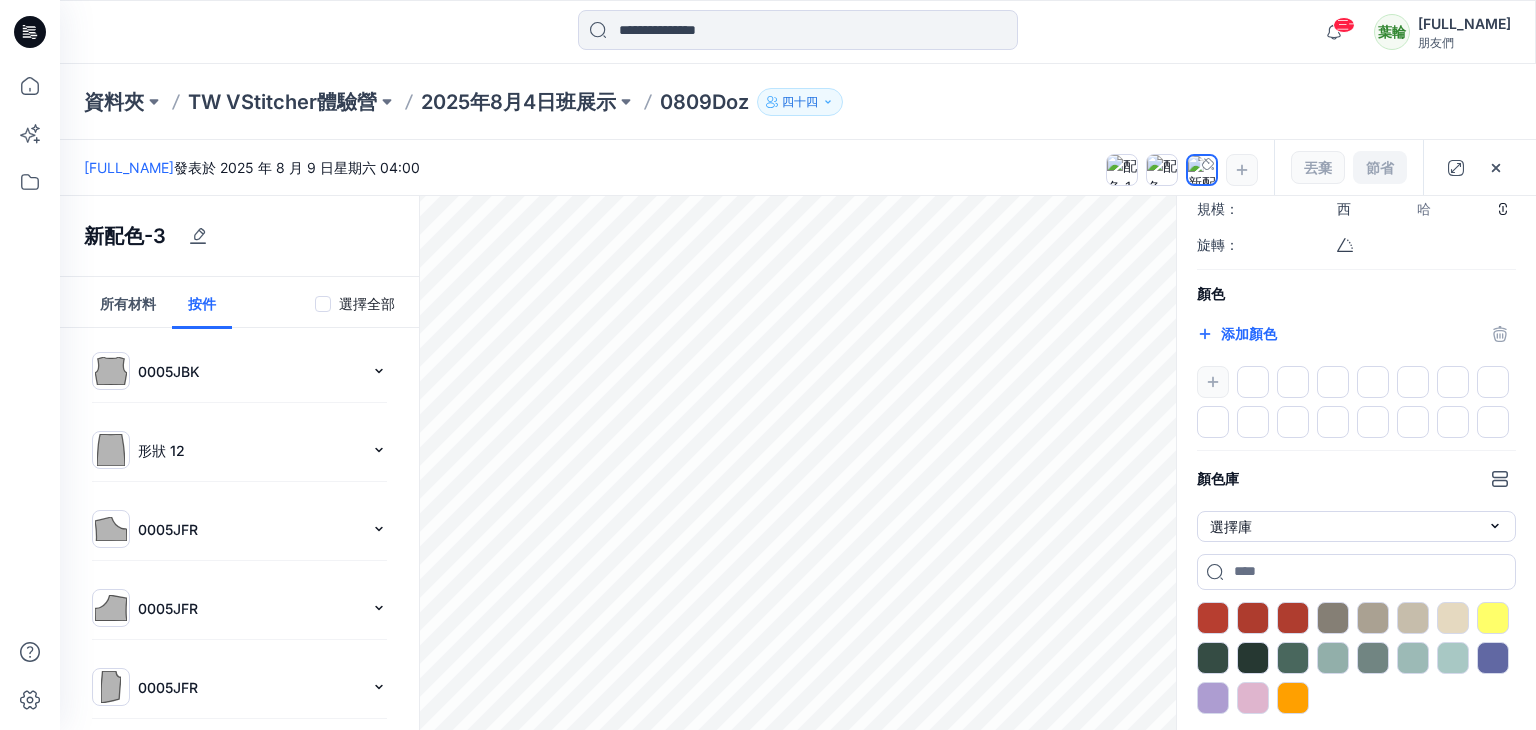 click on "新配色-3 所有材料 按件 選擇全部 0005JBK 織物 Default 接縫 2cm Double needle 1cm Single needle 形狀 12 織物 Denim Heavyweight 58 g 2 接縫 Group 1cm Double needle 0005JFR 織物 Velvet 340g 接縫 2cm Double needle 1cm Single needle 0005JFR 織物 Default 接縫 Group 2cm Double needle 1cm Single needle 0005JFR 織物 Denim Heavyweight 58 g 1 接縫 Group 2cm Double needle 0005JFR 織物 Default 接縫 Group 2cm Double needle 形狀 12 織物 Default 接縫 Group 形狀 12 織物 Denim Heavyweight 58 g 1 接縫 Group 形狀 12 織物 Default 形狀 12 織物 Denim Heavyweight 58 g 2 接縫 Group 1cm Double needle 預設 質地 正面 後退 透明度： 0% 轉型 位置： 十 **** 是 **** 規模： 西 **** 哈 **** 旋轉： ***** 顏色 添加顏色 ******* 顏色庫 選擇庫 AdobeColor 時尚 AdobeColor 時尚 米色 霓虹色 秋天的顏色 秋天的顏色" at bounding box center [798, 463] 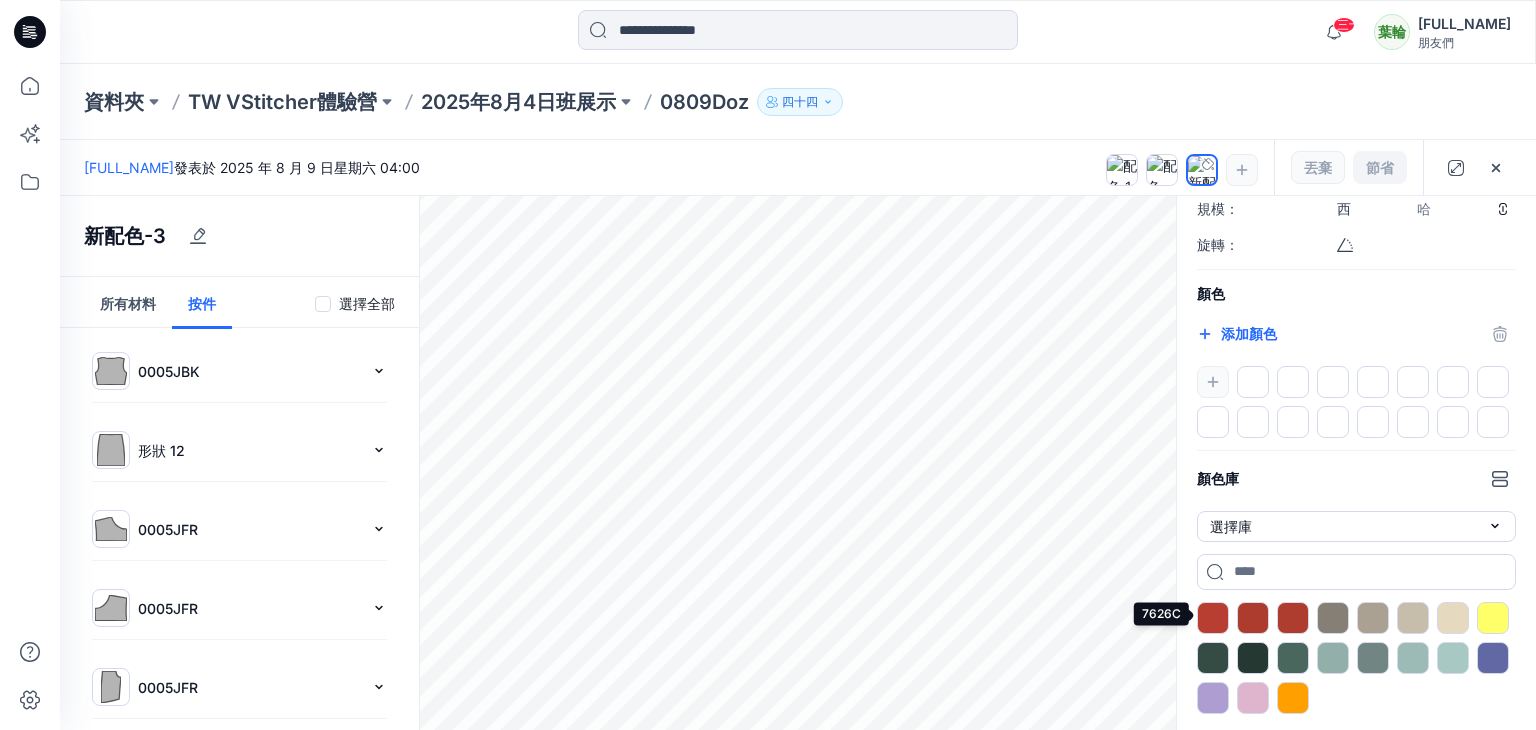 click at bounding box center [1213, 618] 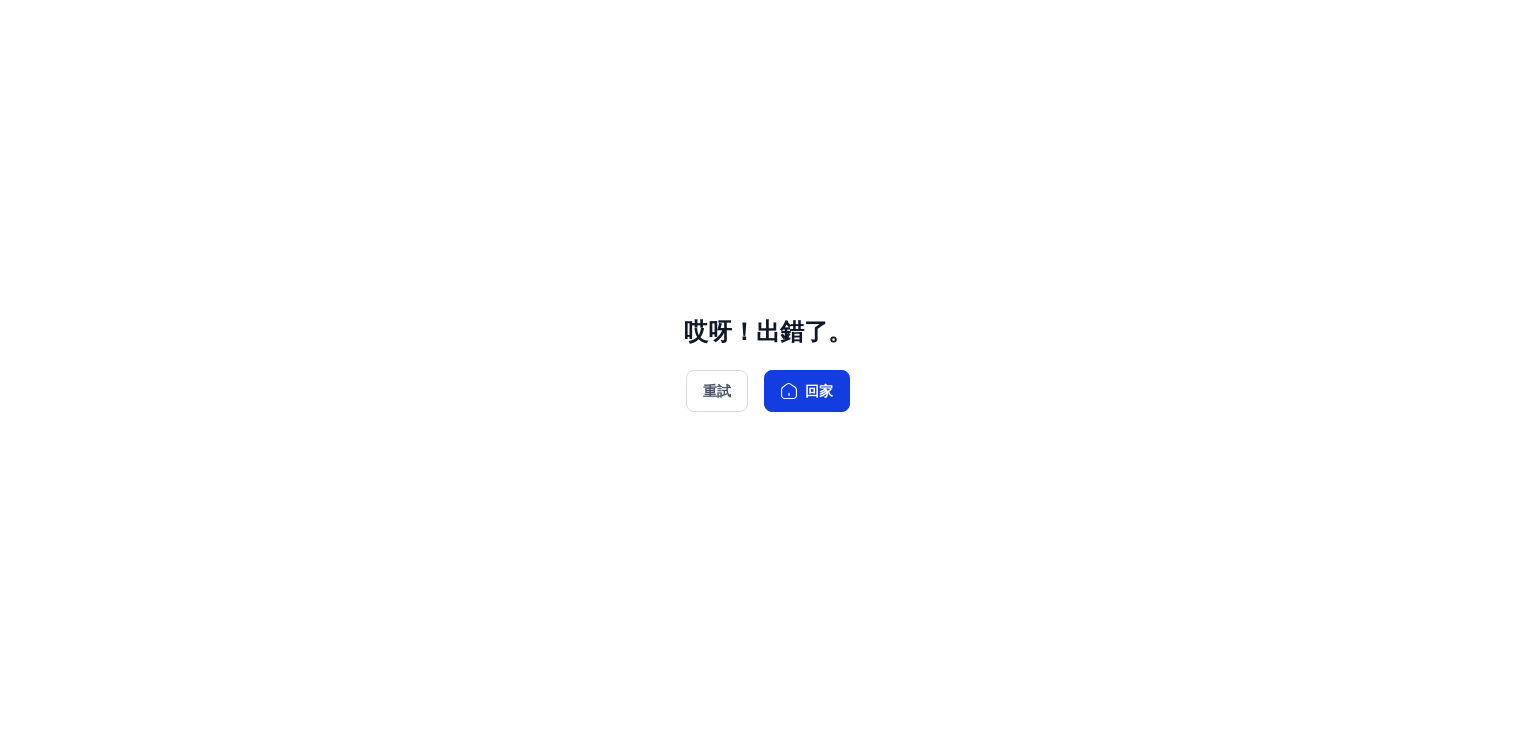 click on "回家" at bounding box center [819, 391] 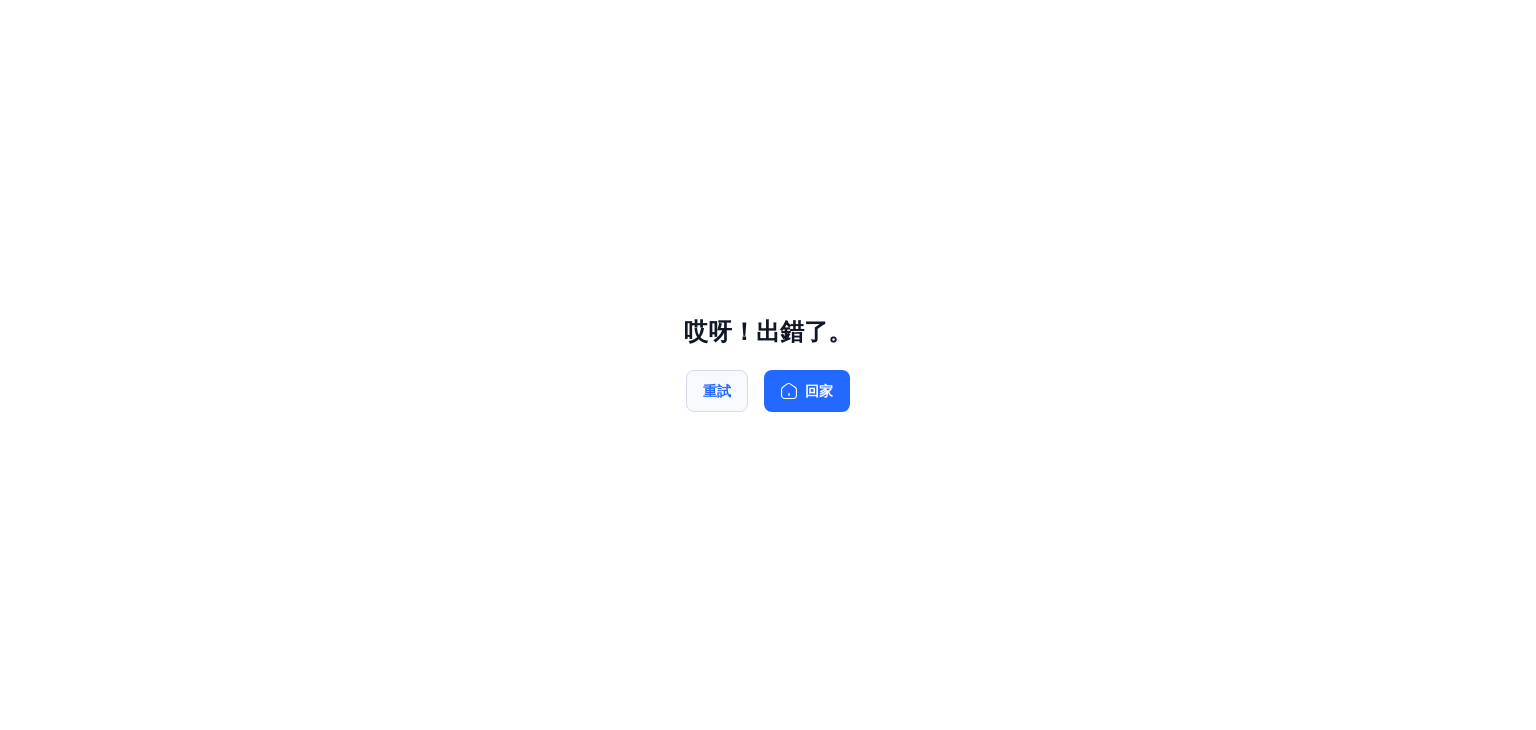 click on "重試" at bounding box center [717, 391] 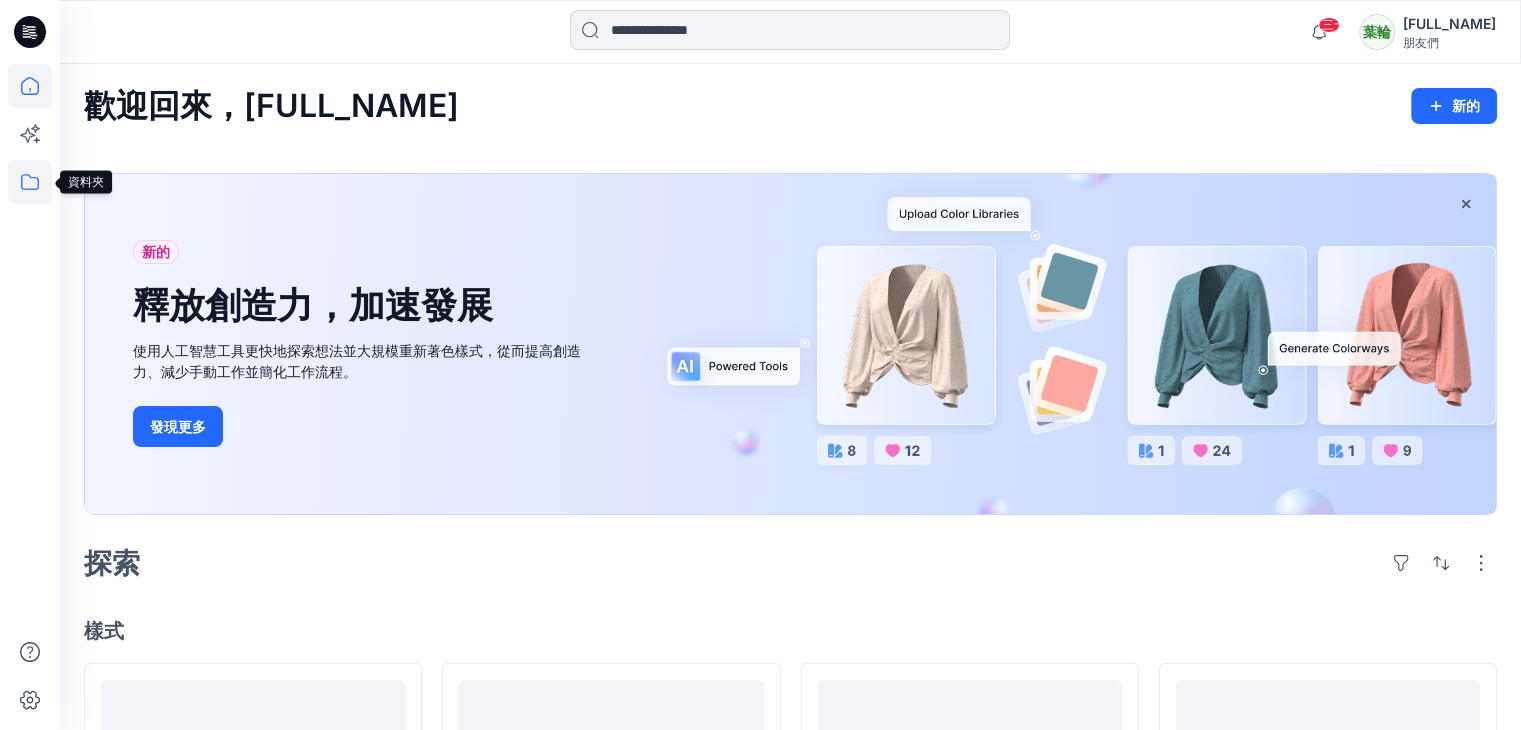 click 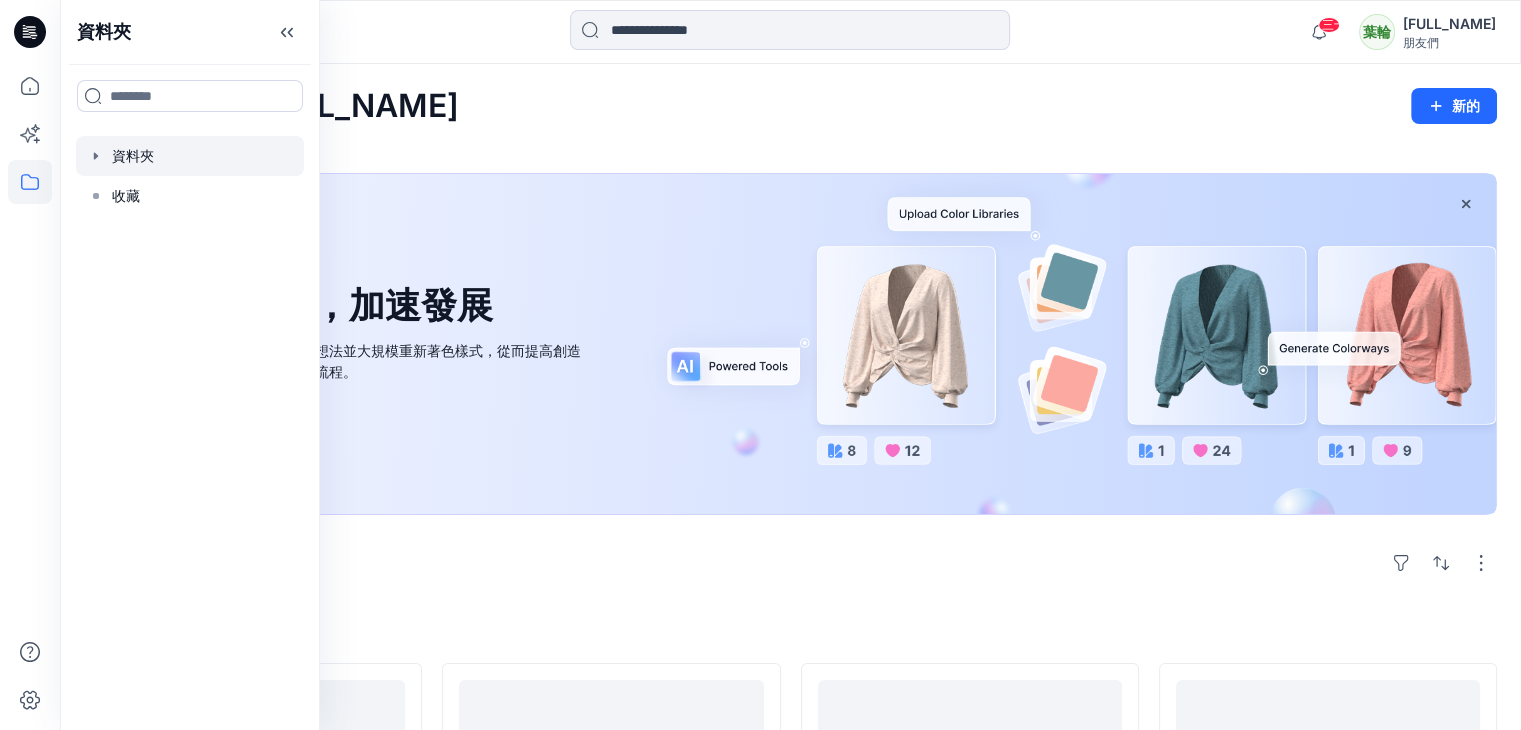 click at bounding box center (190, 156) 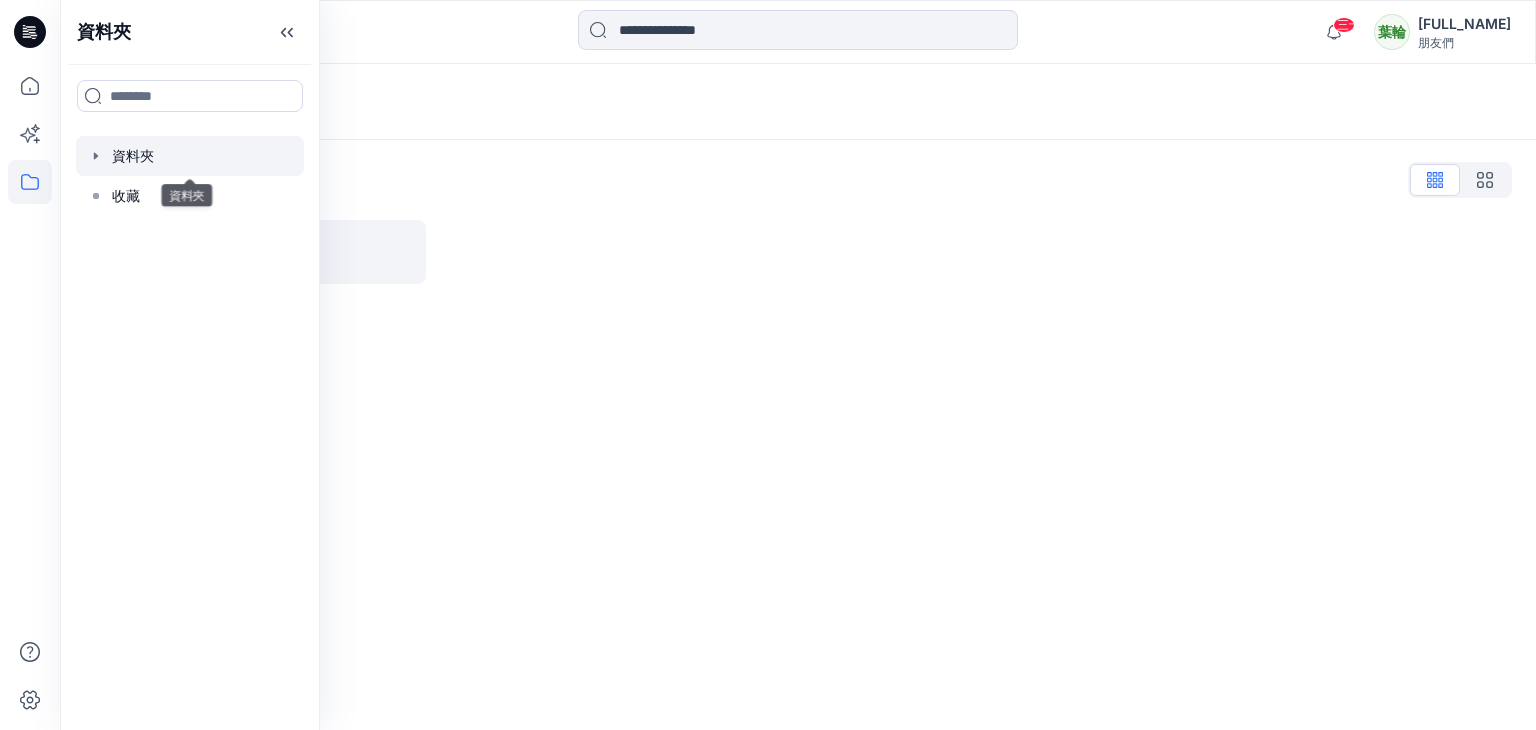 click 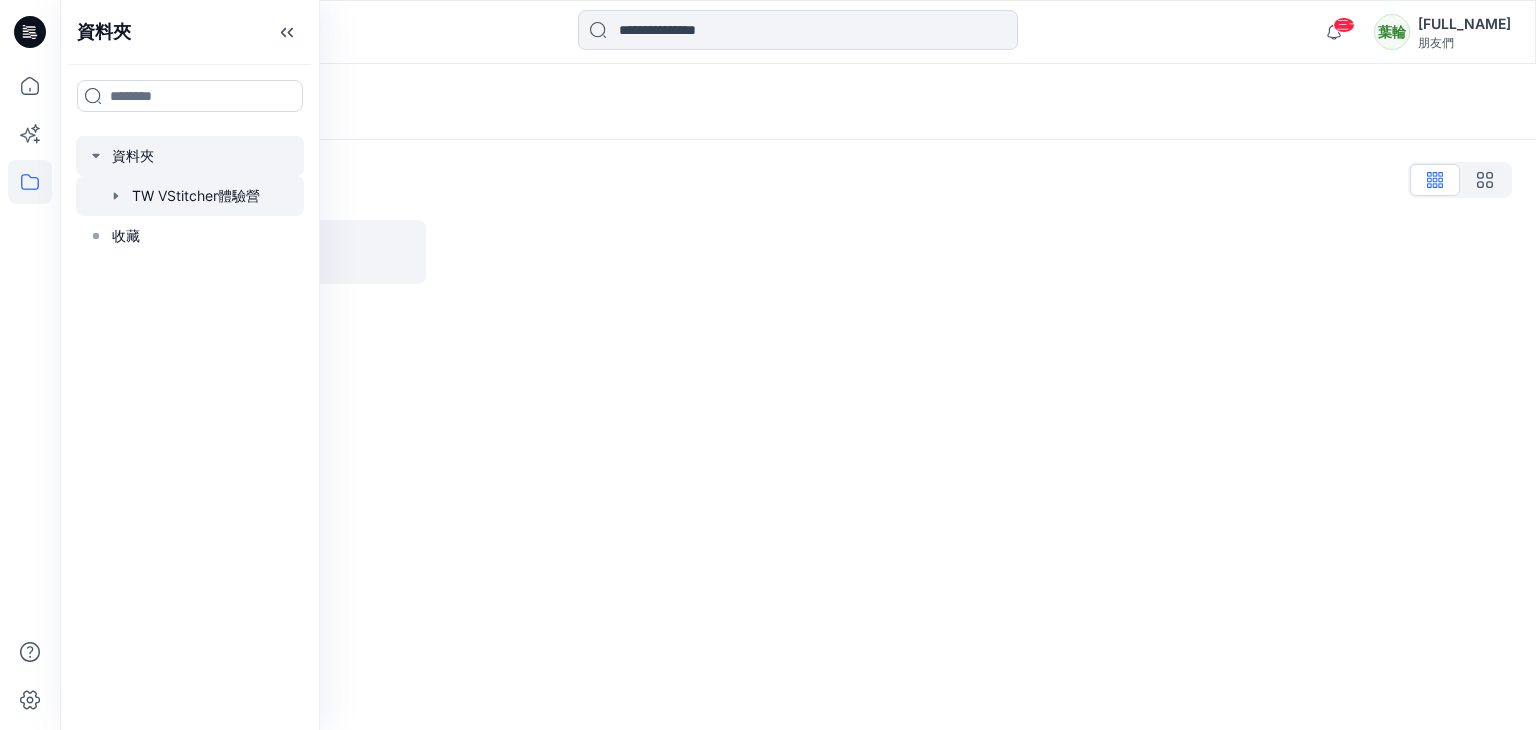 click at bounding box center (190, 196) 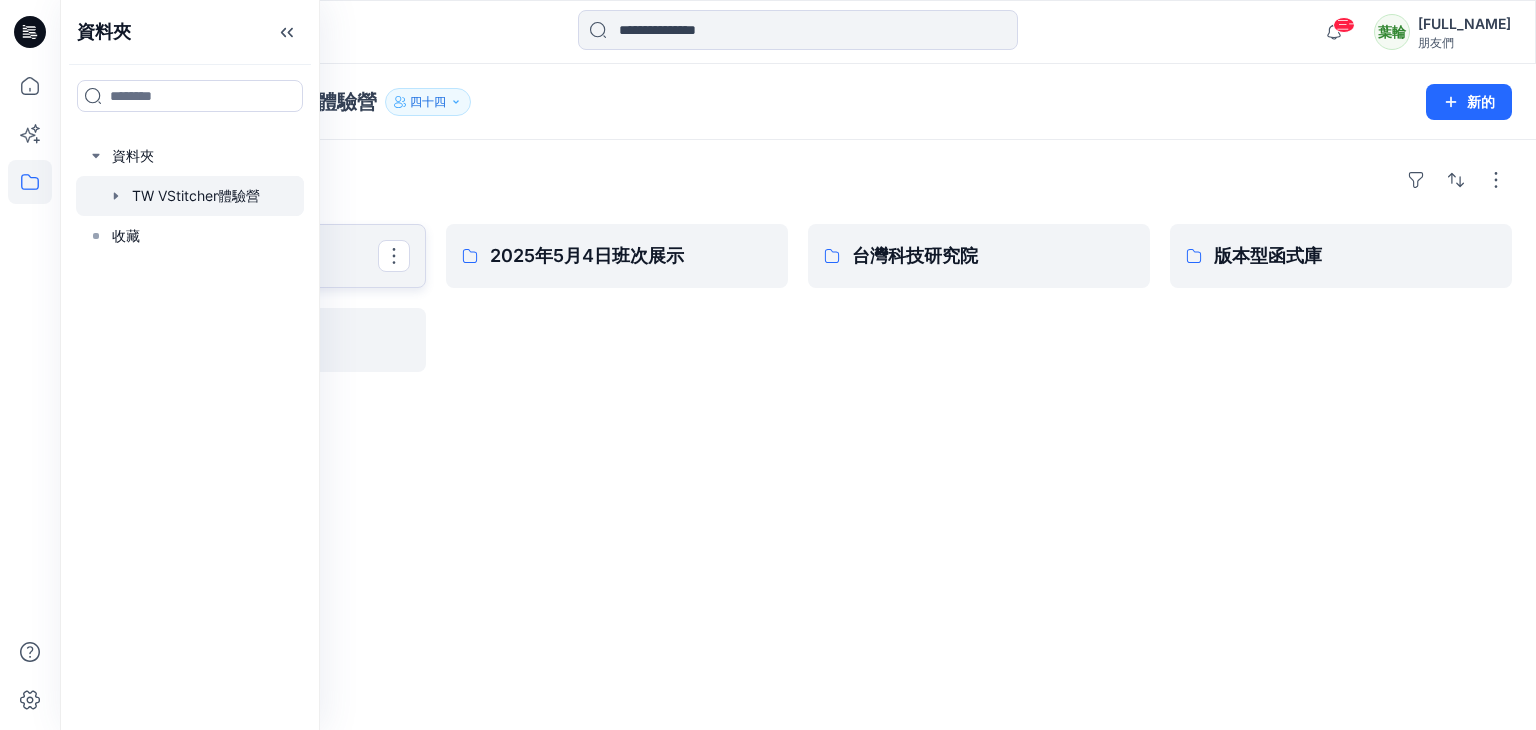 click on "2025年8月4日班展示" at bounding box center [253, 256] 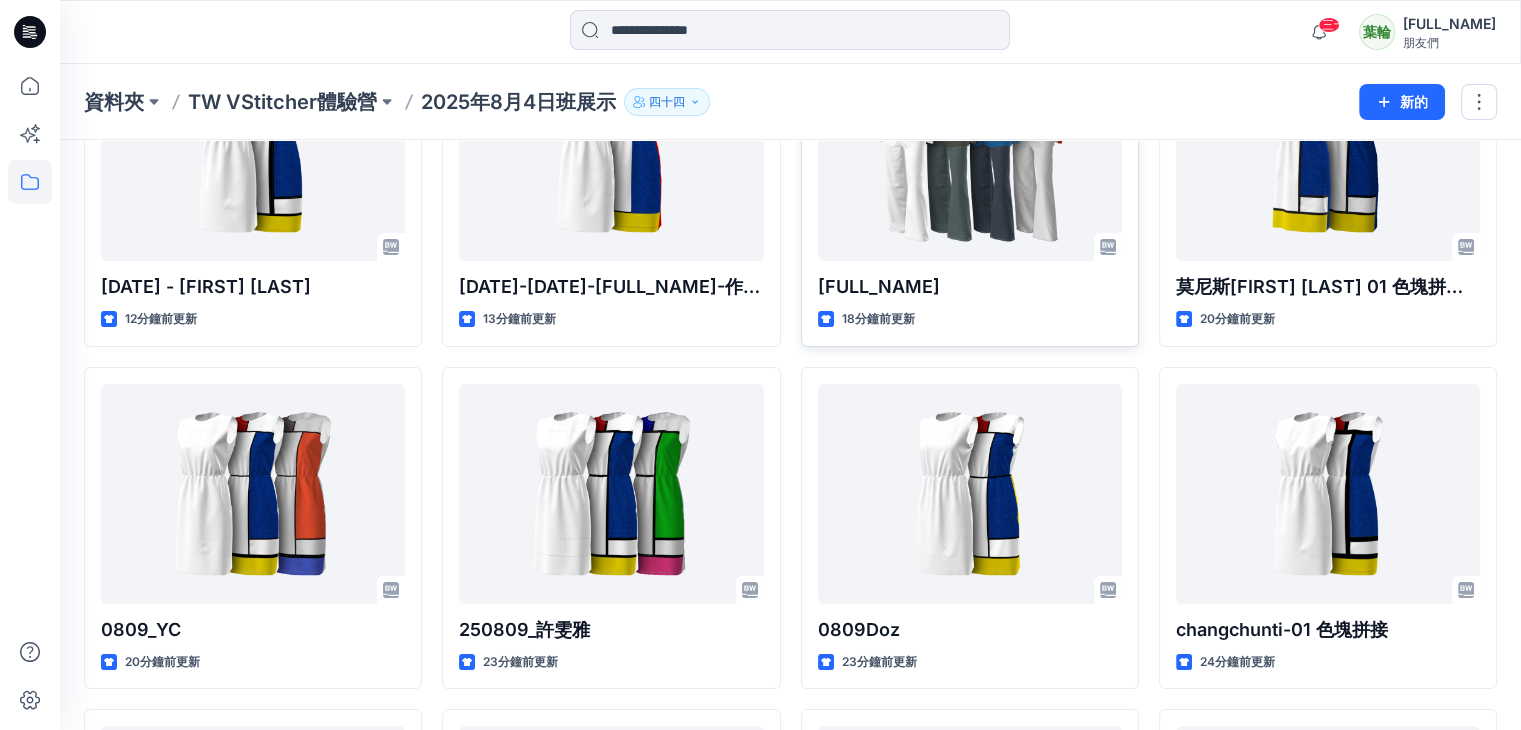 scroll, scrollTop: 300, scrollLeft: 0, axis: vertical 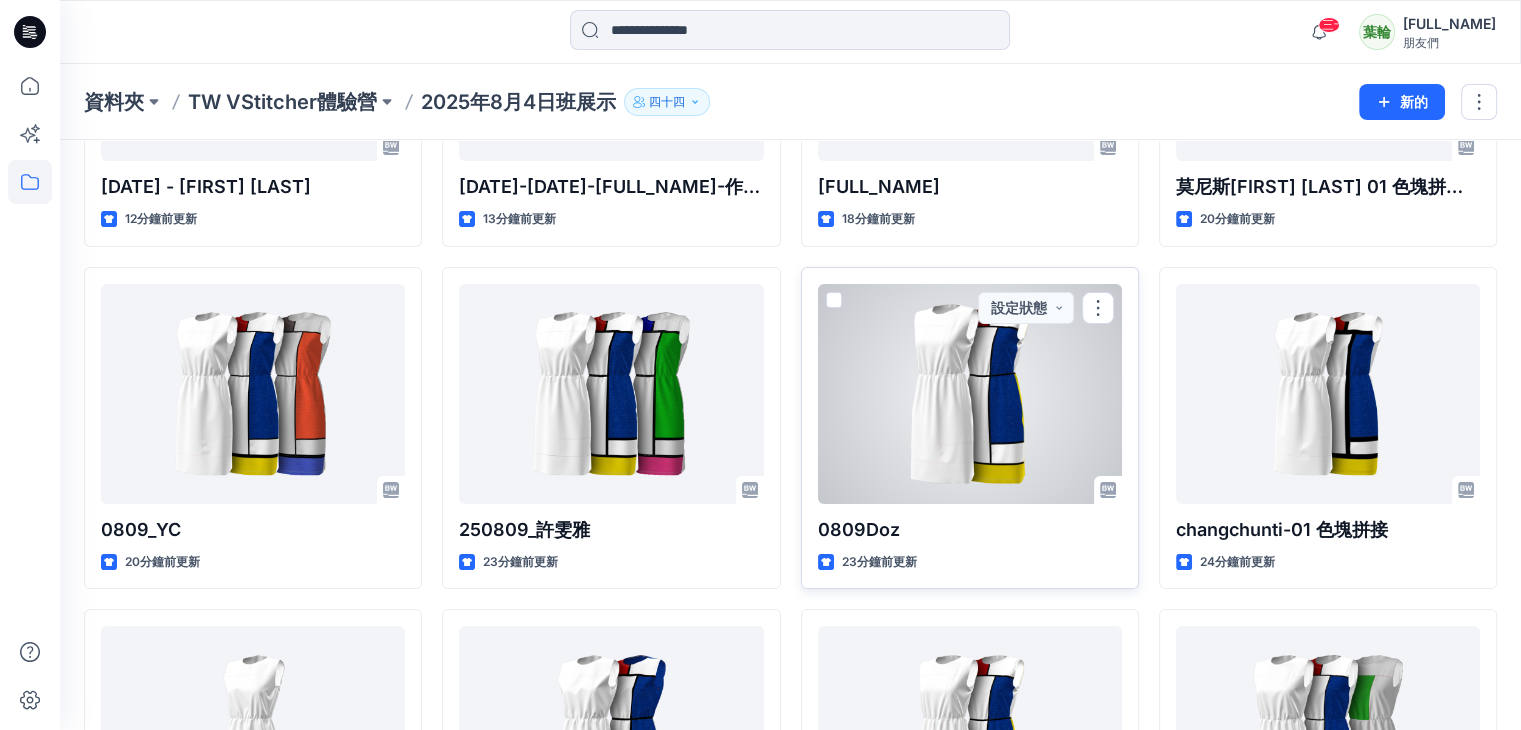 click at bounding box center (970, 394) 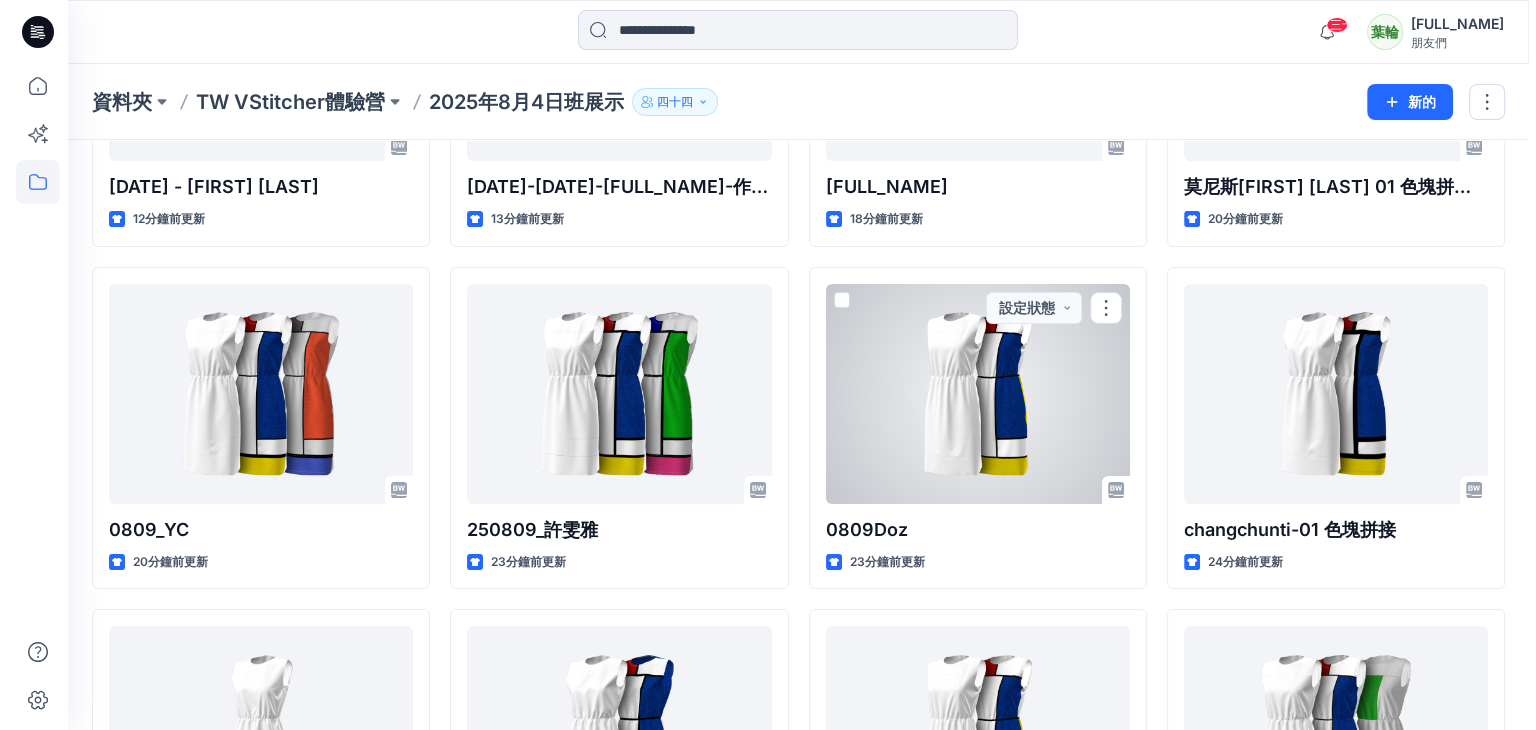scroll, scrollTop: 0, scrollLeft: 0, axis: both 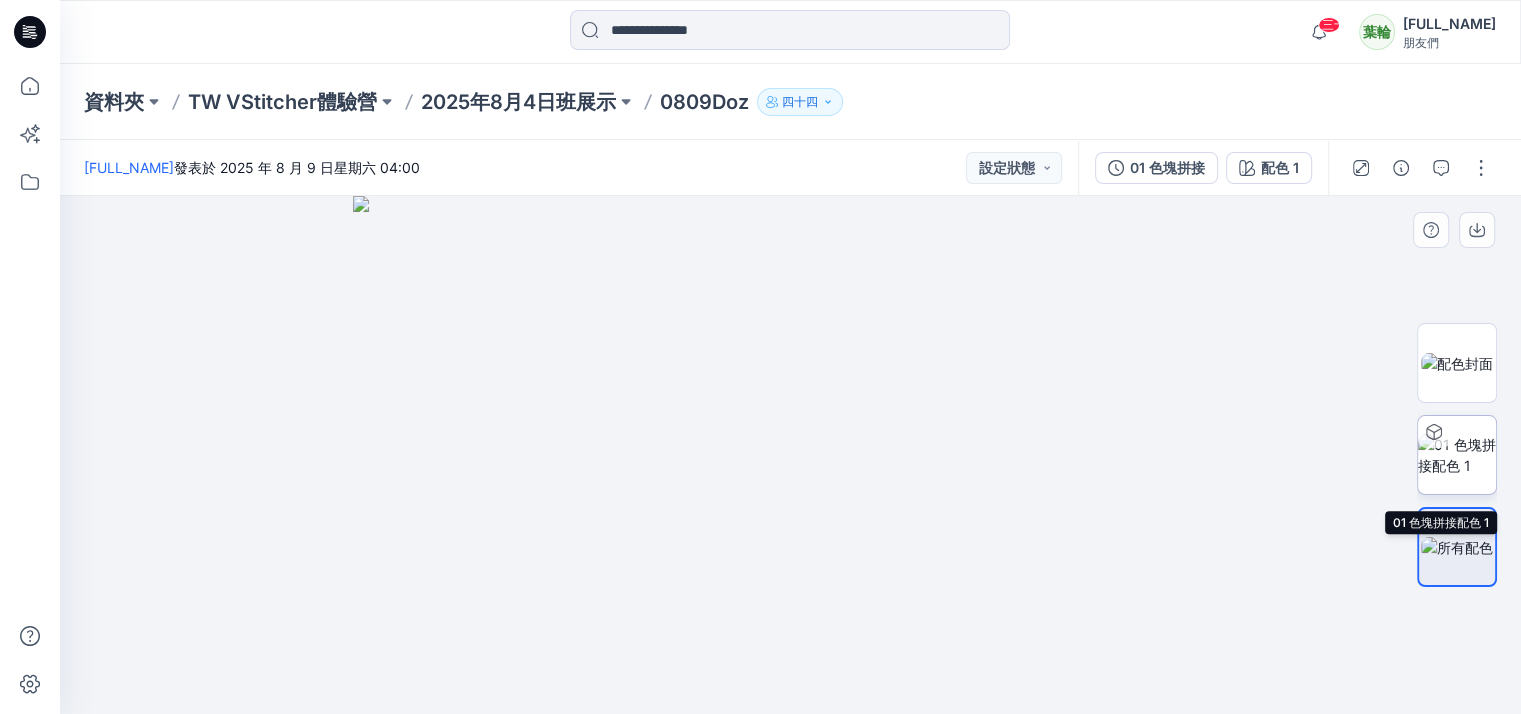 click at bounding box center [1457, 455] 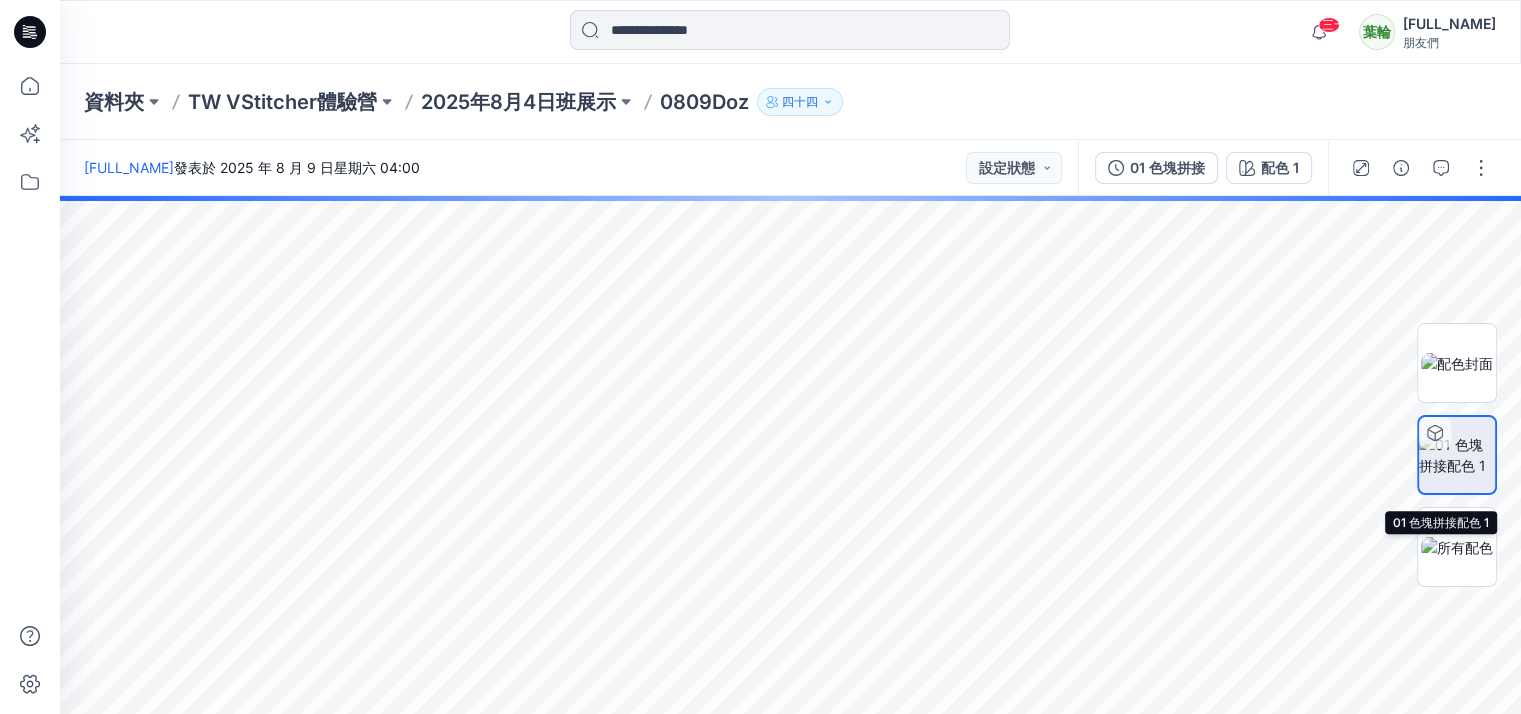 click at bounding box center [1435, 433] 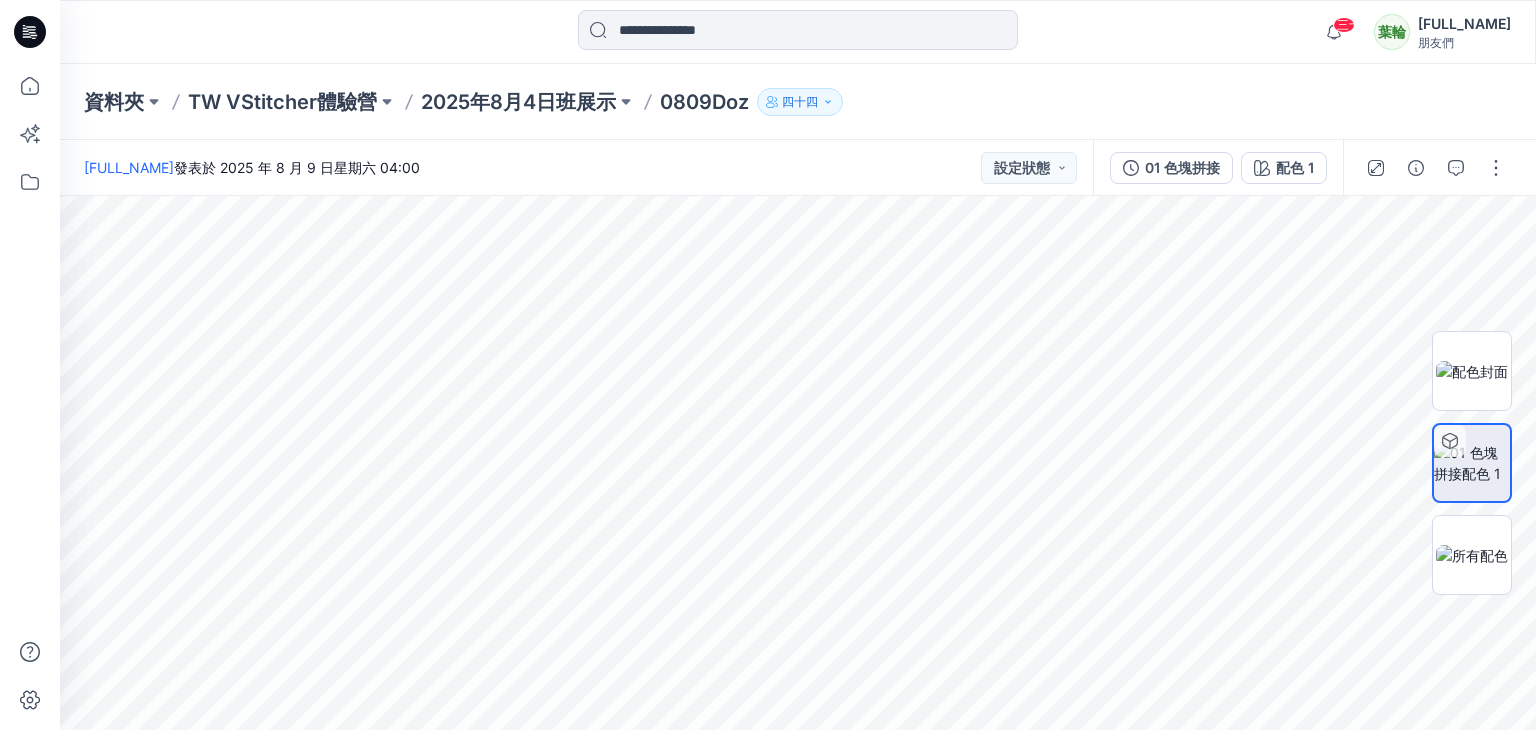 click at bounding box center (1450, 441) 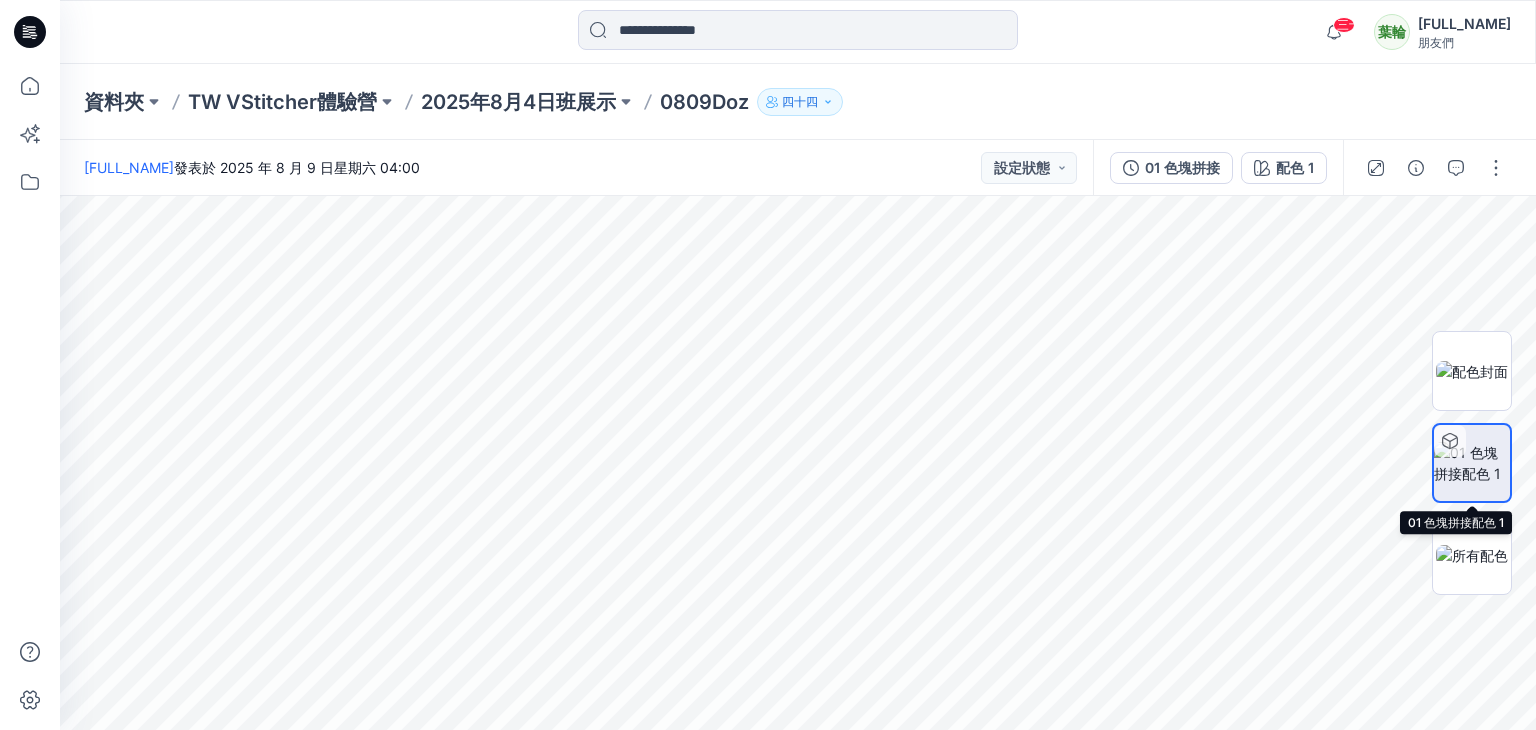 click at bounding box center [1450, 441] 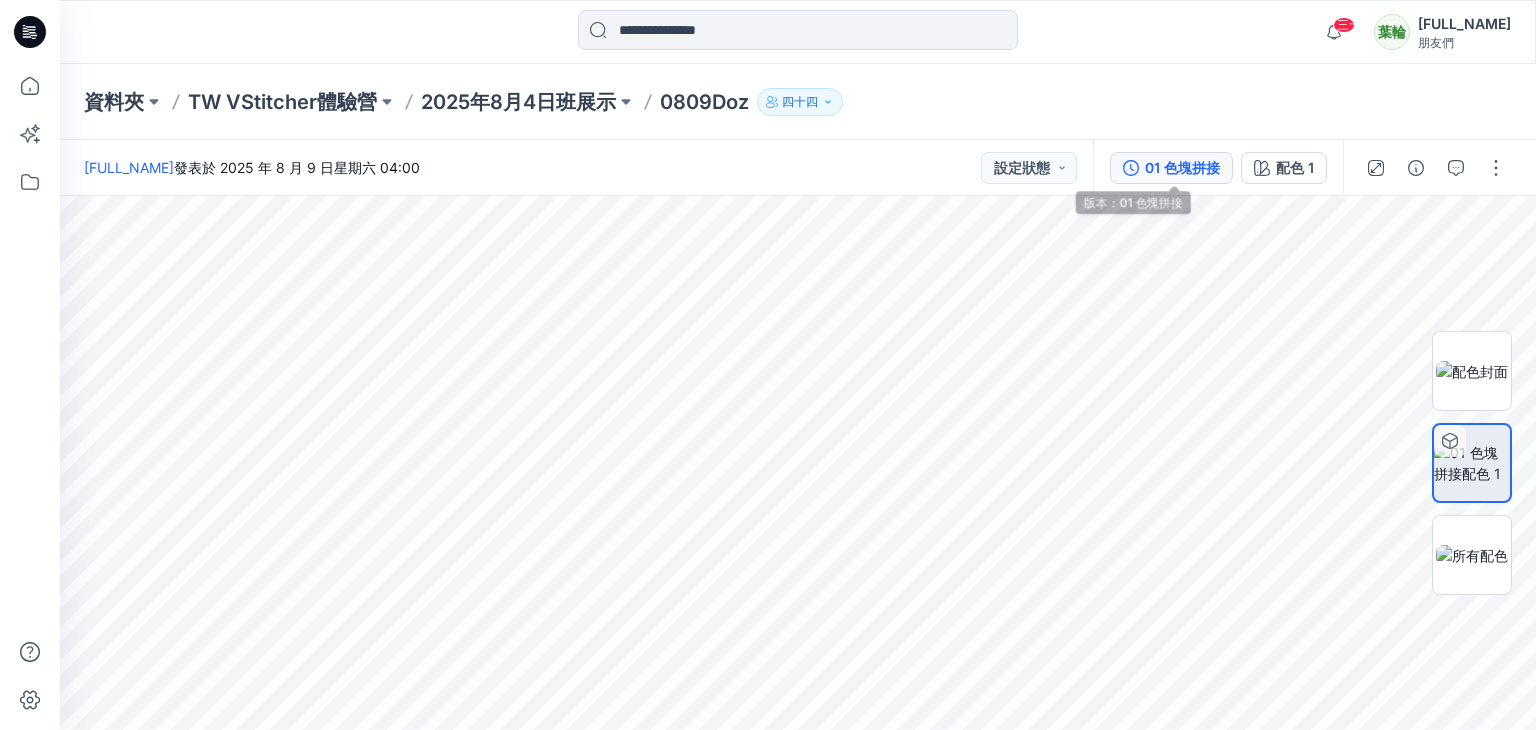 click on "01 色塊拼接" at bounding box center (1182, 167) 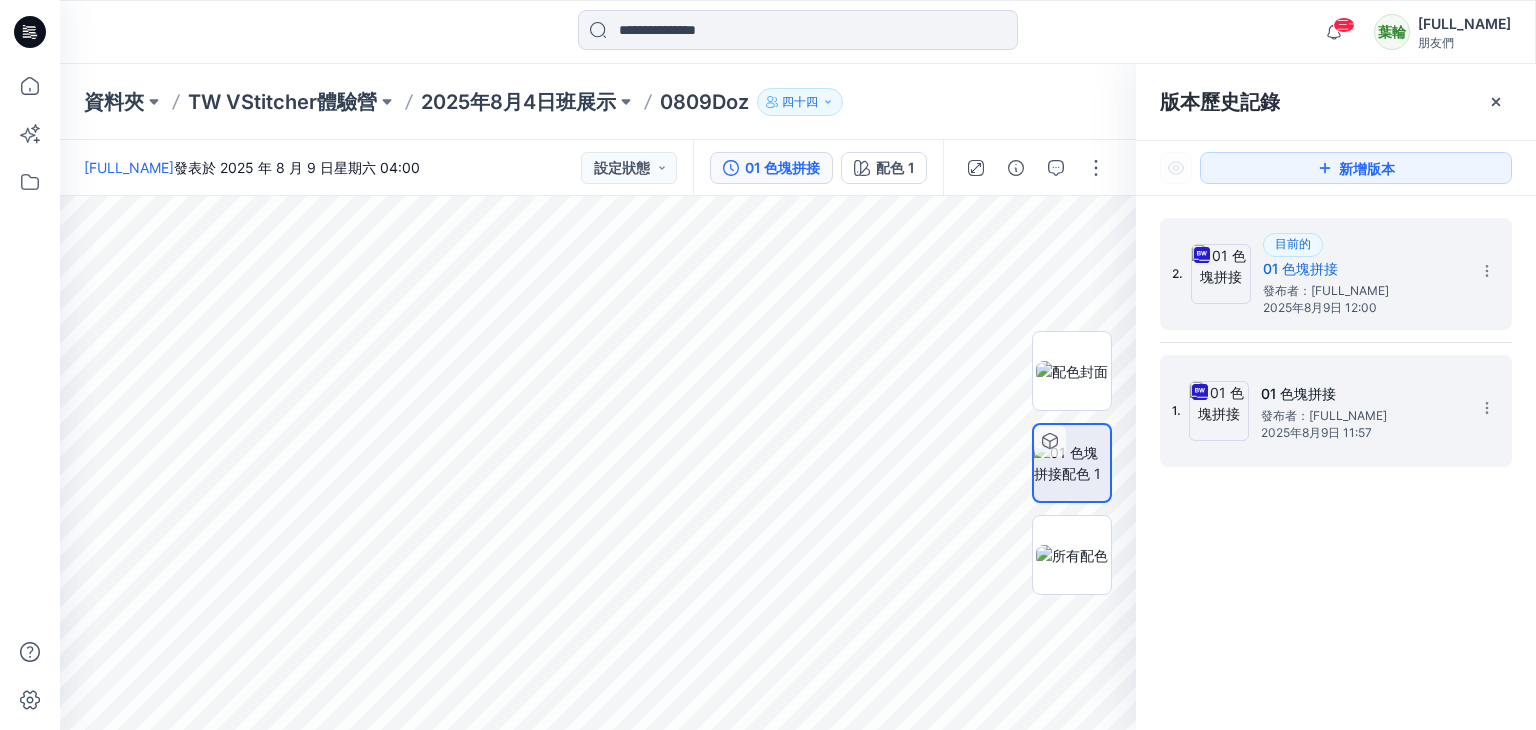 click on "1.   01 色塊拼接 發布者：Yun Ling Liou 2025年8月9日 11:57" at bounding box center (1322, 411) 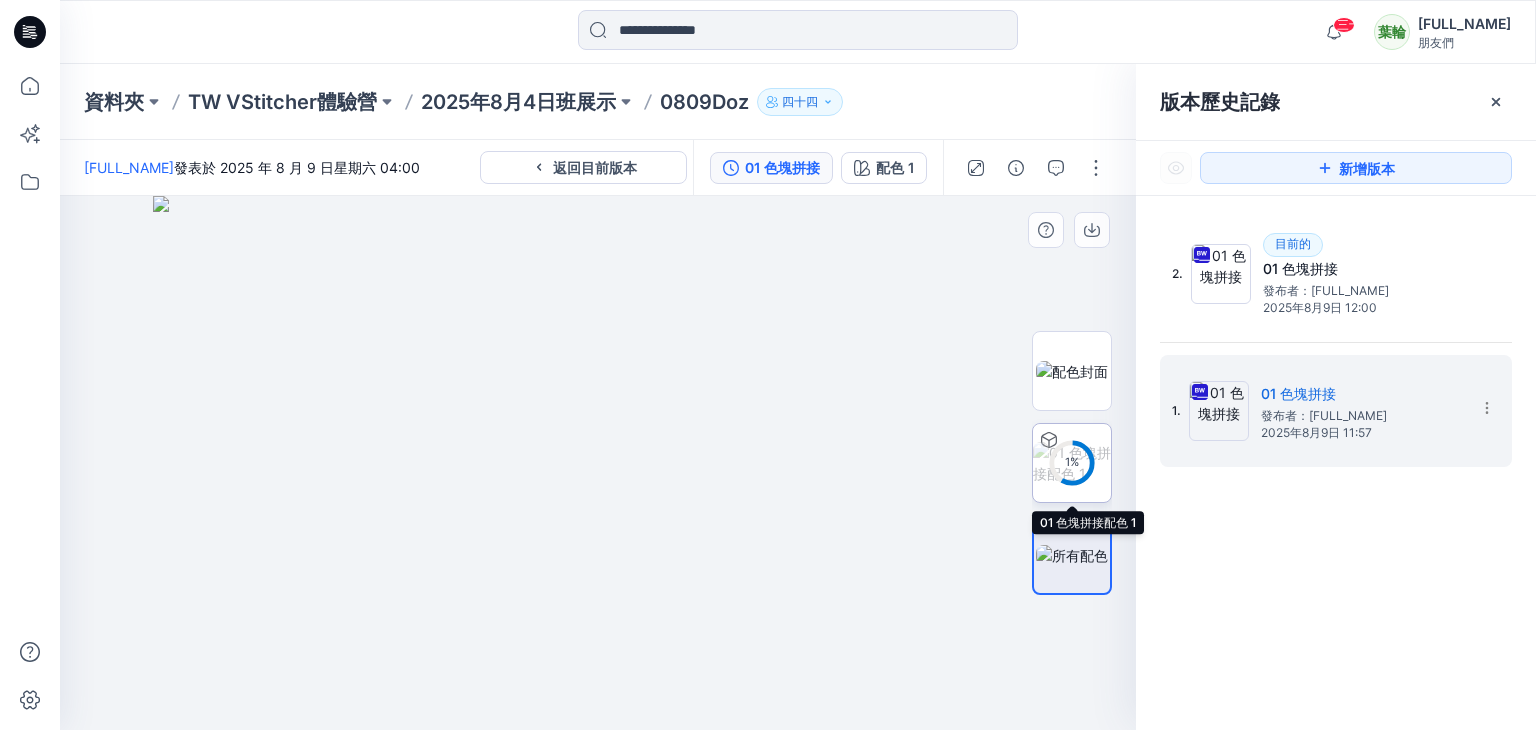 click 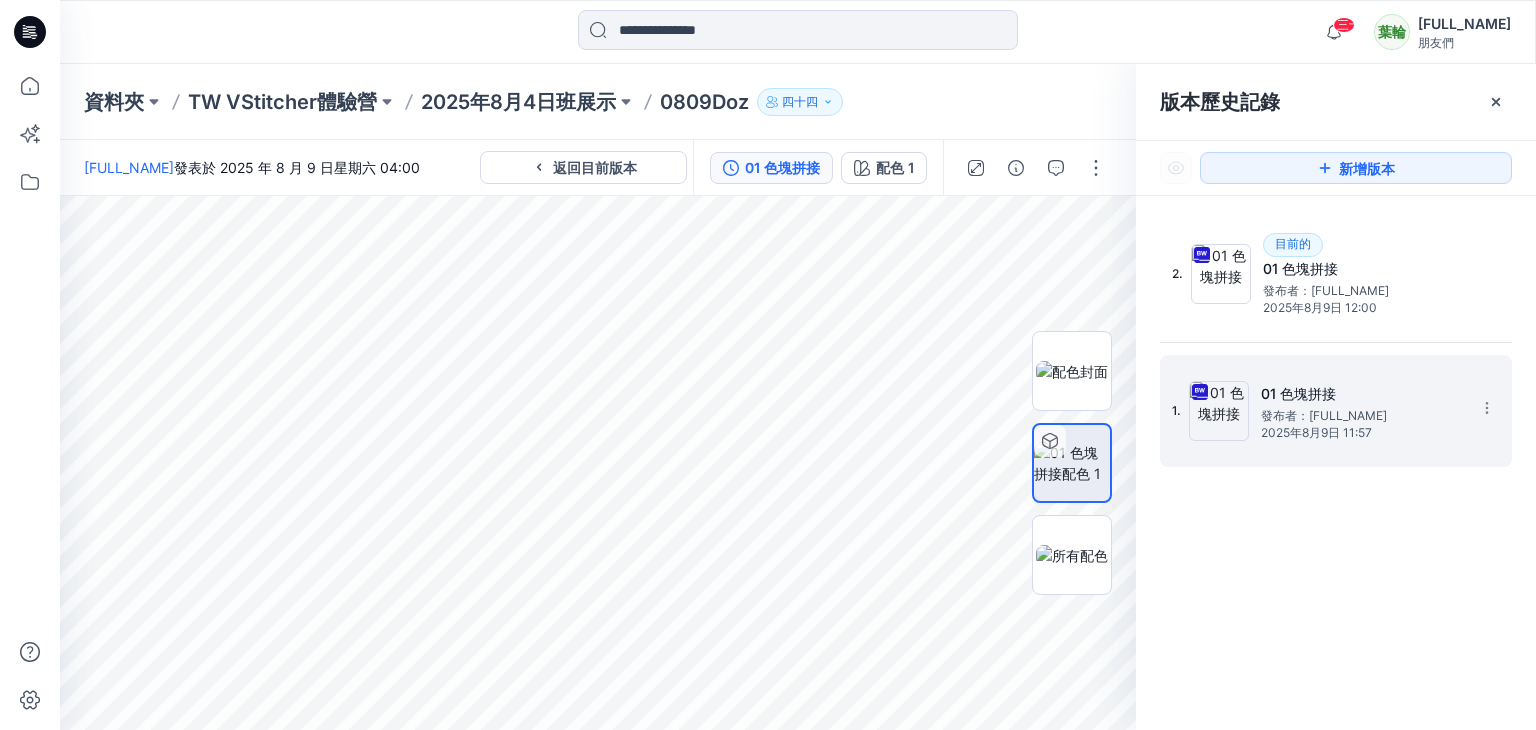 click on "發布者：Yun Ling Liou" at bounding box center [1324, 415] 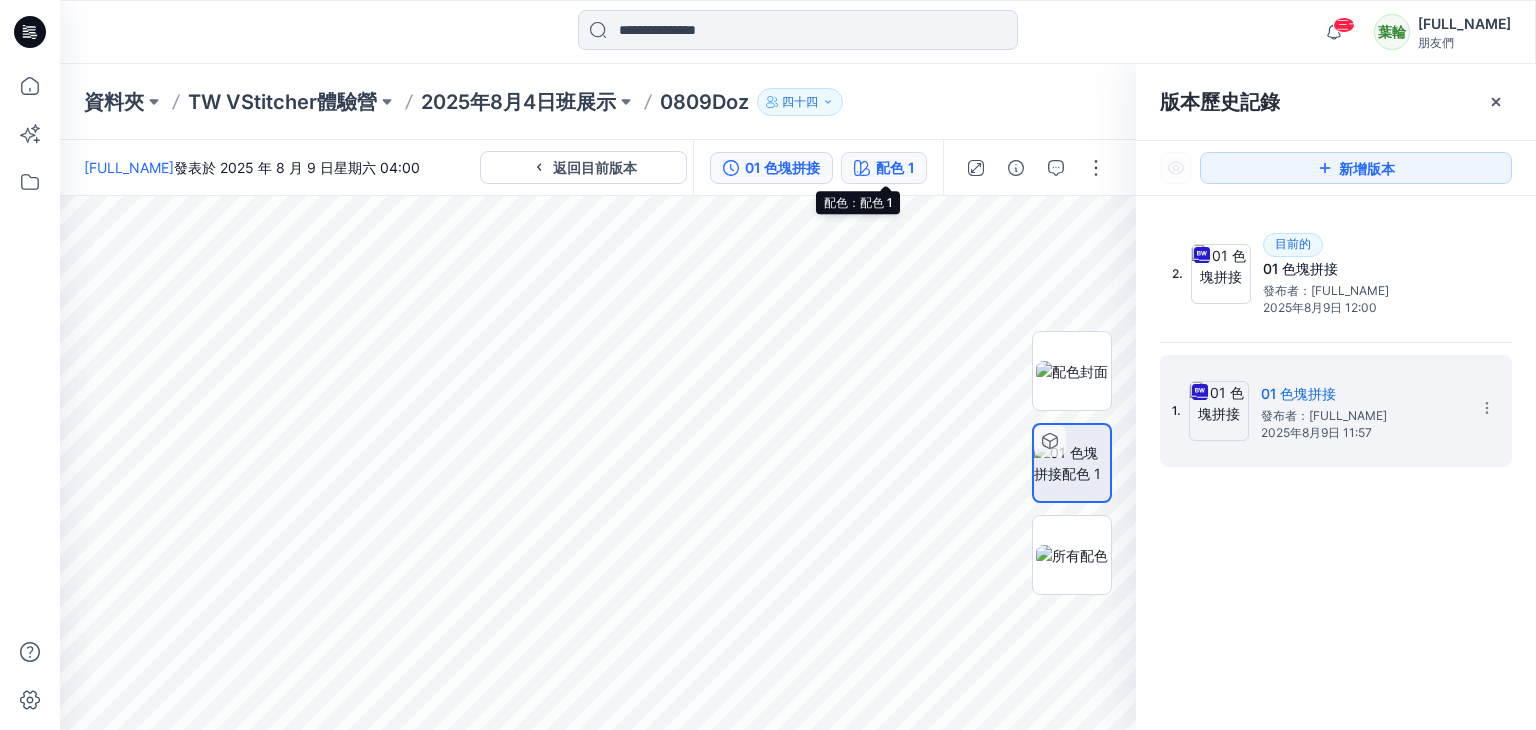 click on "配色 1" at bounding box center (895, 168) 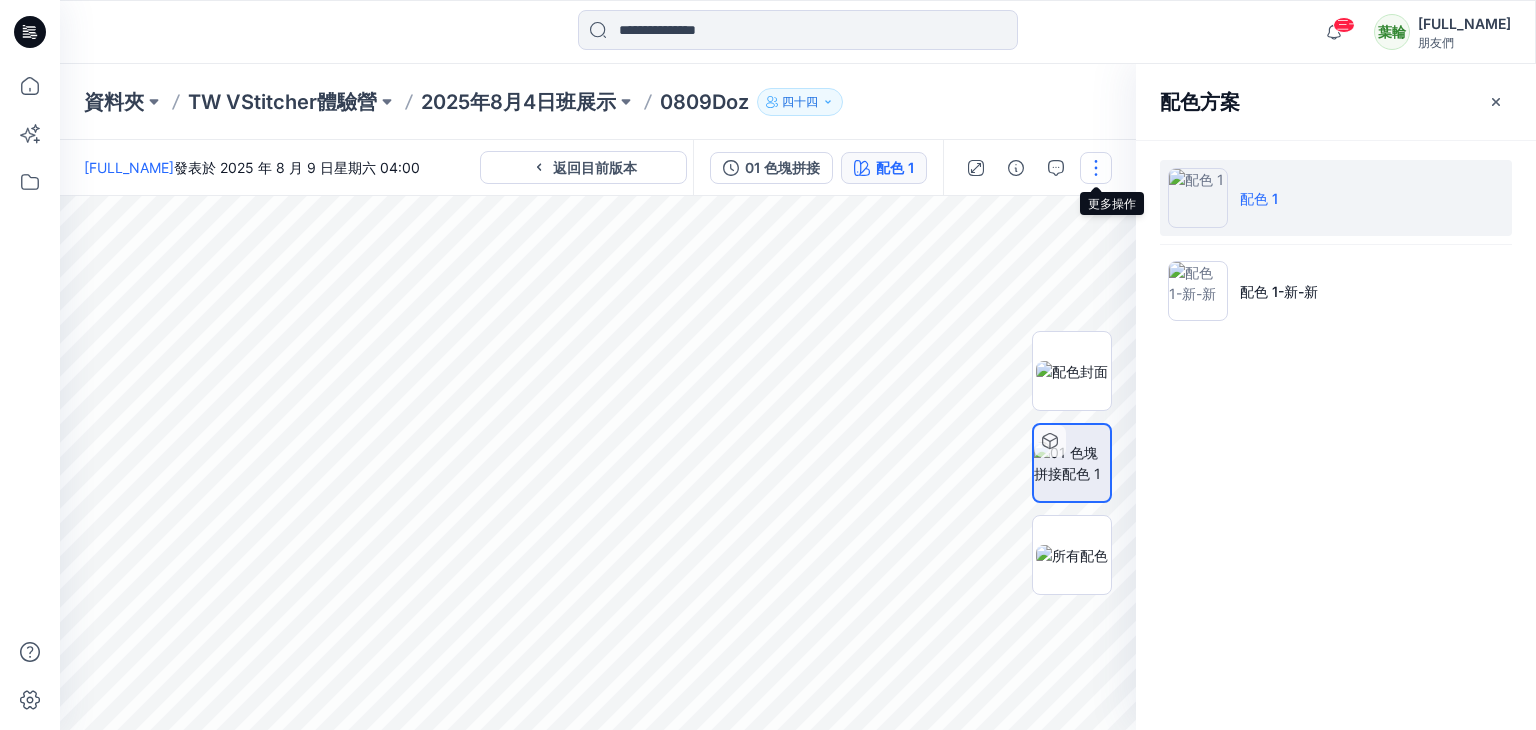 click at bounding box center (1096, 168) 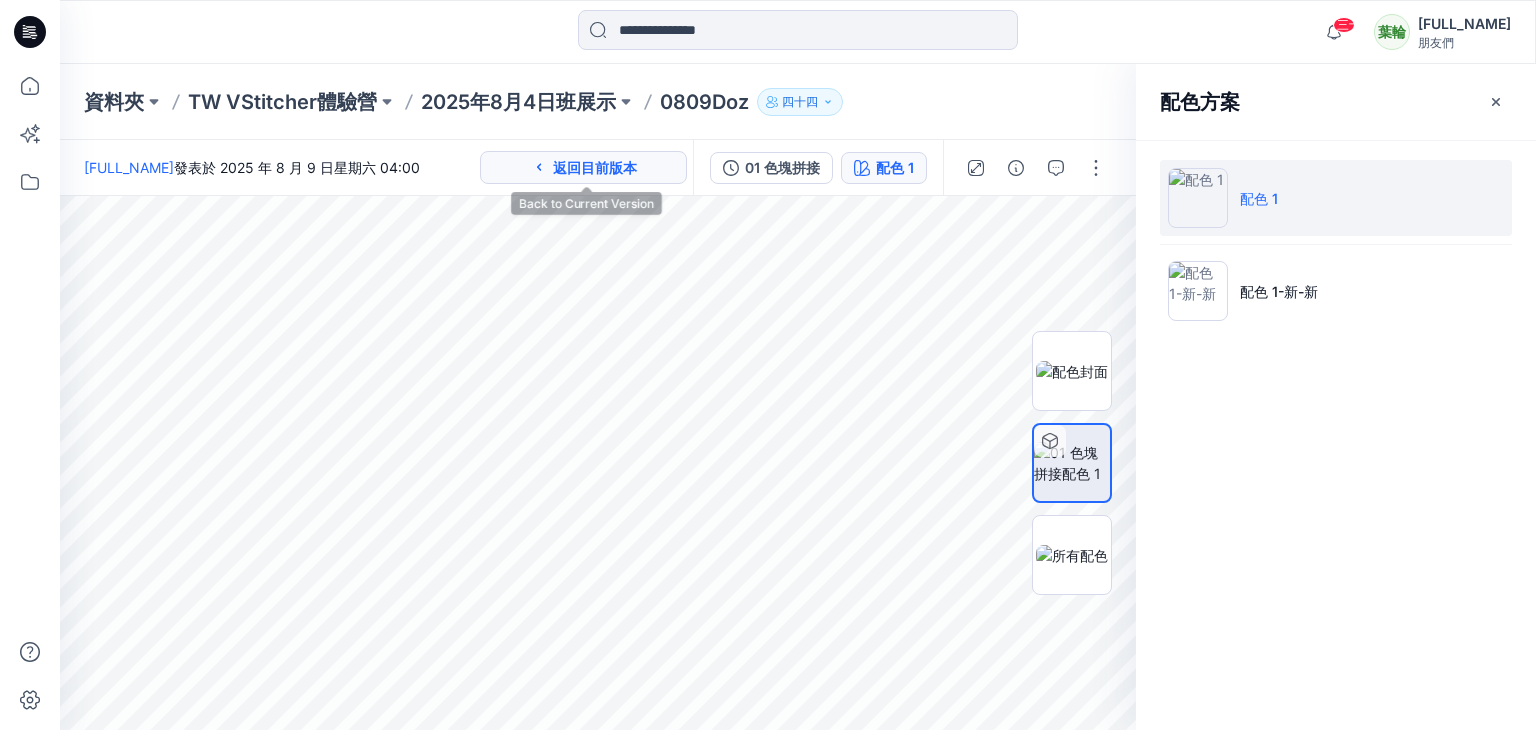 click on "返回目前版本" at bounding box center [595, 167] 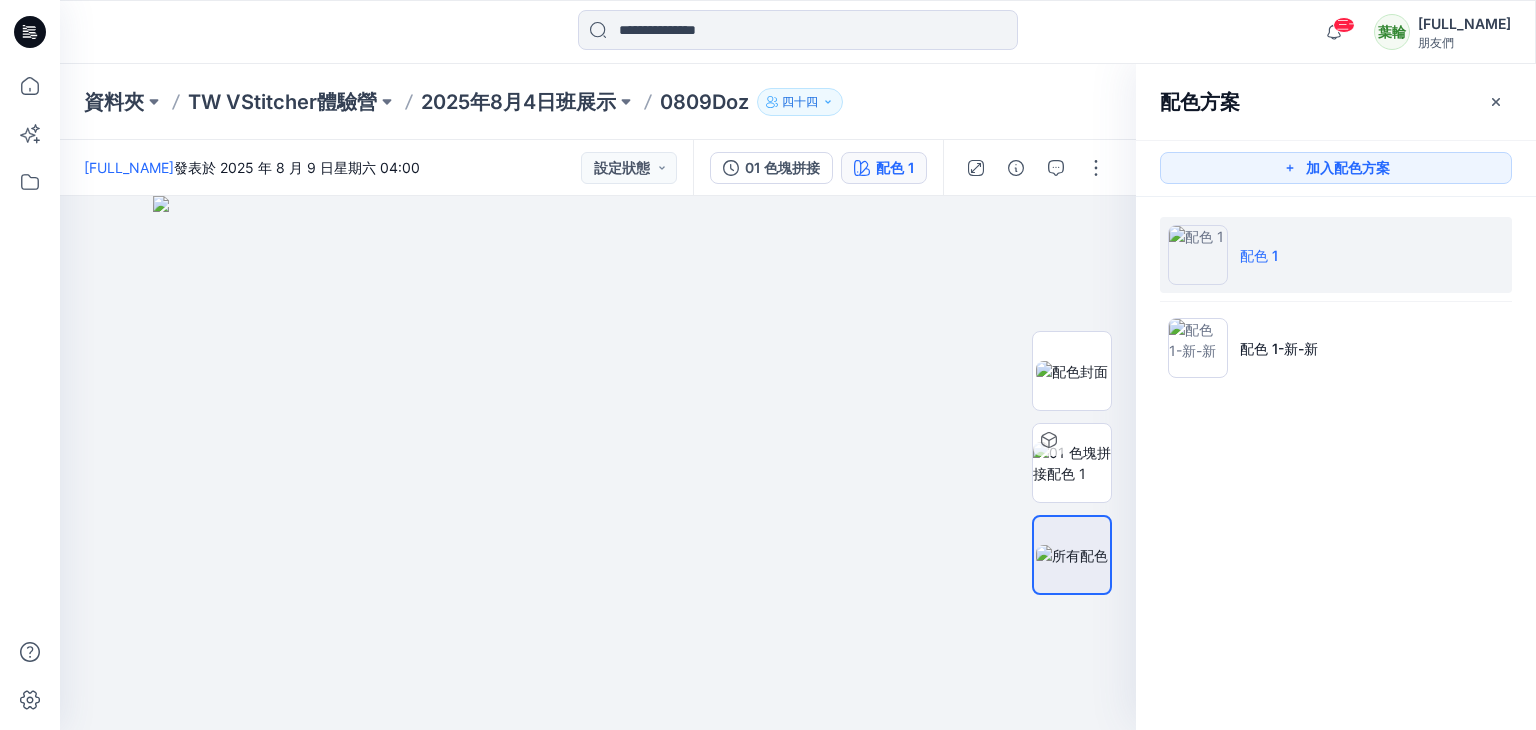click at bounding box center (1198, 255) 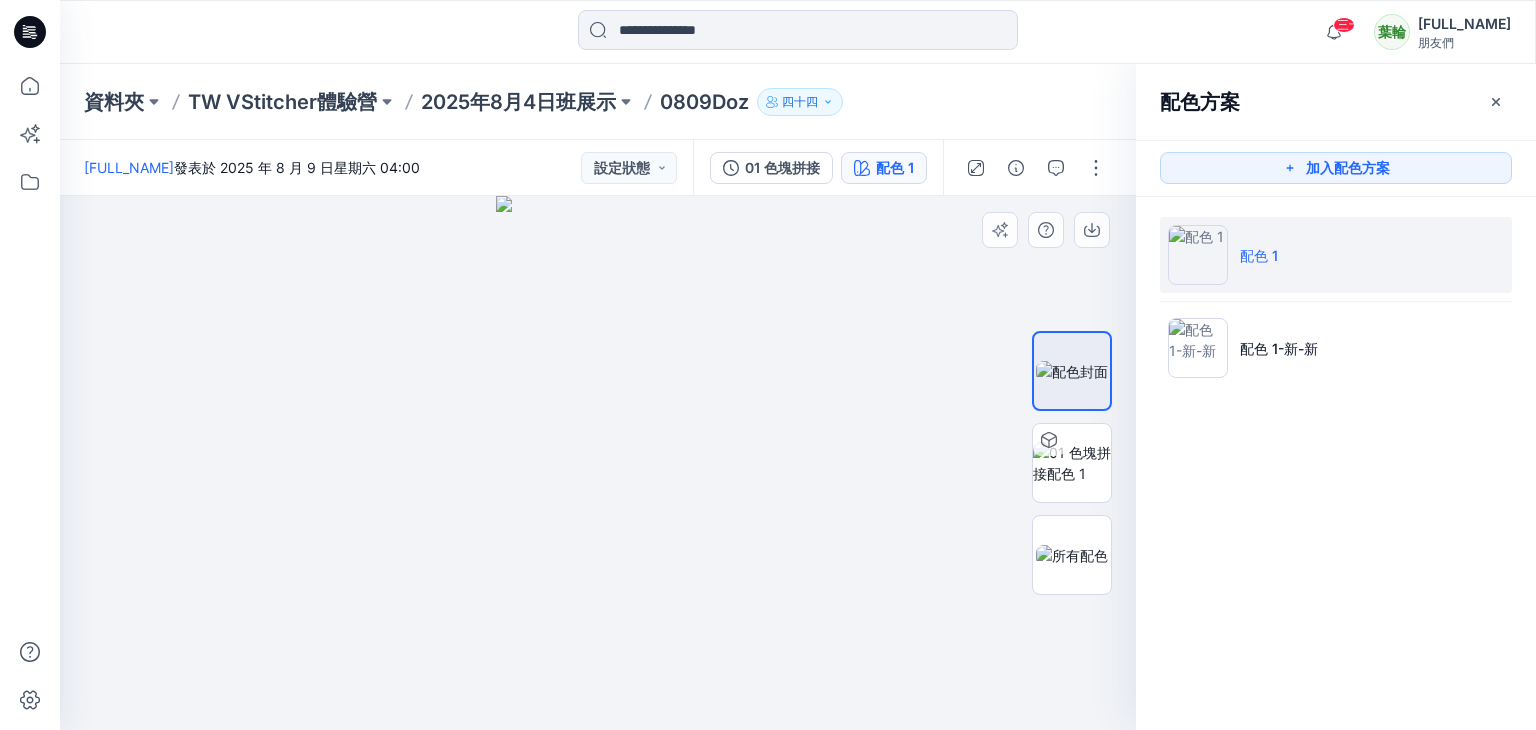 click at bounding box center (598, 463) 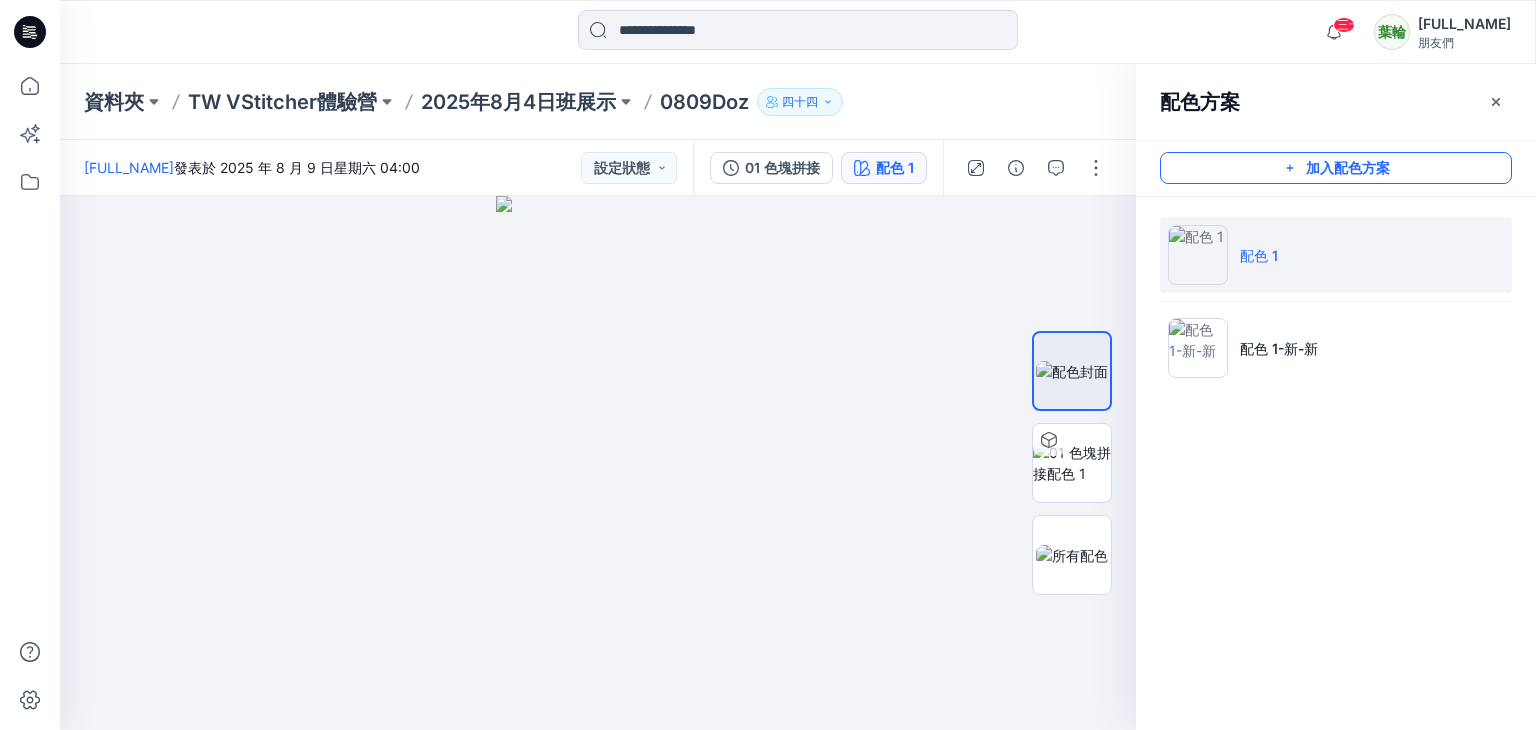click 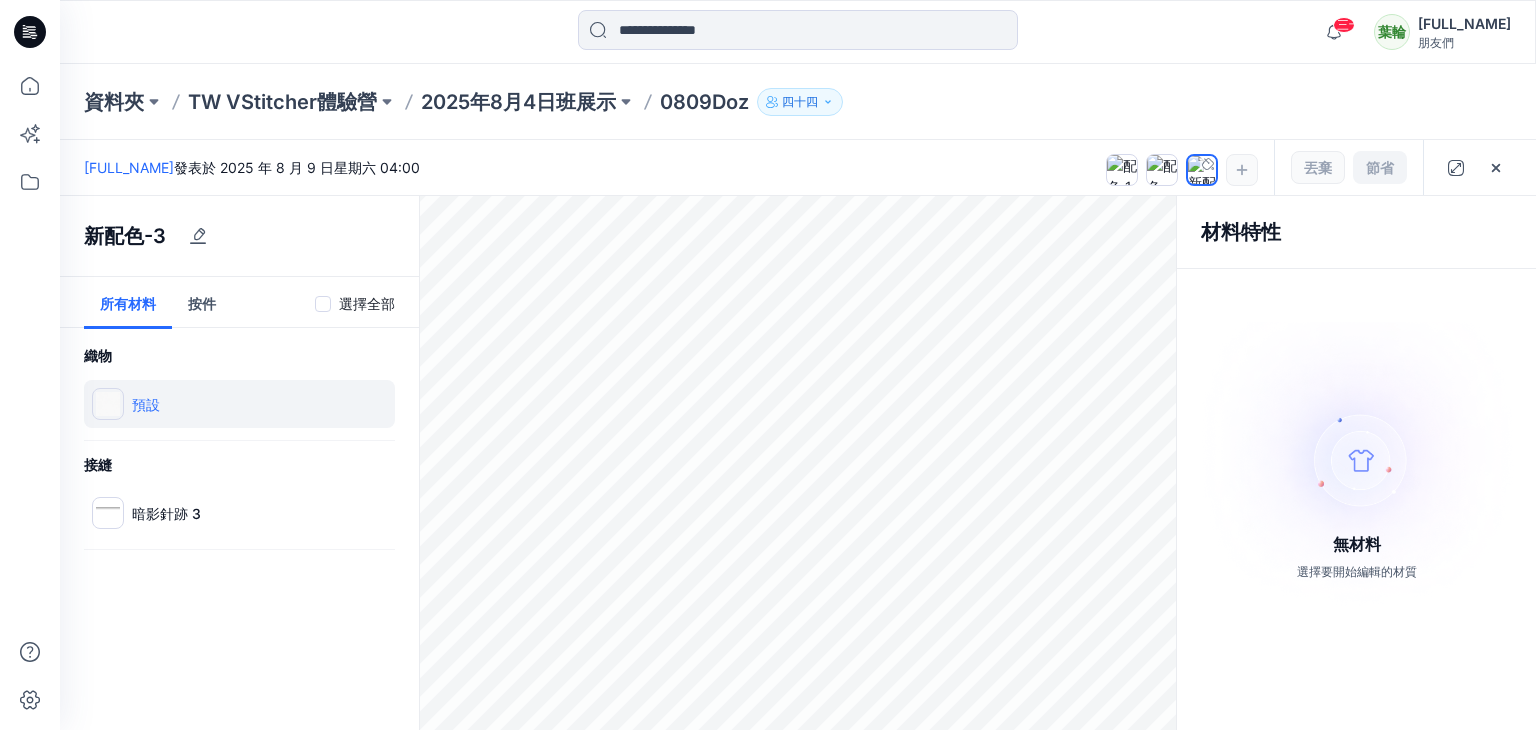 drag, startPoint x: 103, startPoint y: 406, endPoint x: 127, endPoint y: 389, distance: 29.410883 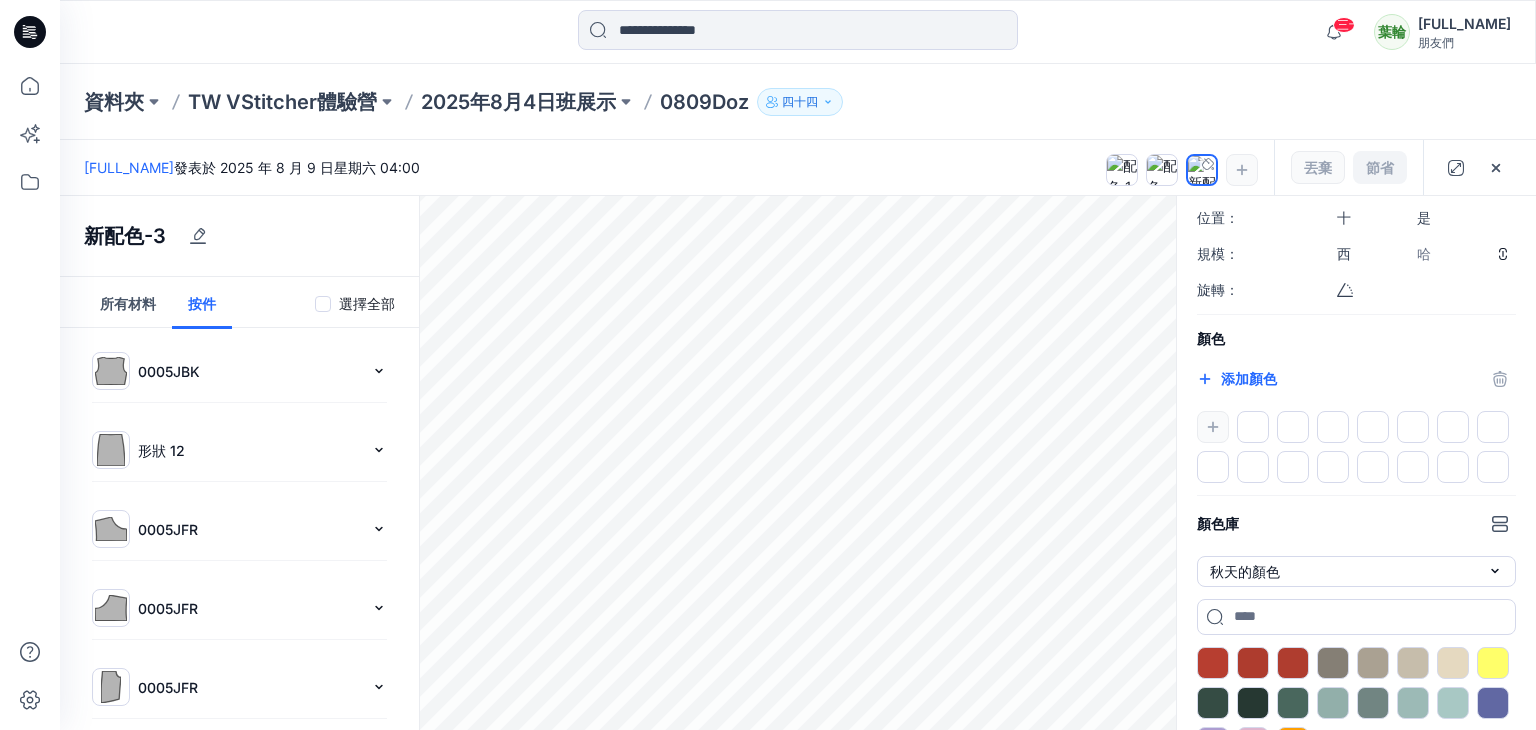 scroll, scrollTop: 322, scrollLeft: 0, axis: vertical 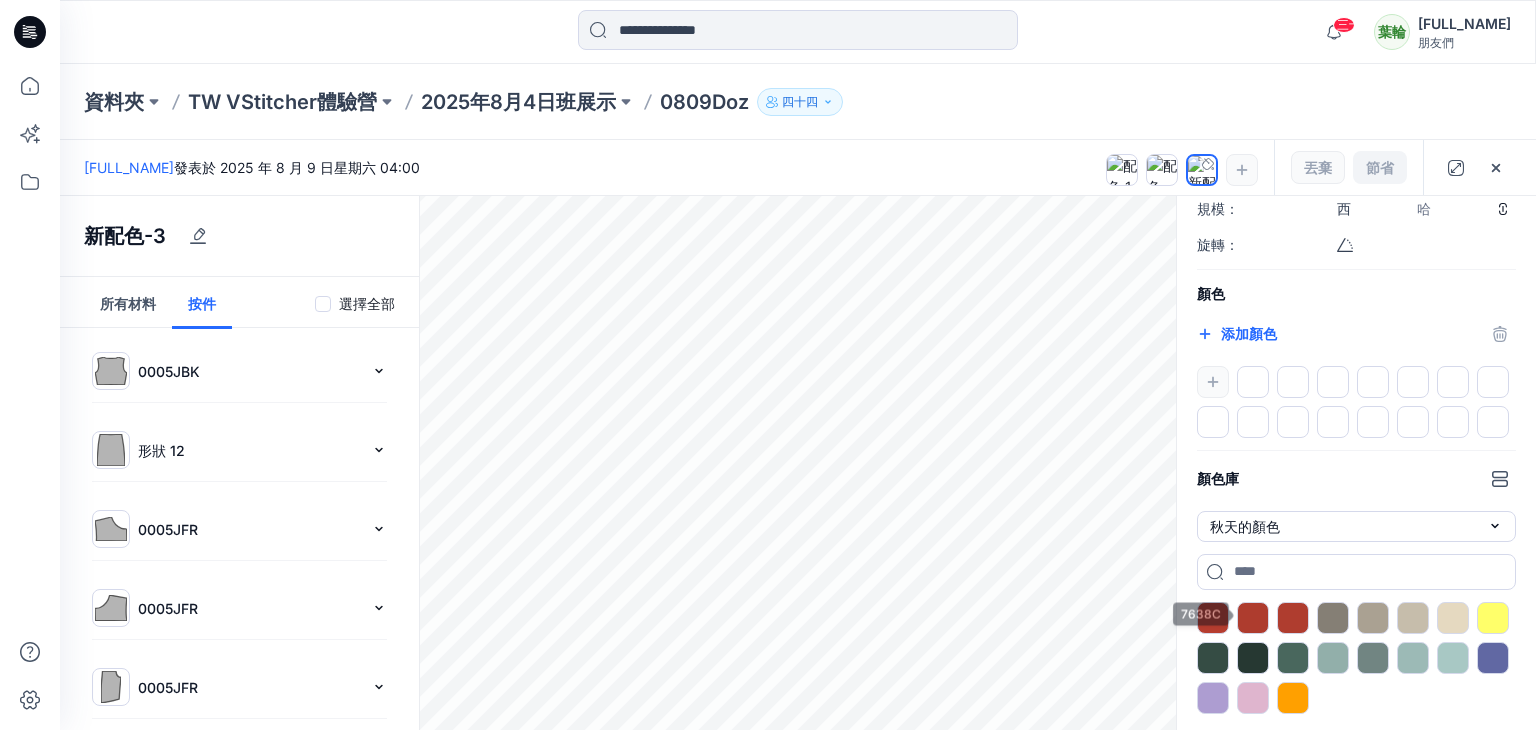 click at bounding box center (1356, 658) 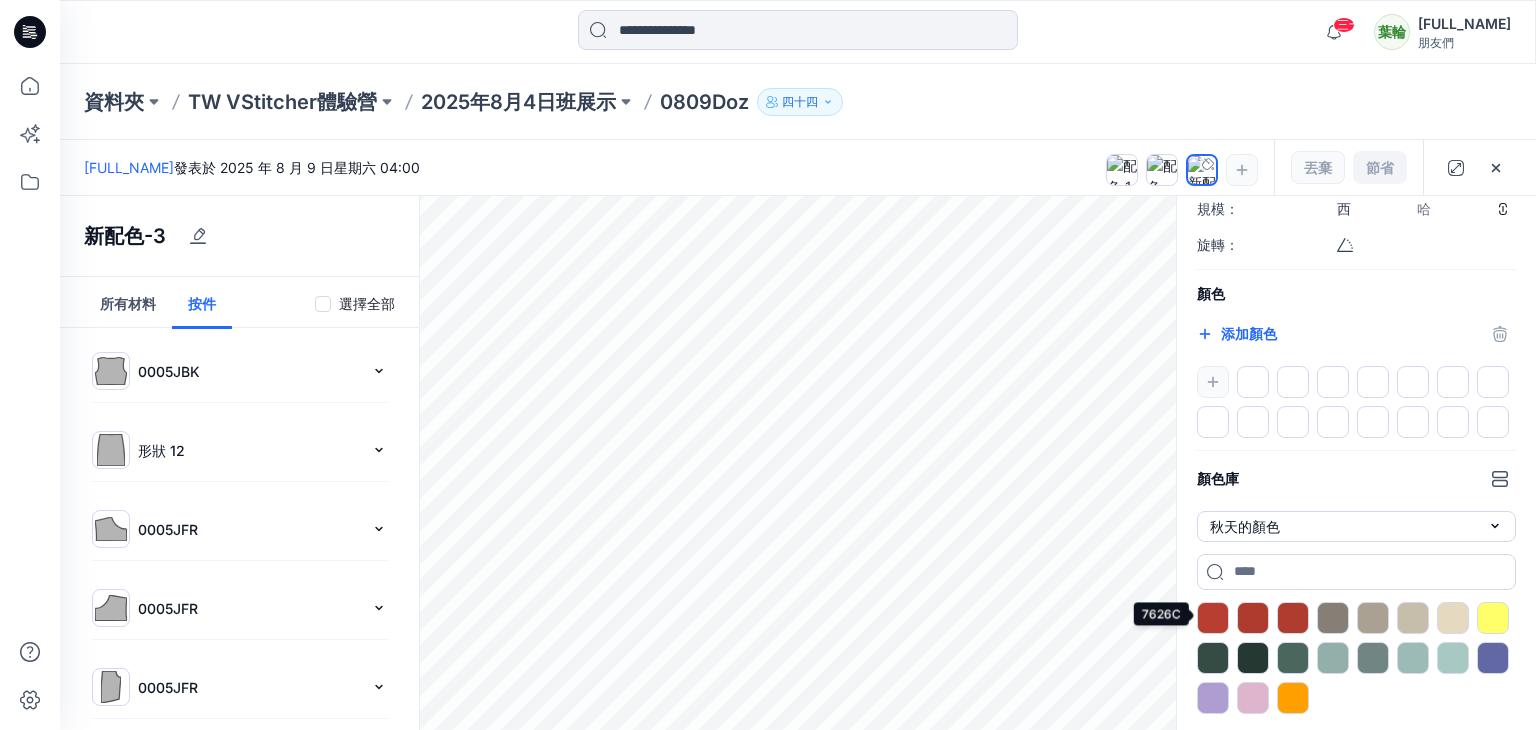 click at bounding box center [1213, 618] 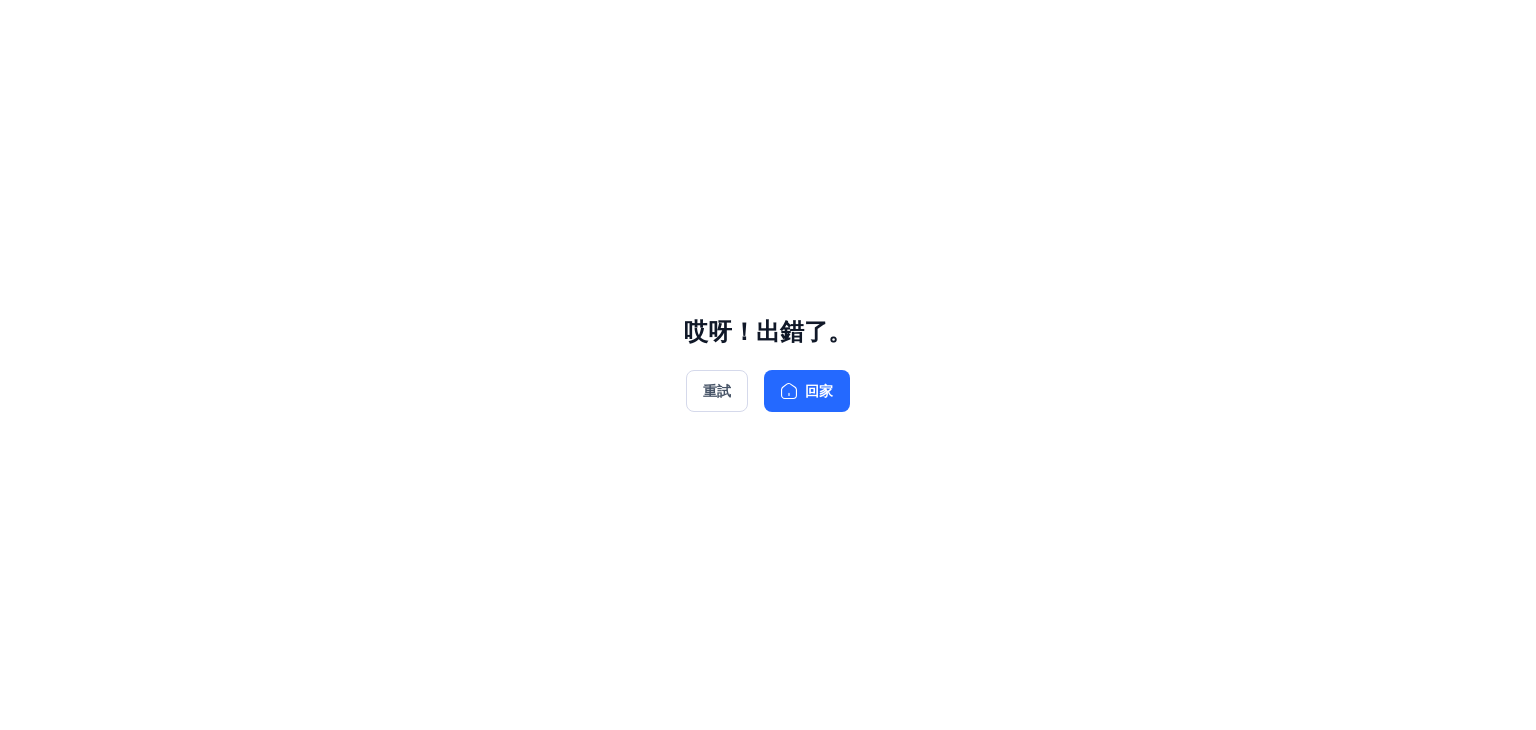 click on "哎呀！出錯了。 重試 回家" at bounding box center (768, 365) 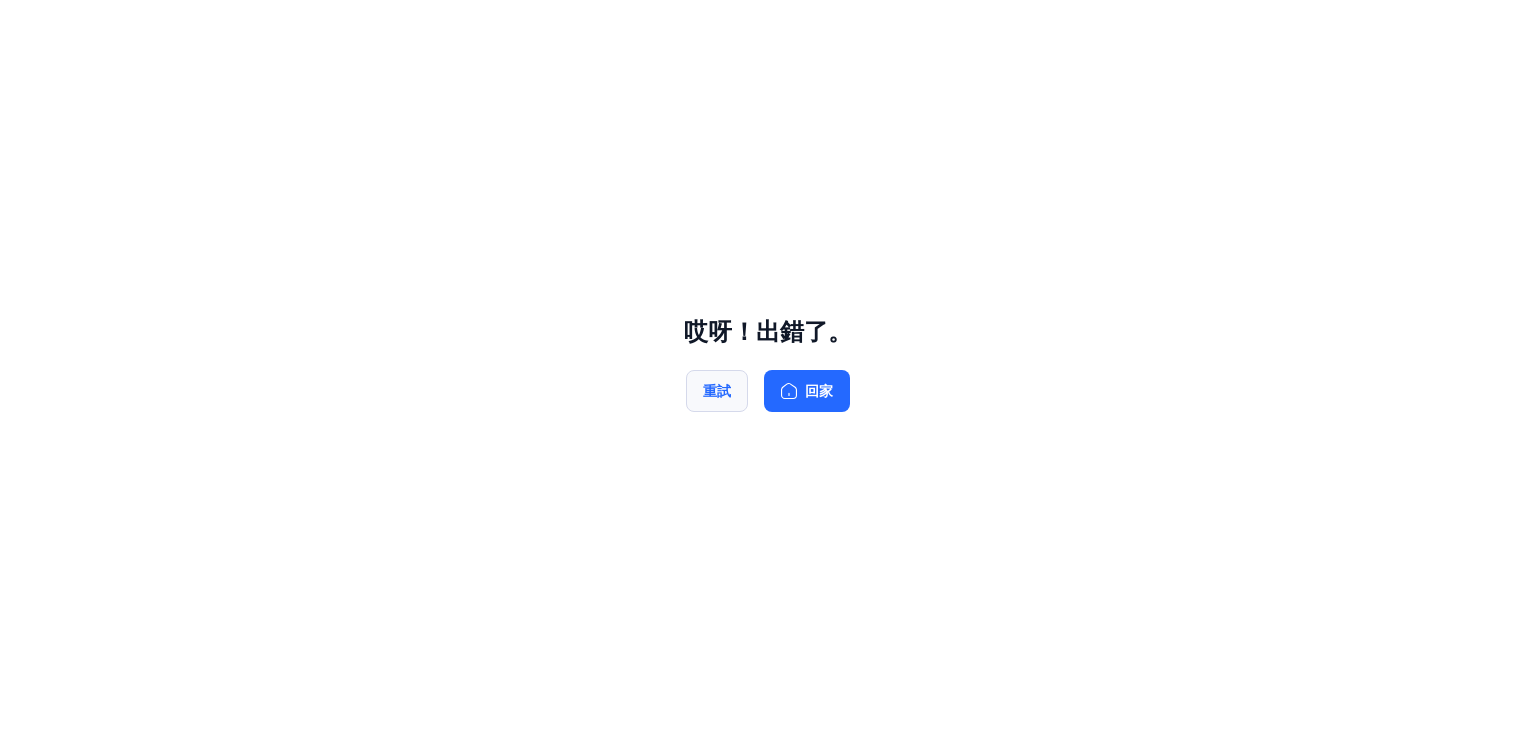 click on "重試" at bounding box center (717, 391) 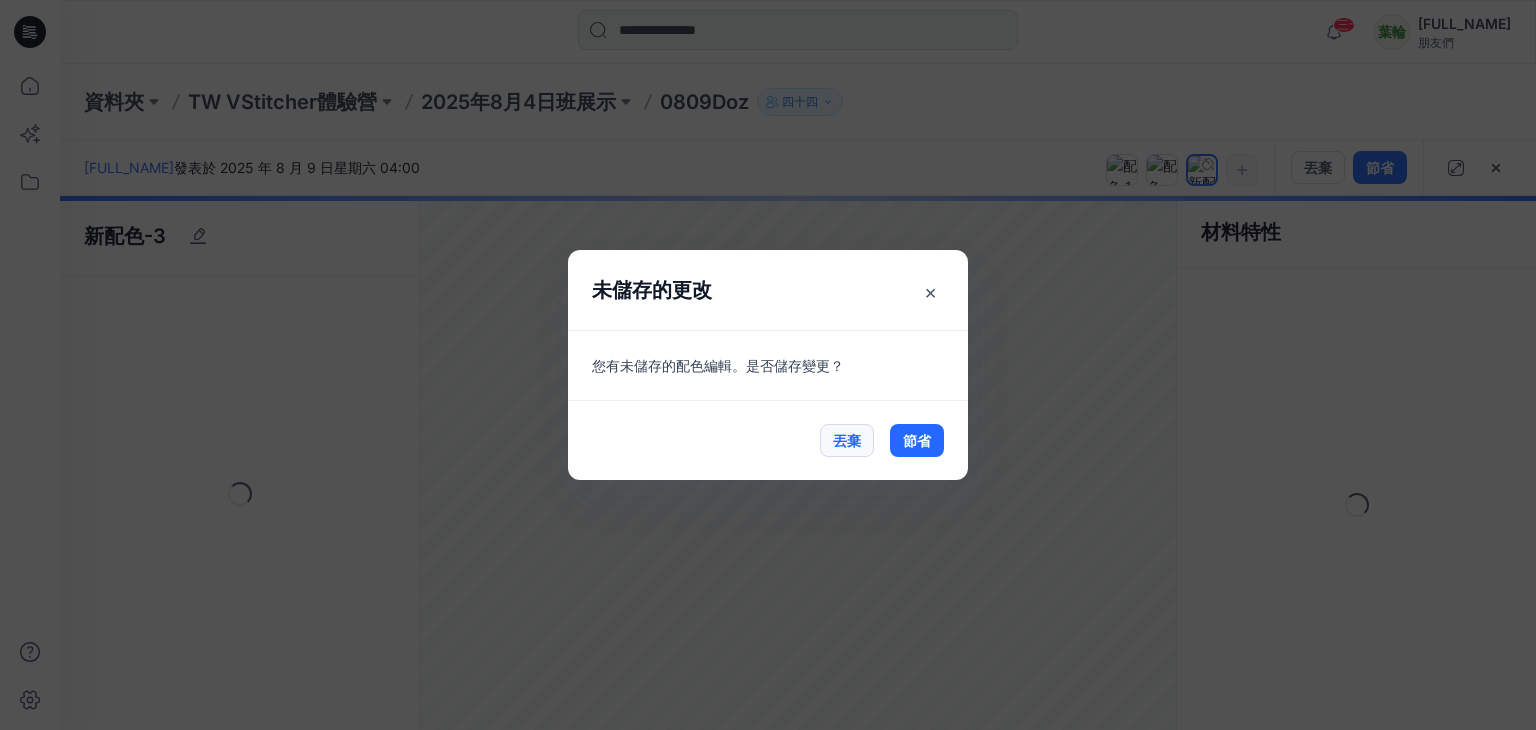 click on "丟棄" at bounding box center (847, 440) 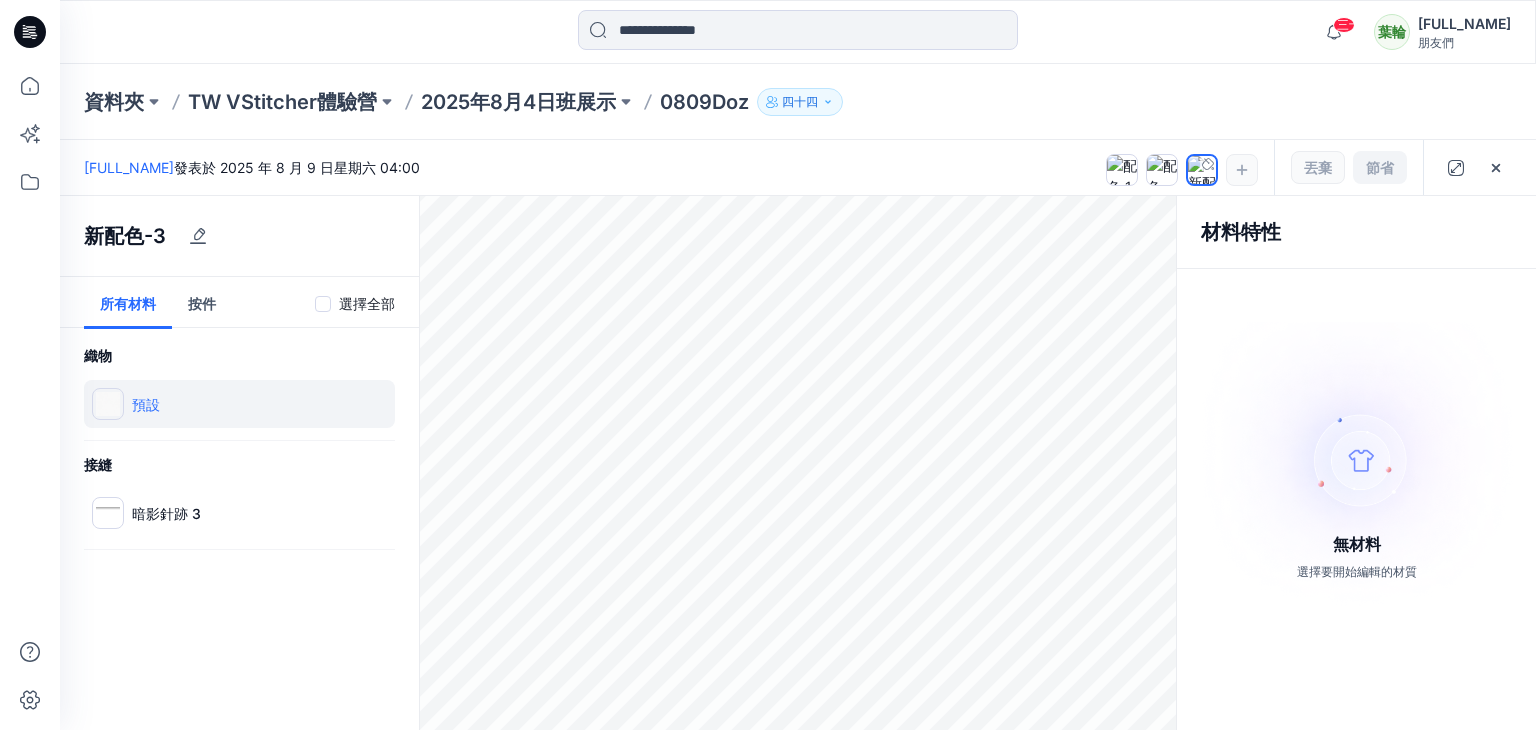 click at bounding box center (108, 404) 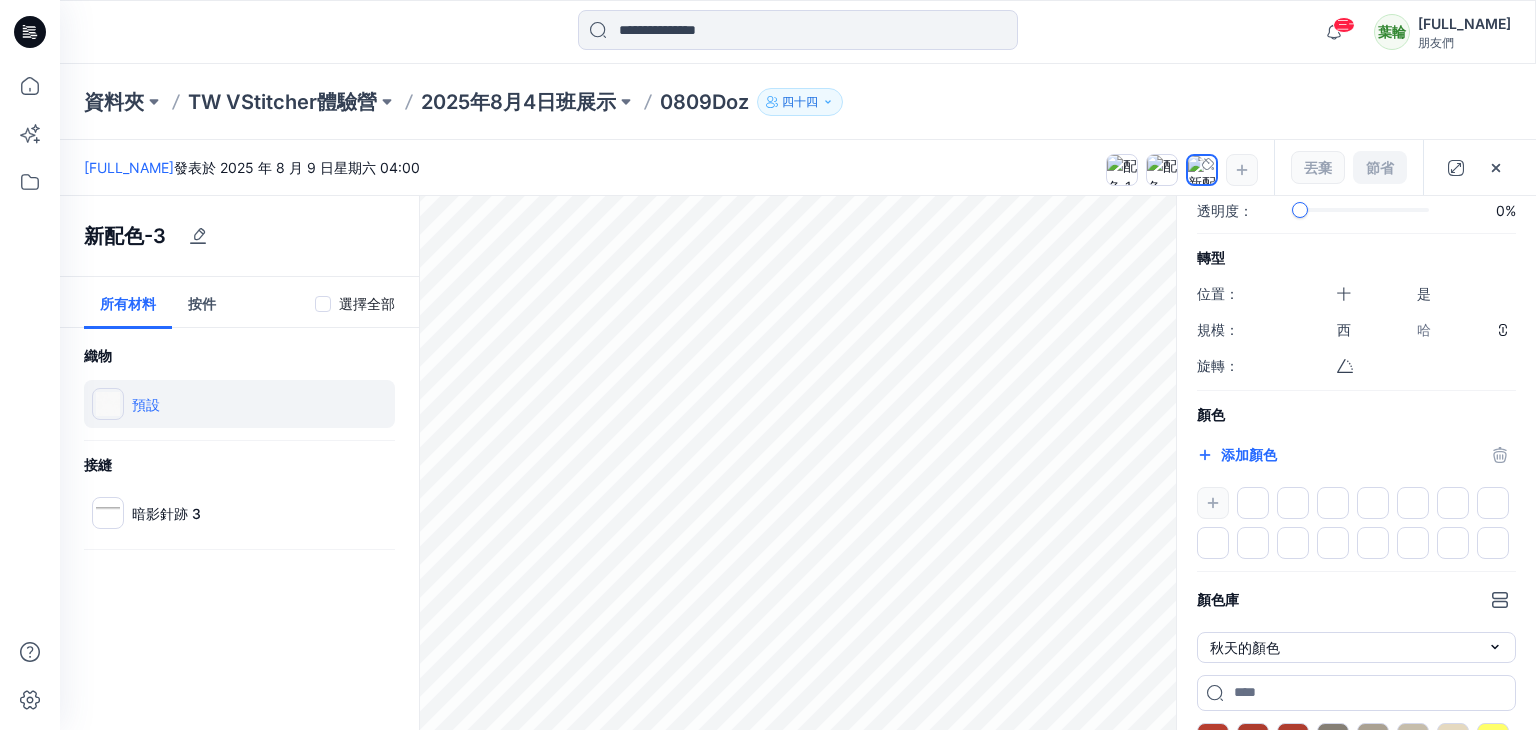 scroll, scrollTop: 322, scrollLeft: 0, axis: vertical 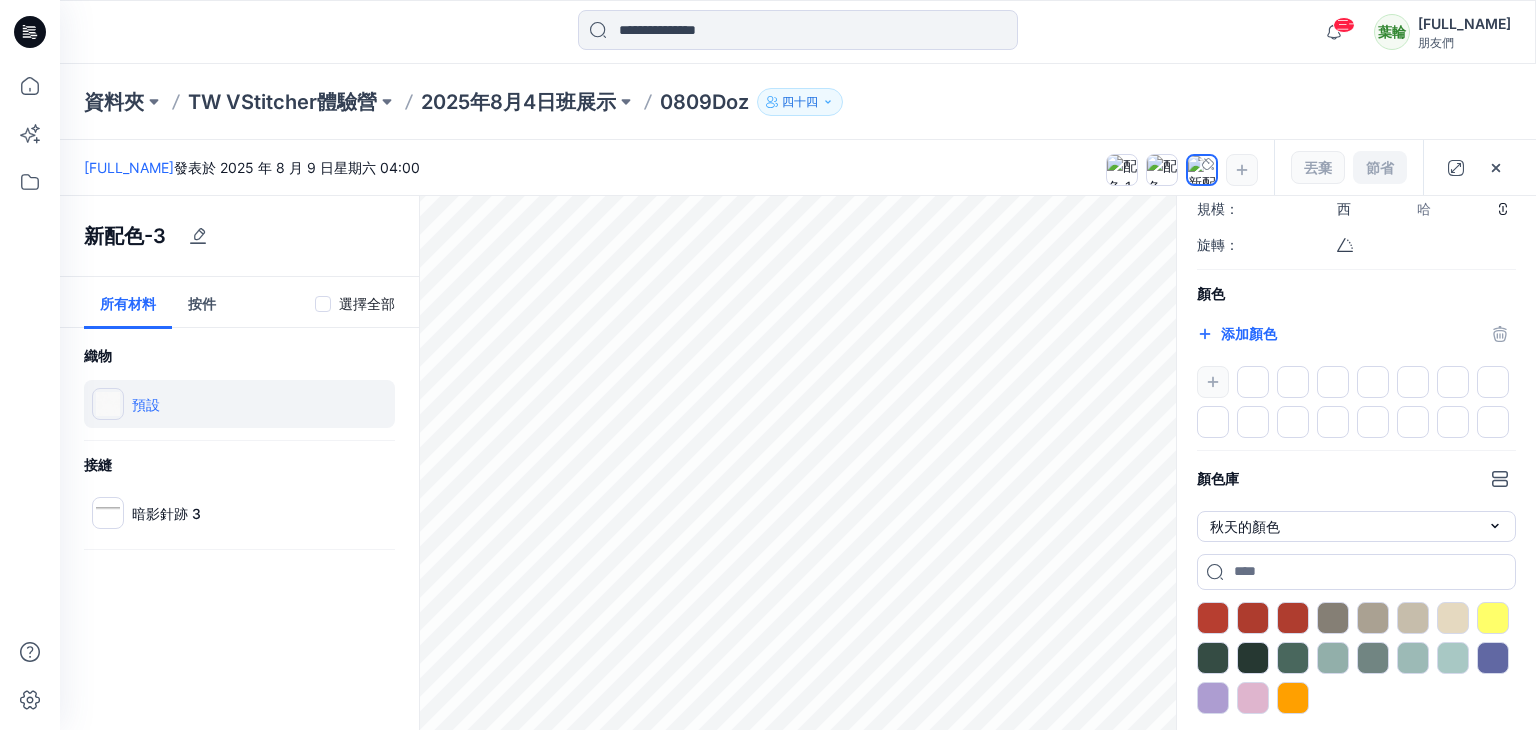 click at bounding box center (1356, 402) 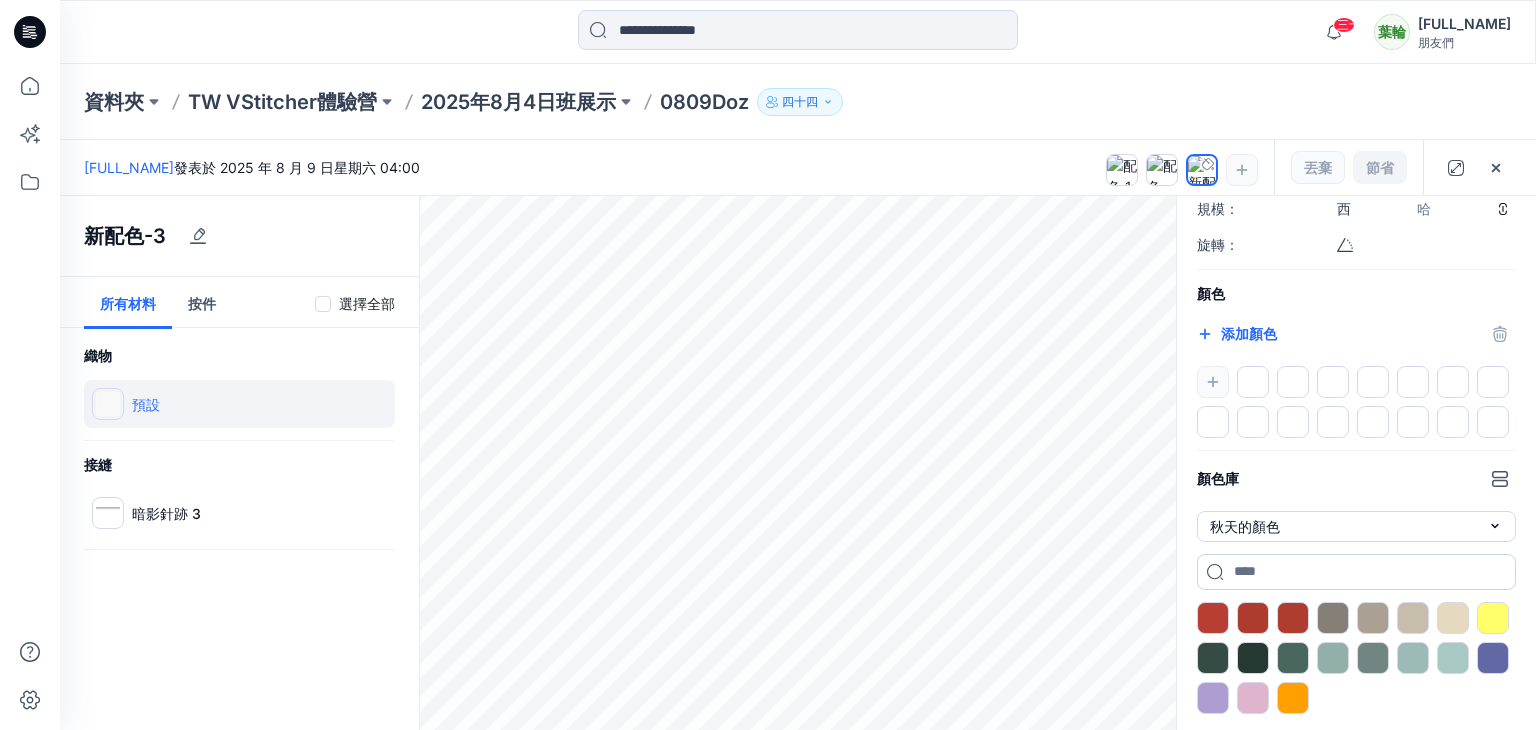 drag, startPoint x: 1296, startPoint y: 616, endPoint x: 1316, endPoint y: 572, distance: 48.332184 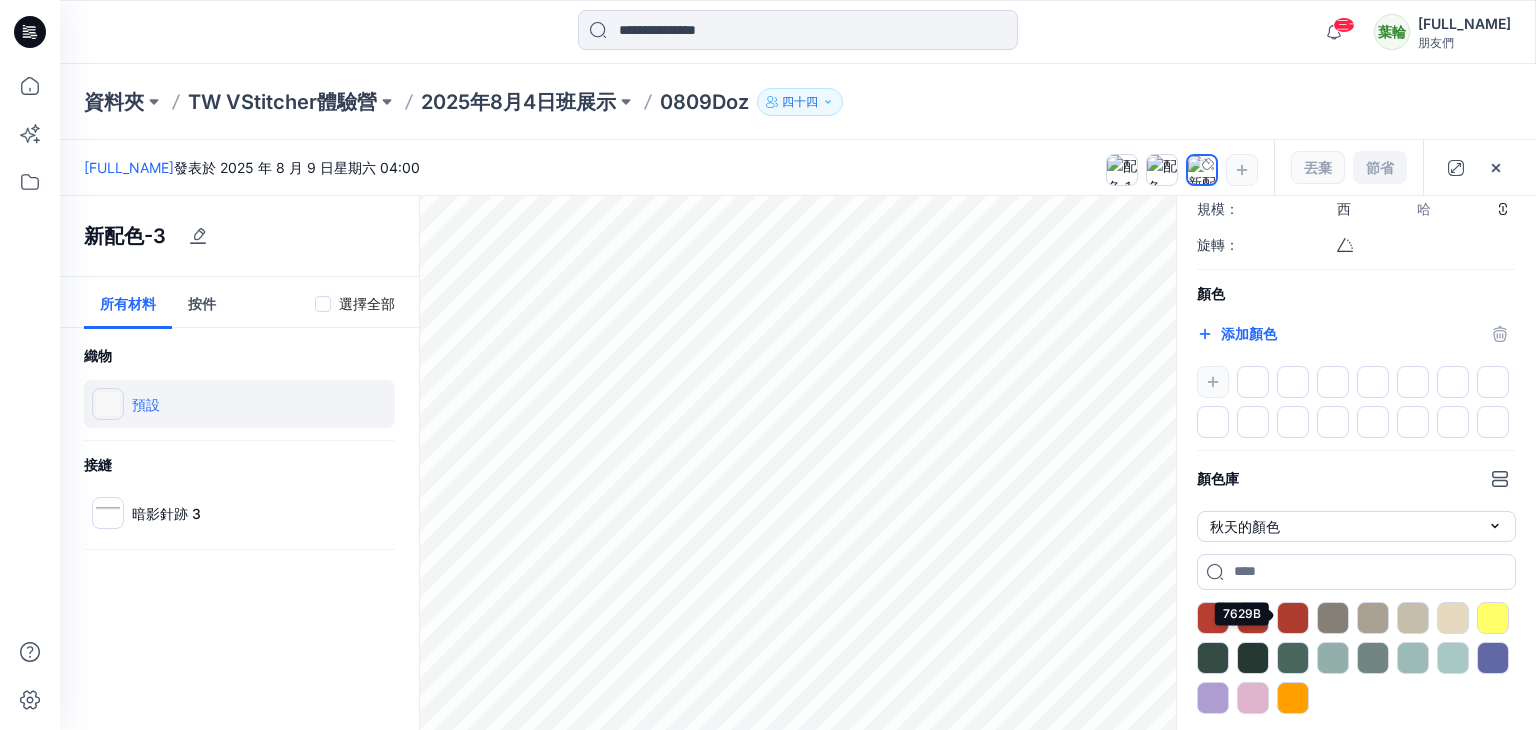 drag, startPoint x: 1296, startPoint y: 608, endPoint x: 1432, endPoint y: 303, distance: 333.9476 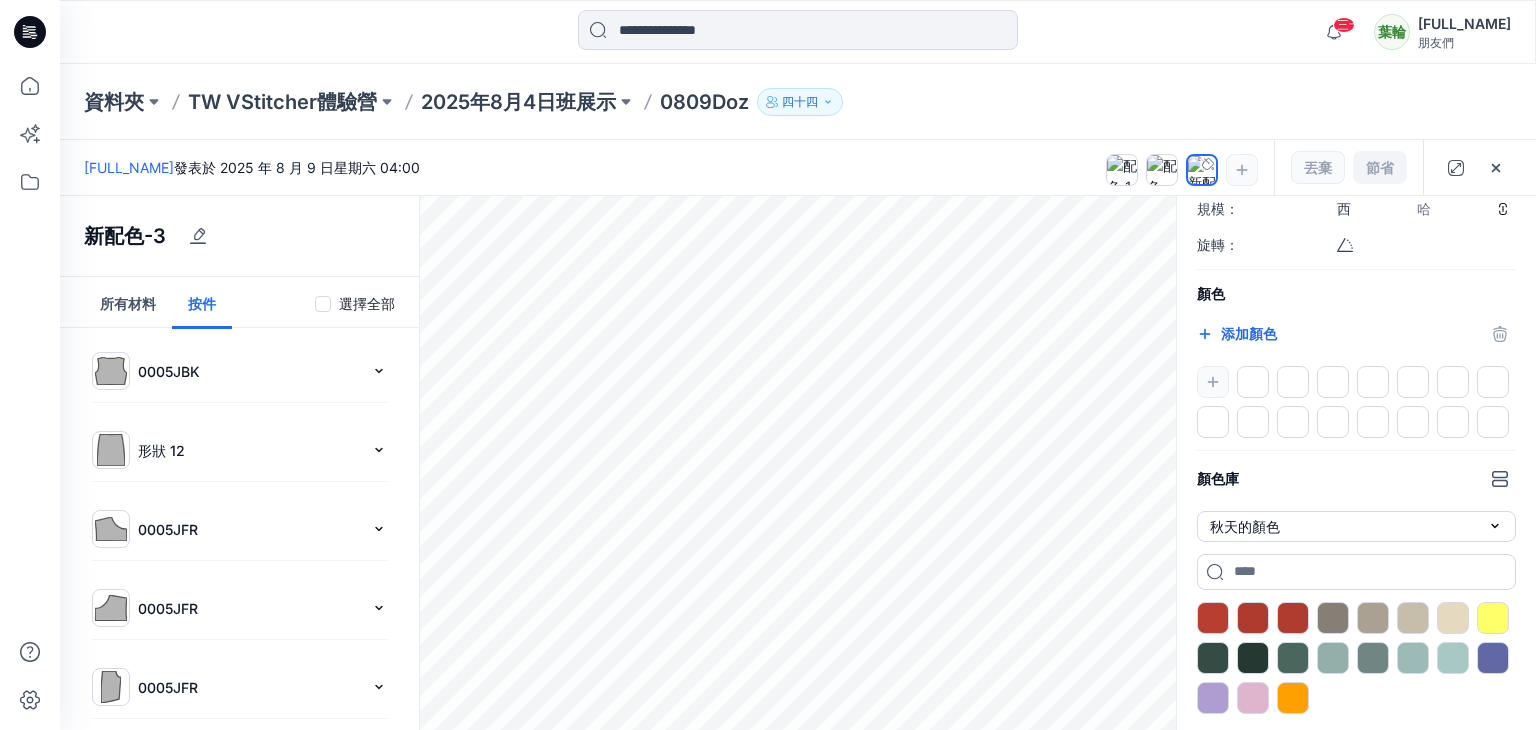 click on "所有材料" at bounding box center (128, 303) 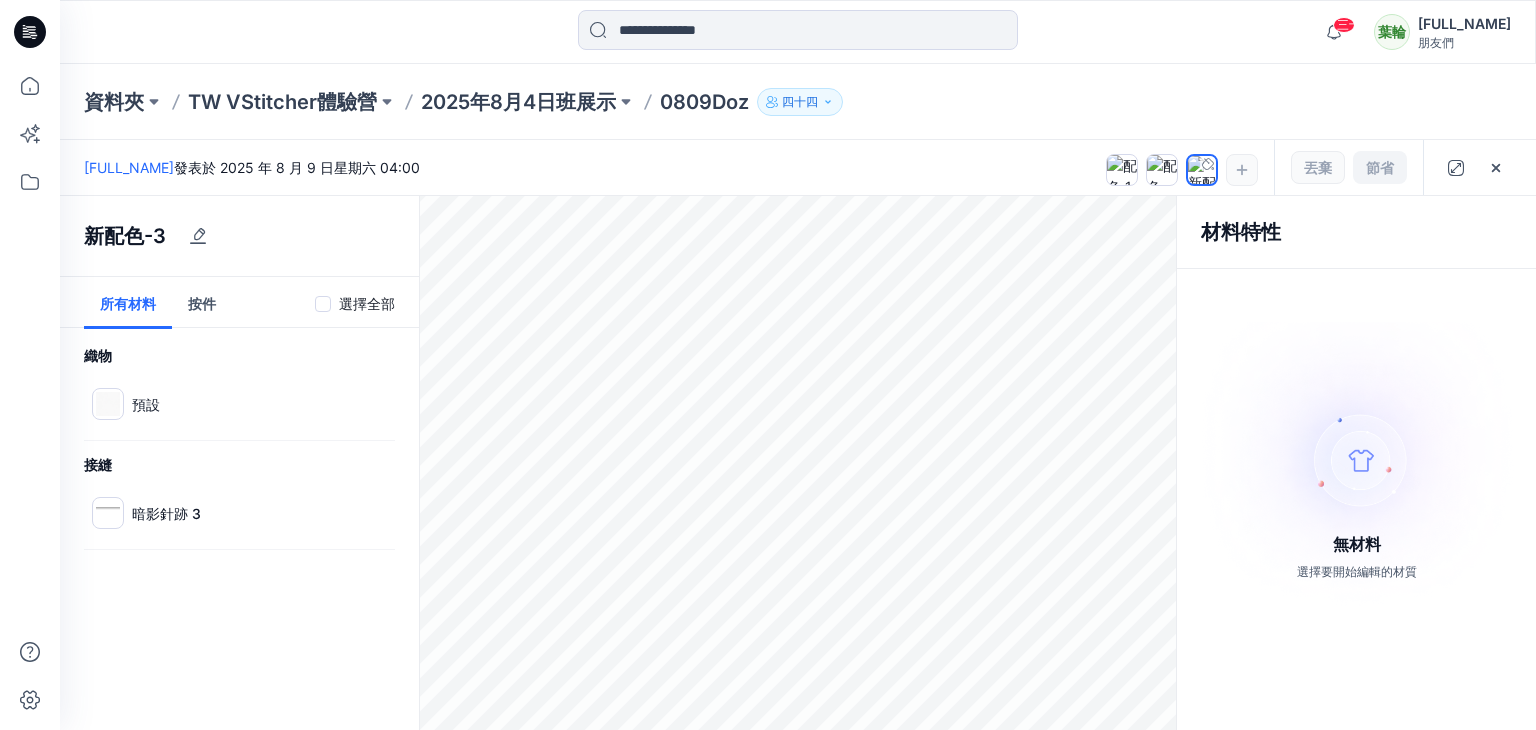 click on "選擇全部" at bounding box center [367, 303] 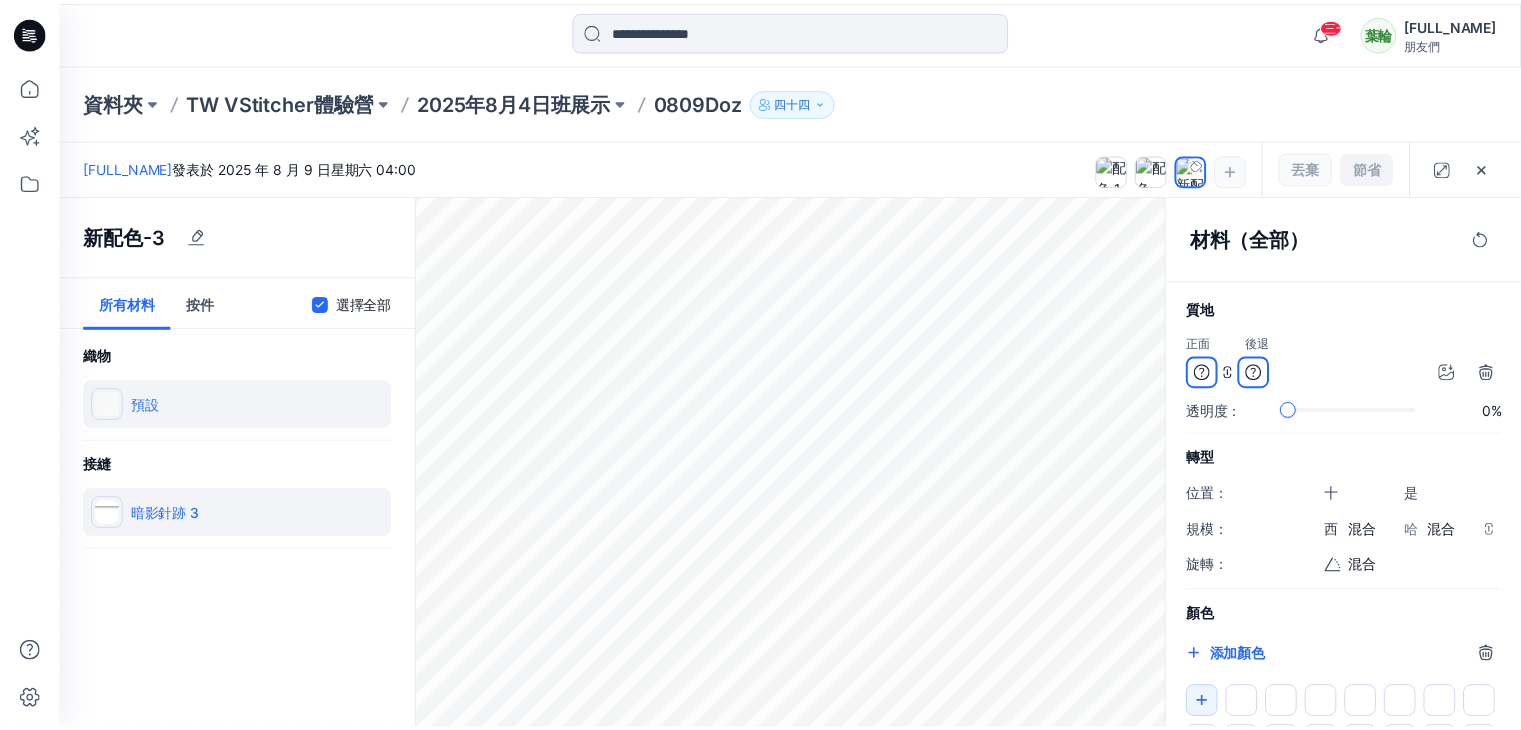 scroll, scrollTop: 322, scrollLeft: 0, axis: vertical 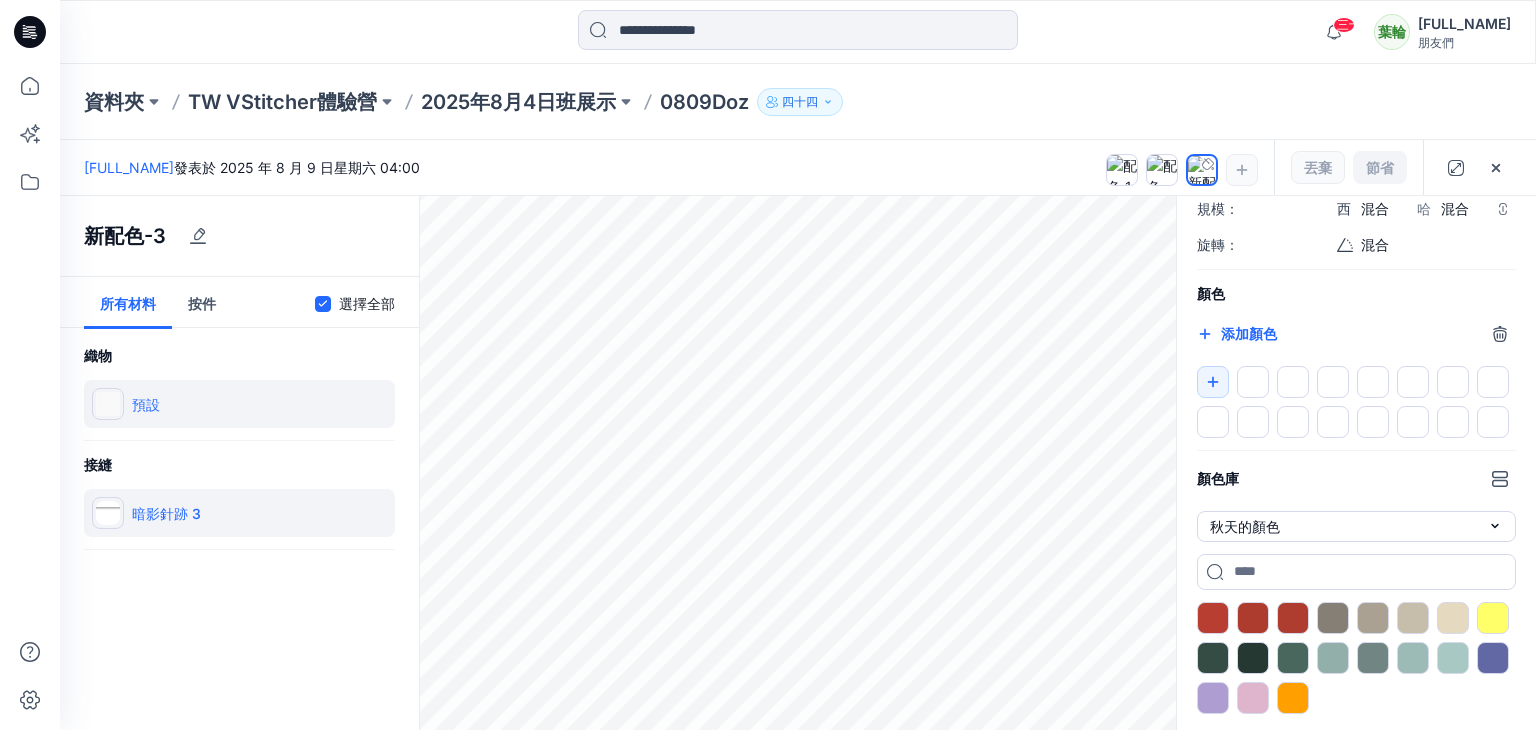 click on "*******" at bounding box center (1215, 336) 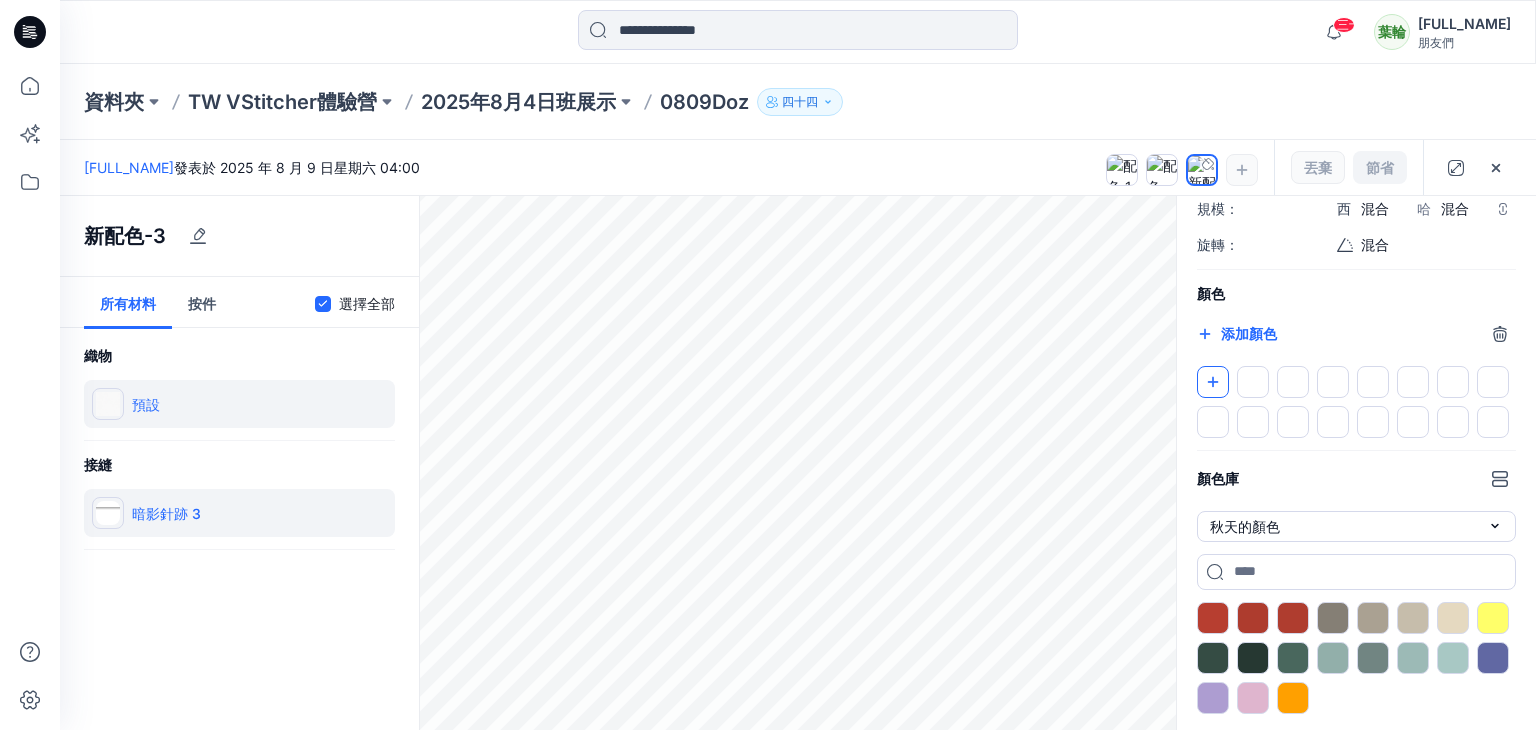 click at bounding box center (1213, 382) 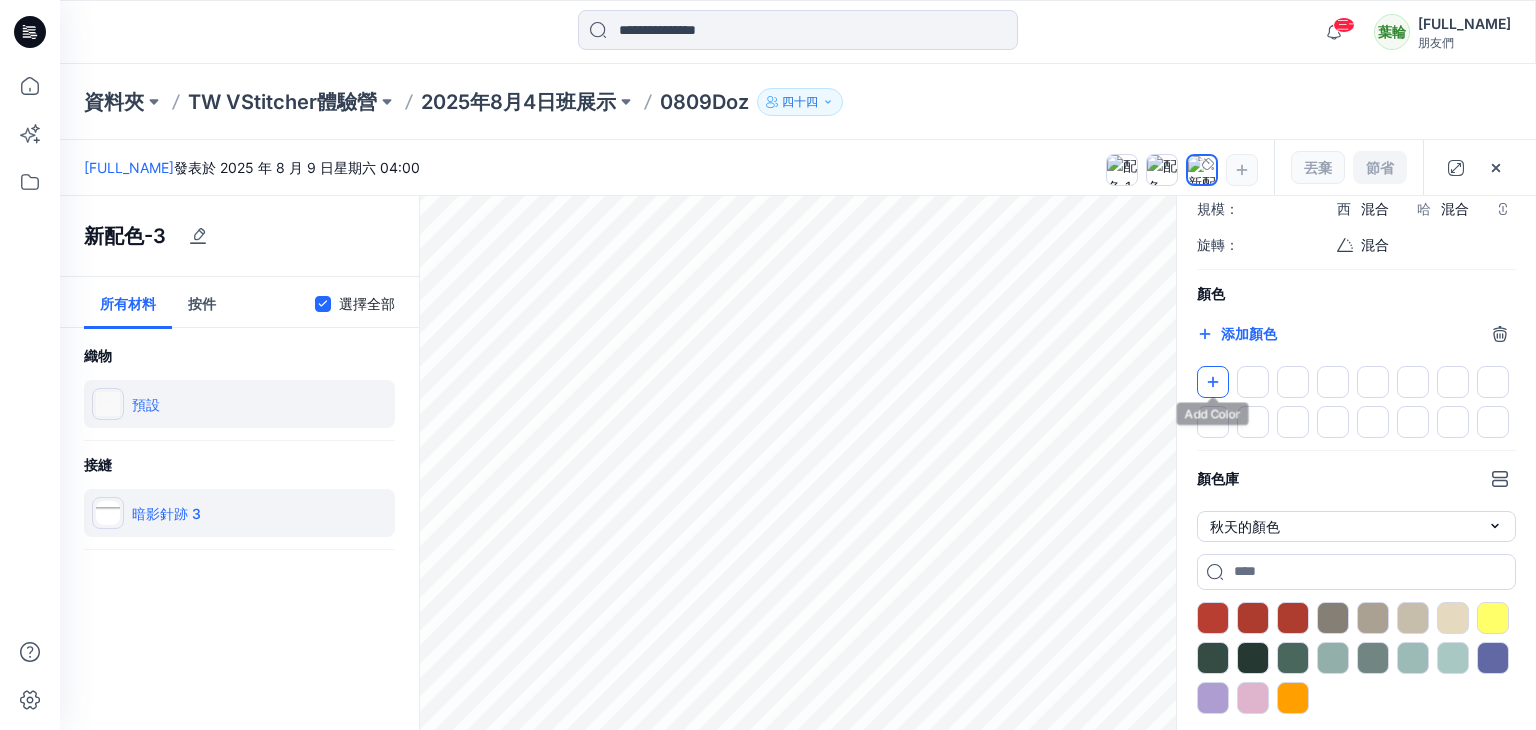 type 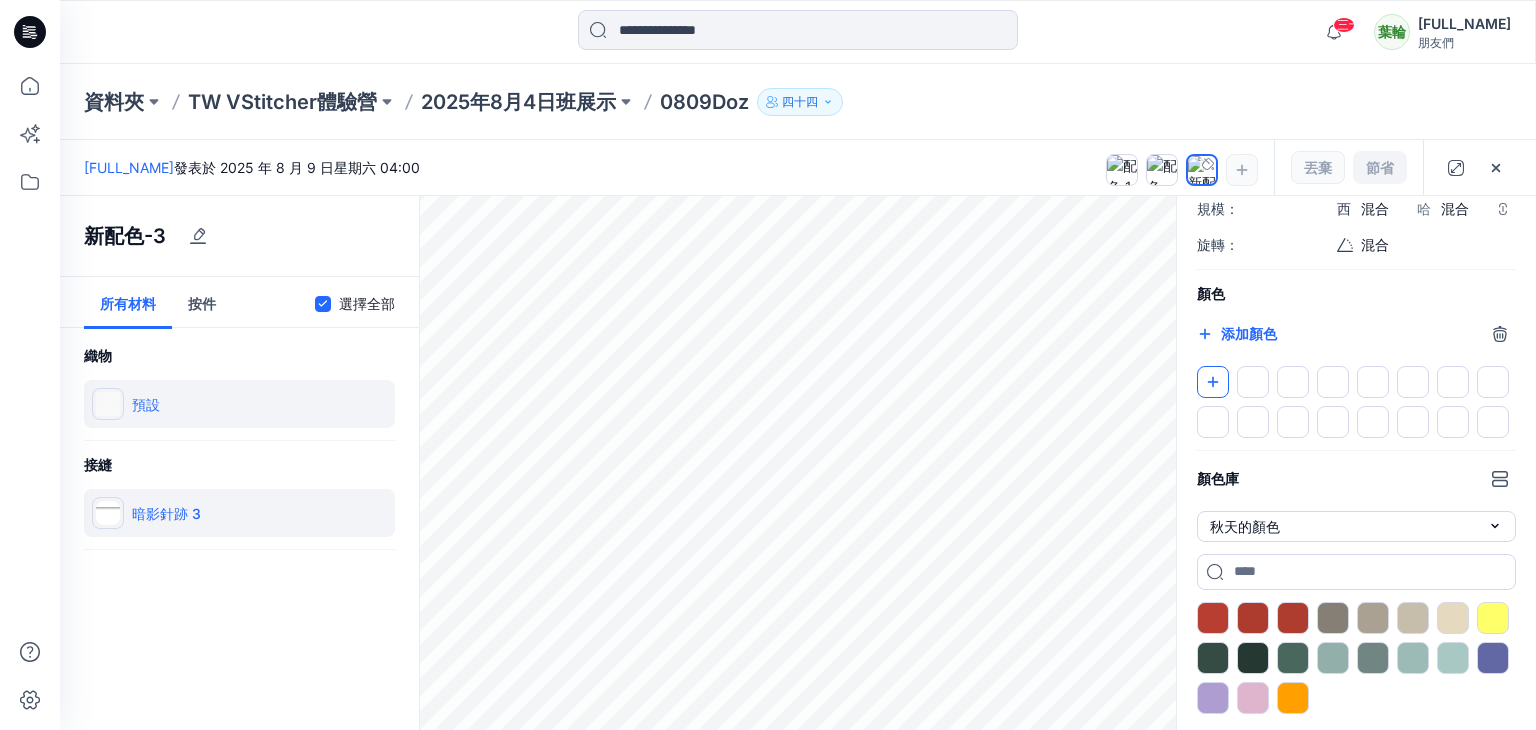 click at bounding box center (1213, 382) 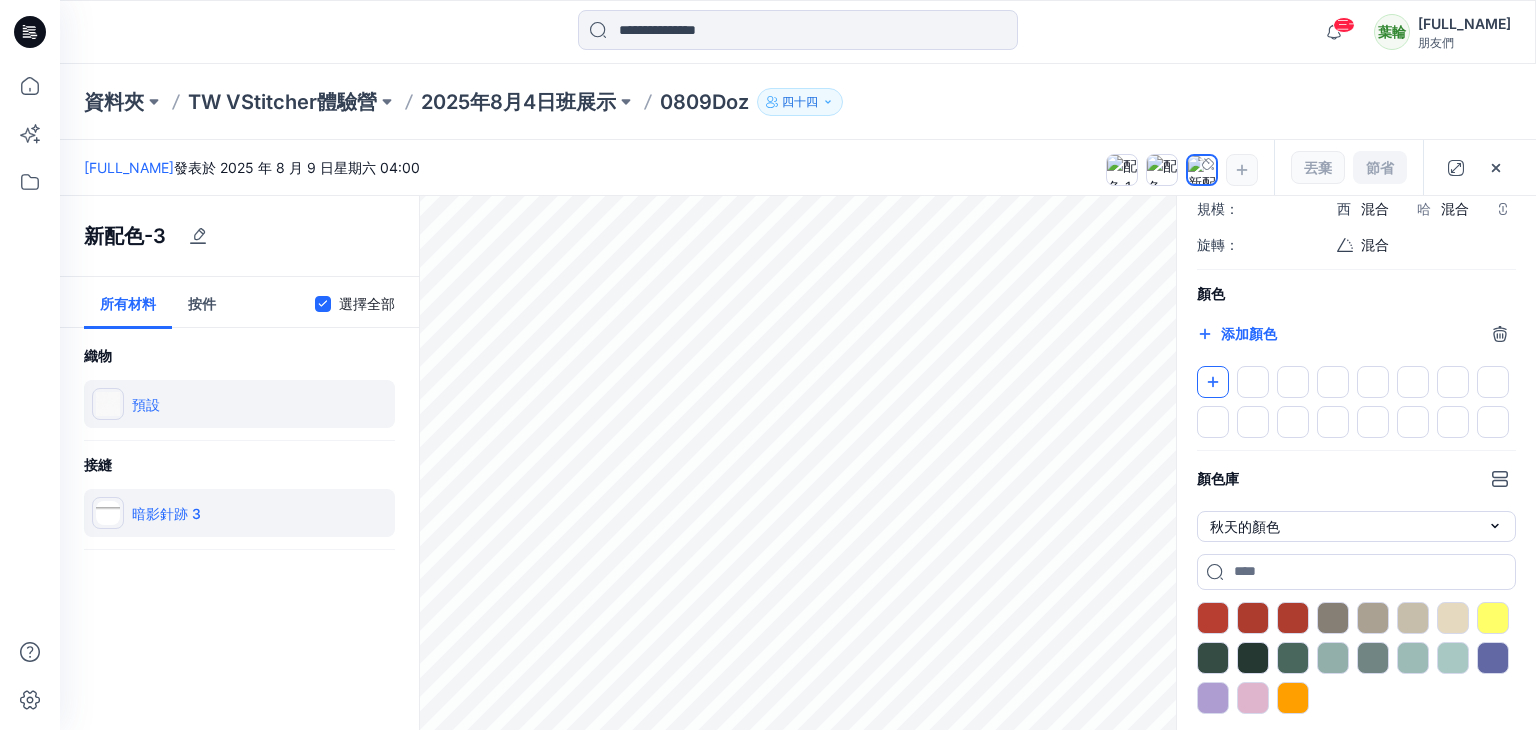 click 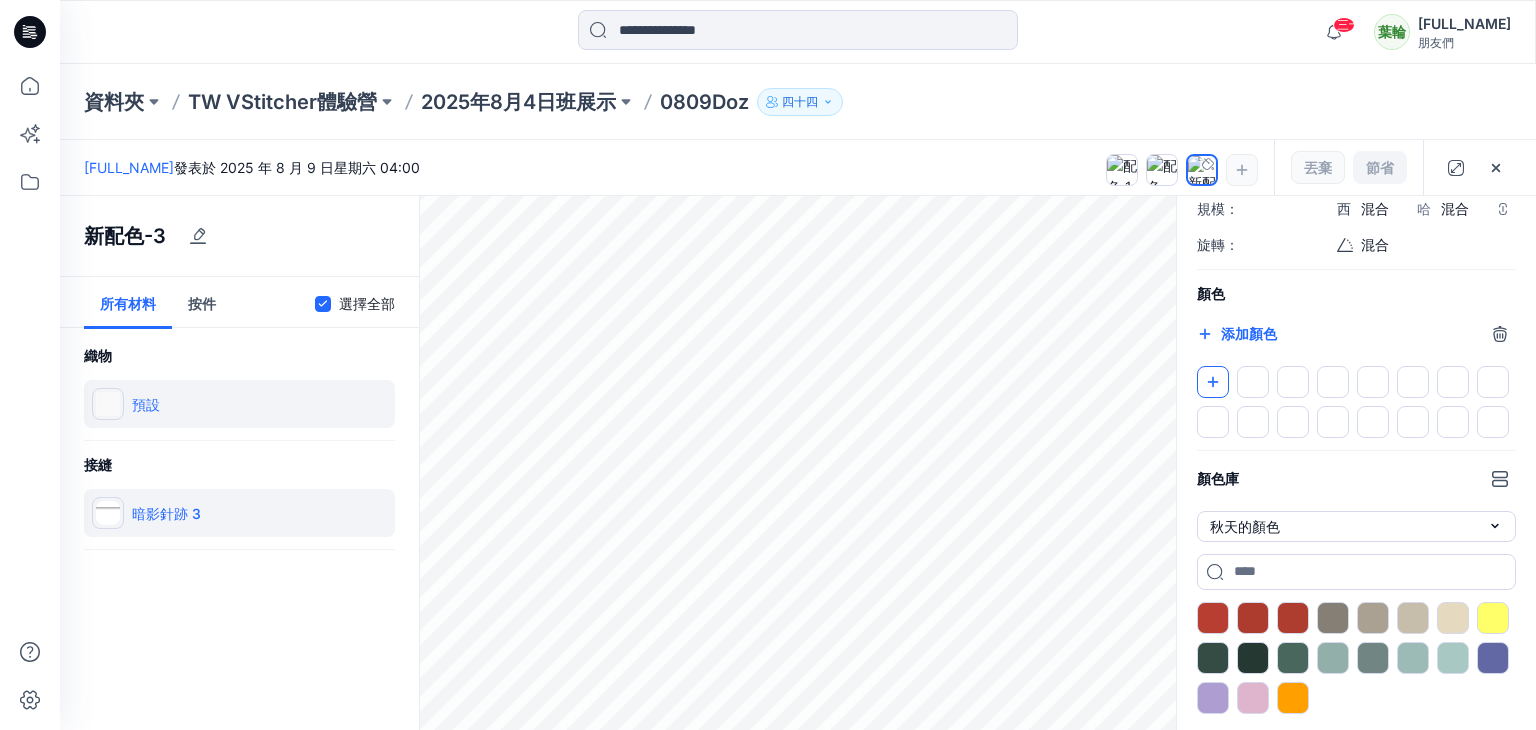 type 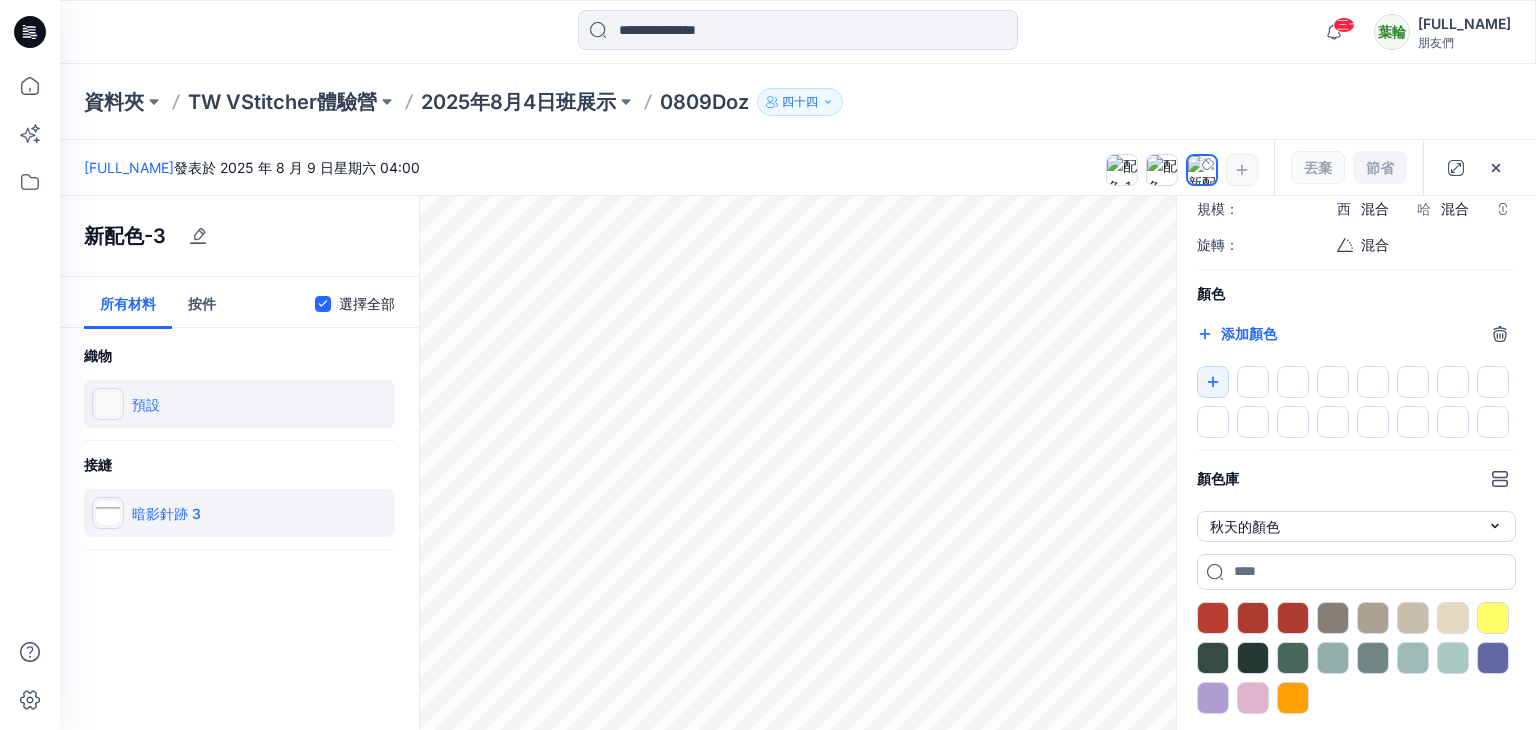 type 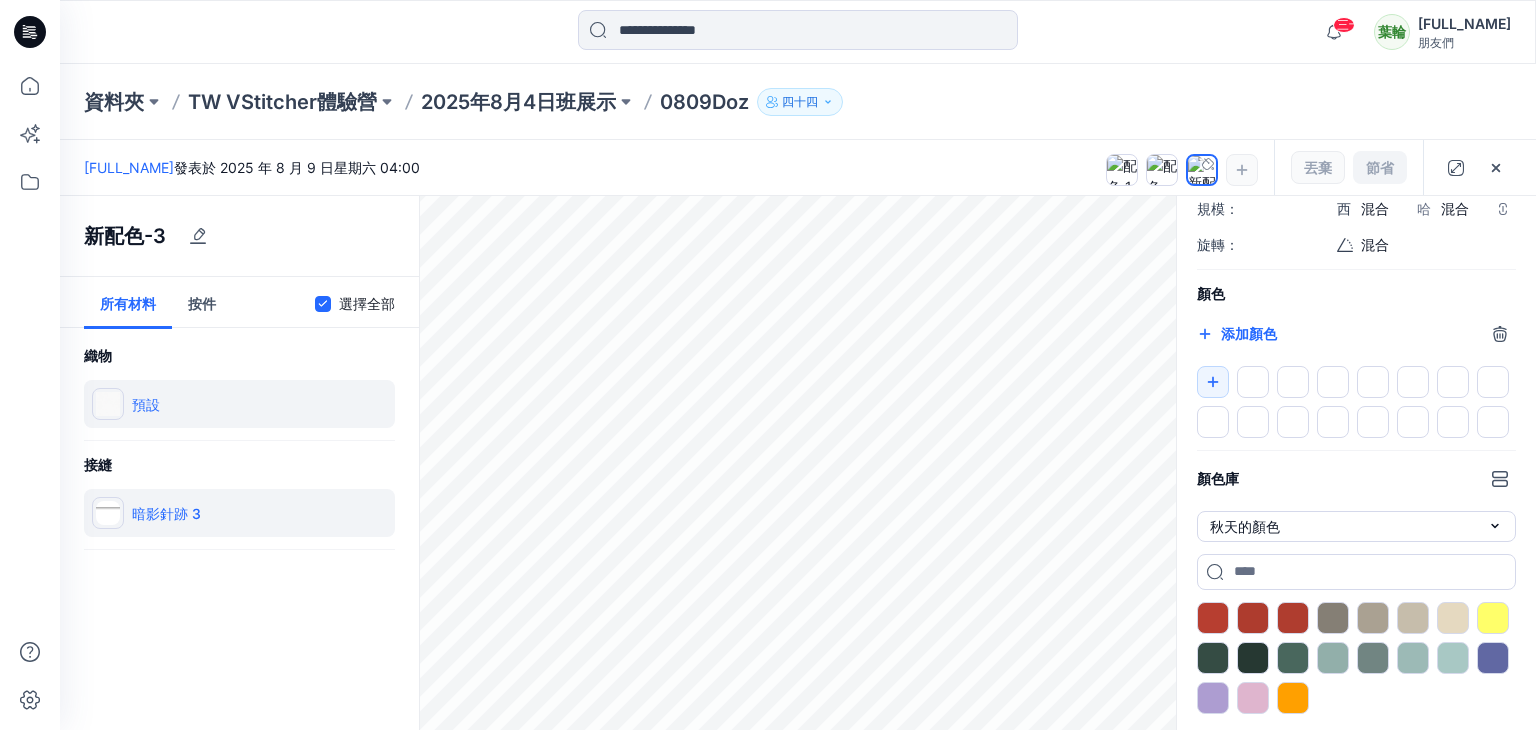 type on "*******" 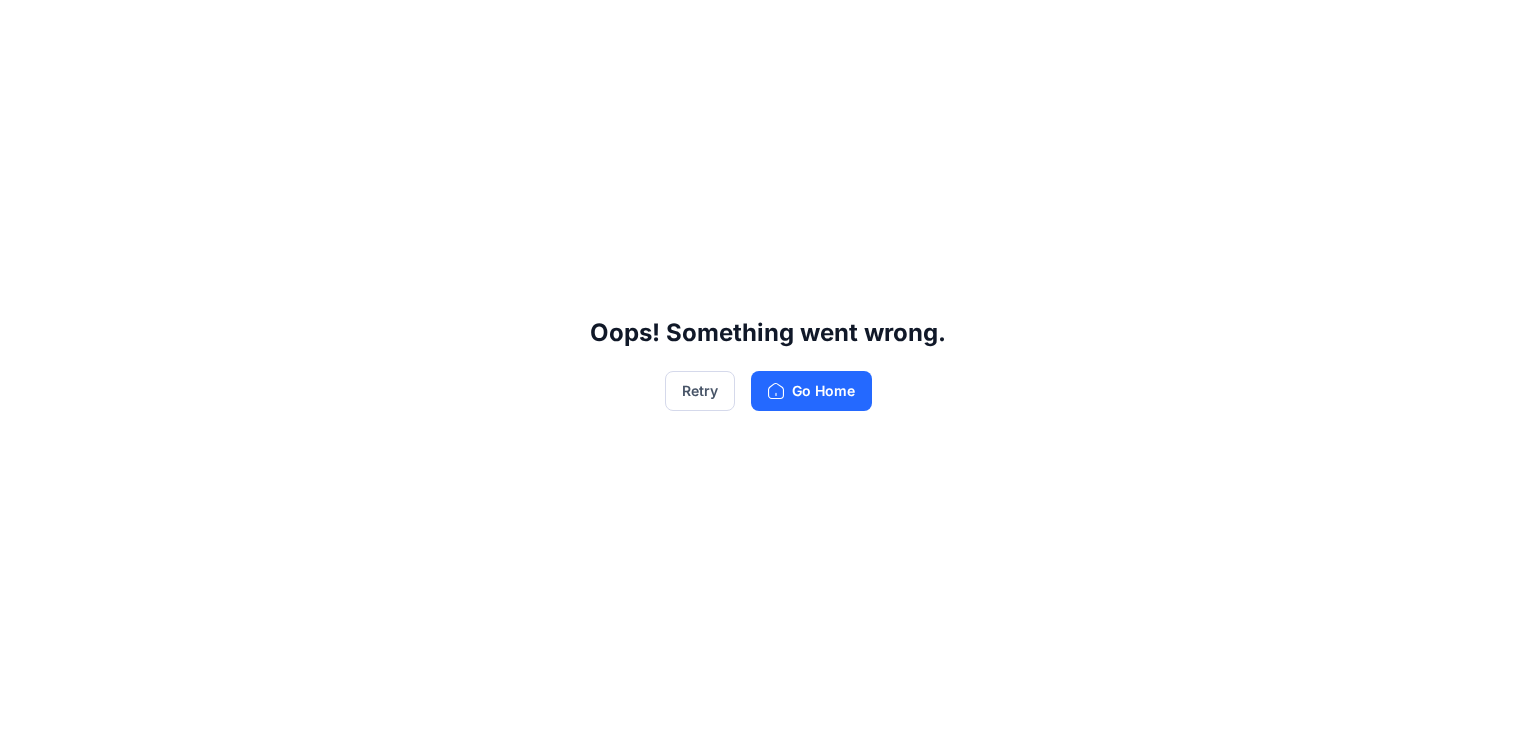 click on "Oops! Something went wrong. Retry Go Home" at bounding box center [768, 365] 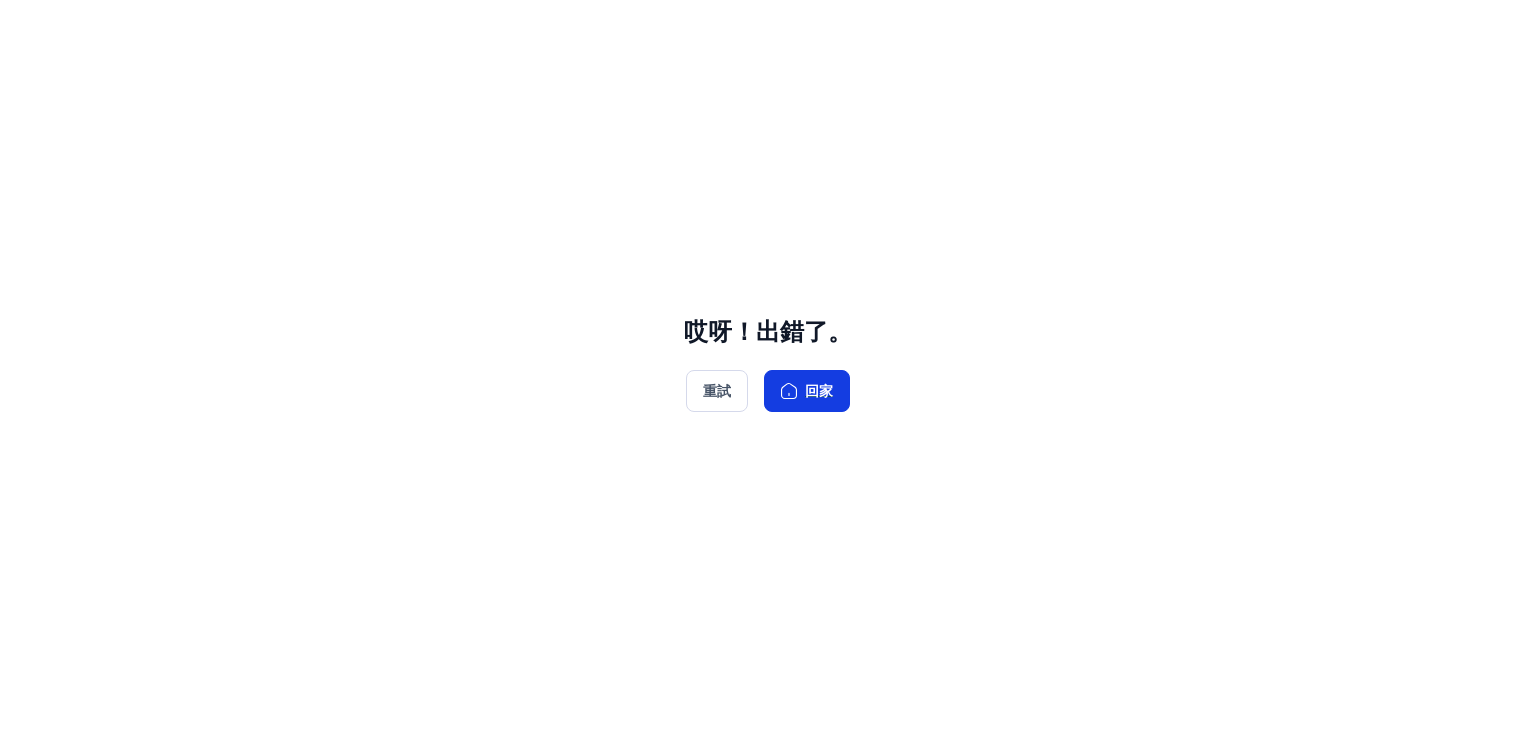 click on "回家" at bounding box center (819, 391) 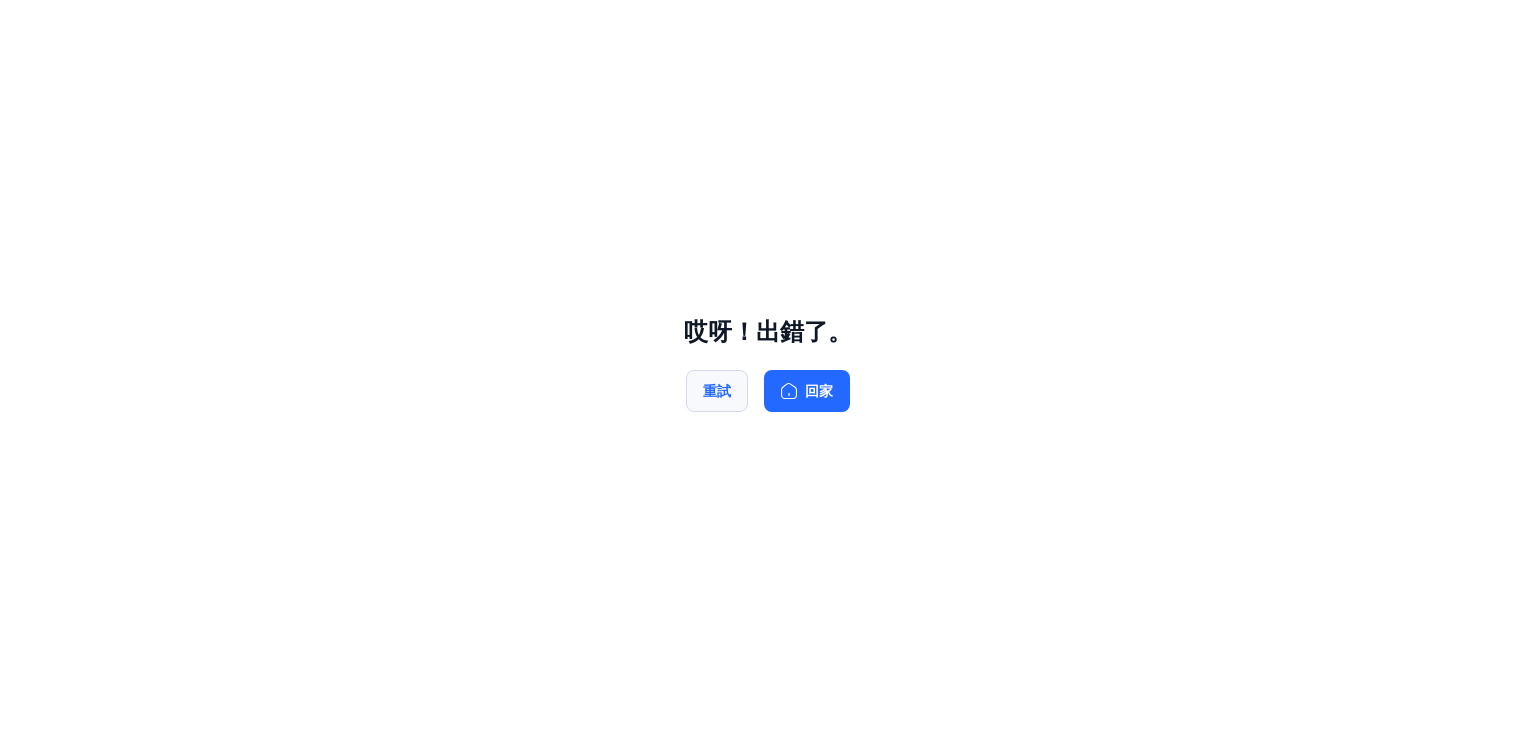 click on "重試" at bounding box center [717, 391] 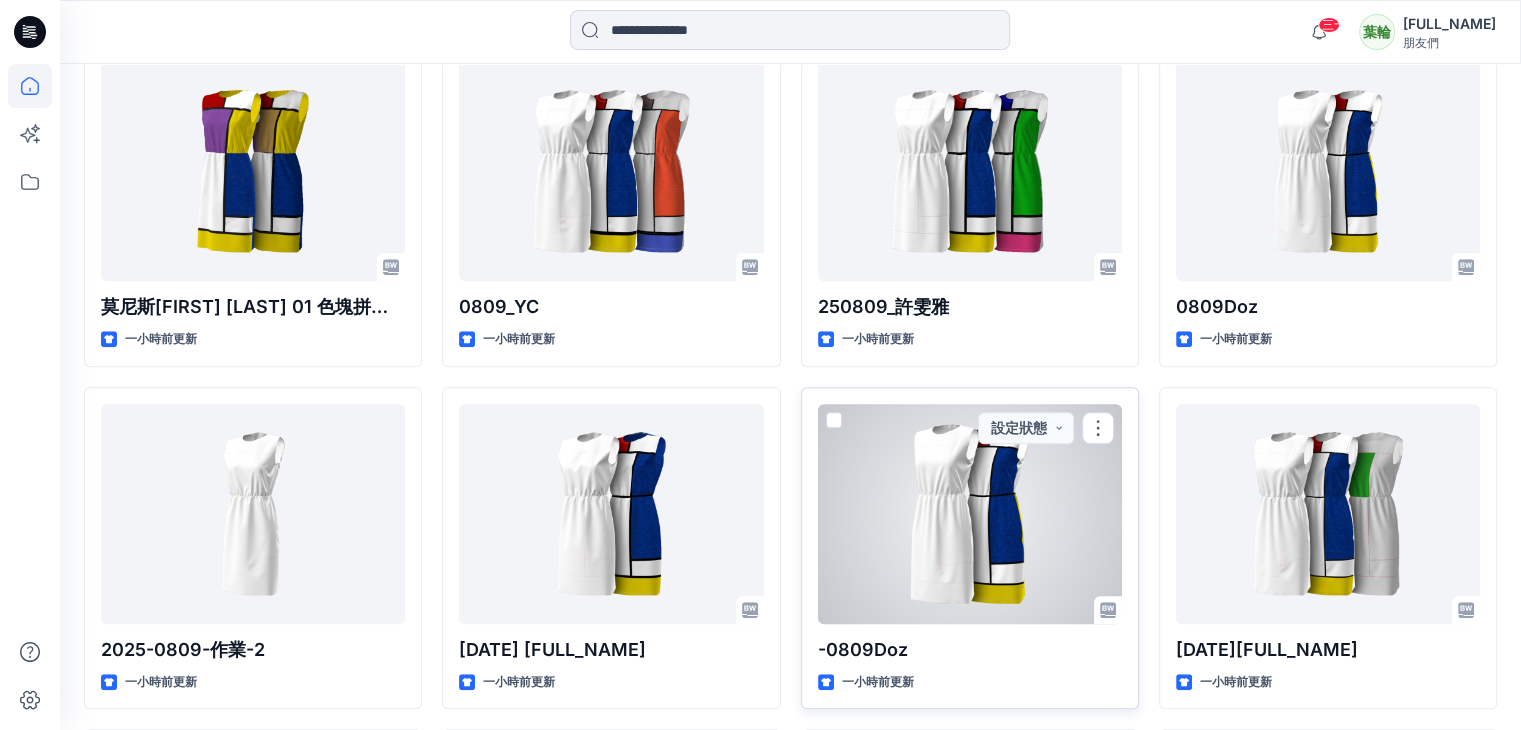scroll, scrollTop: 1061, scrollLeft: 0, axis: vertical 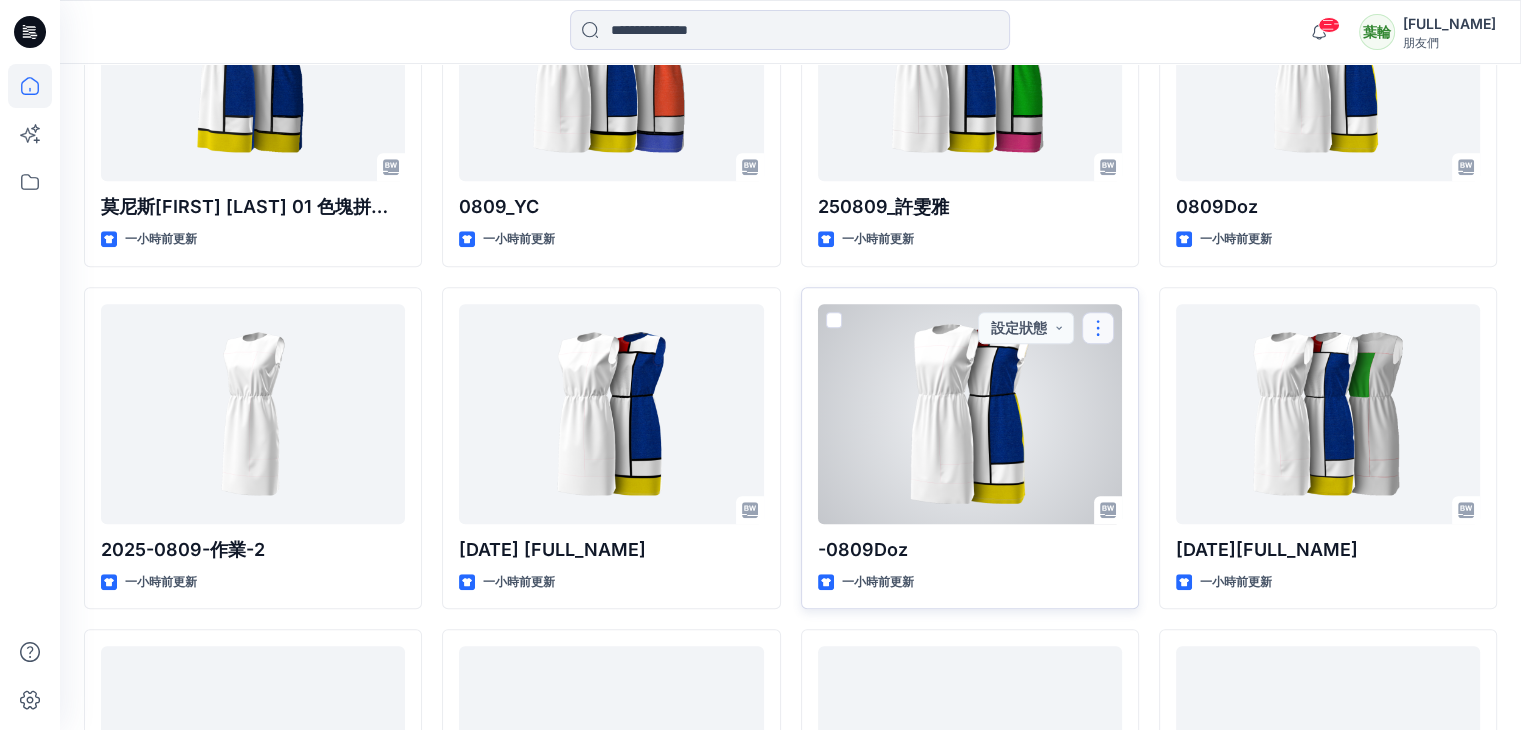 click at bounding box center [1098, 328] 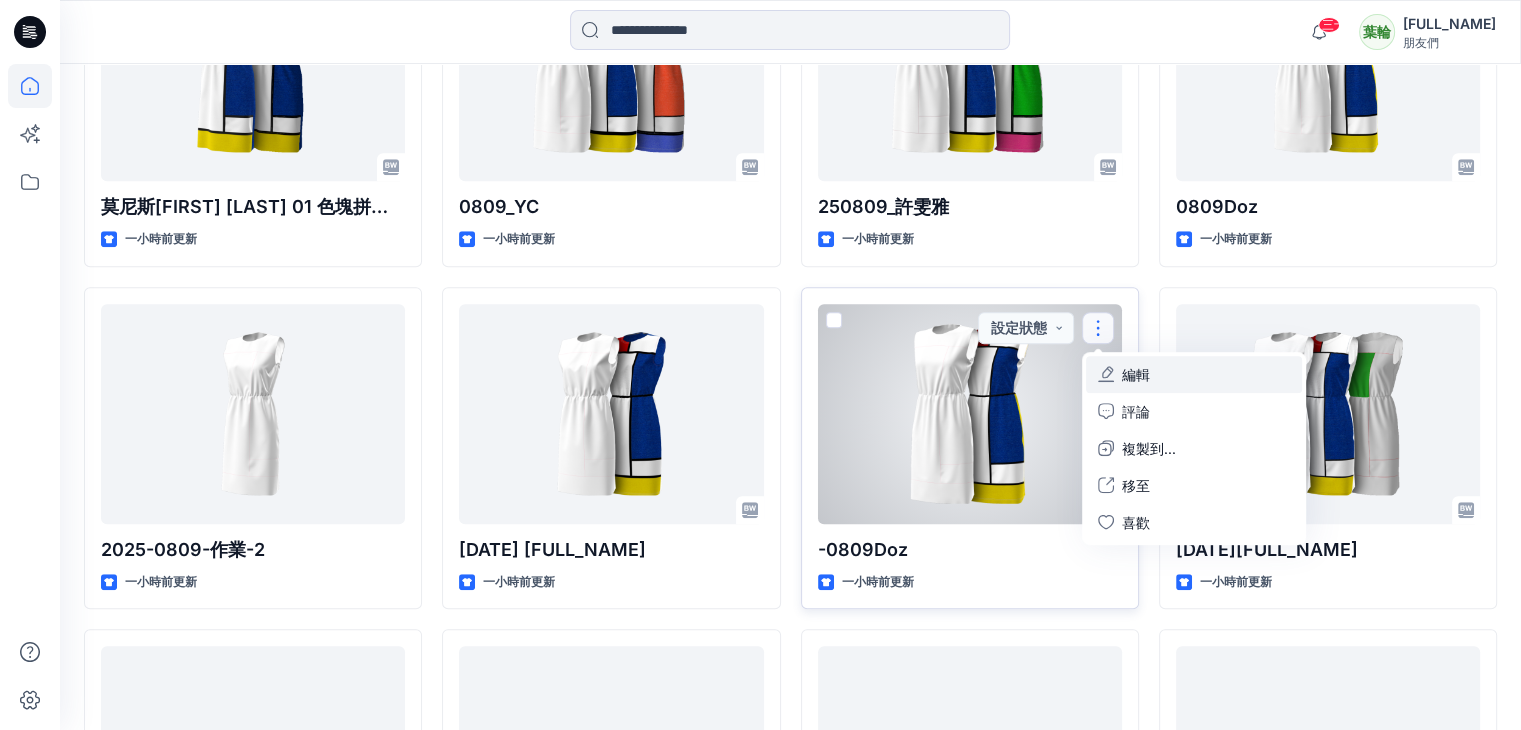 click on "編輯" at bounding box center (1136, 374) 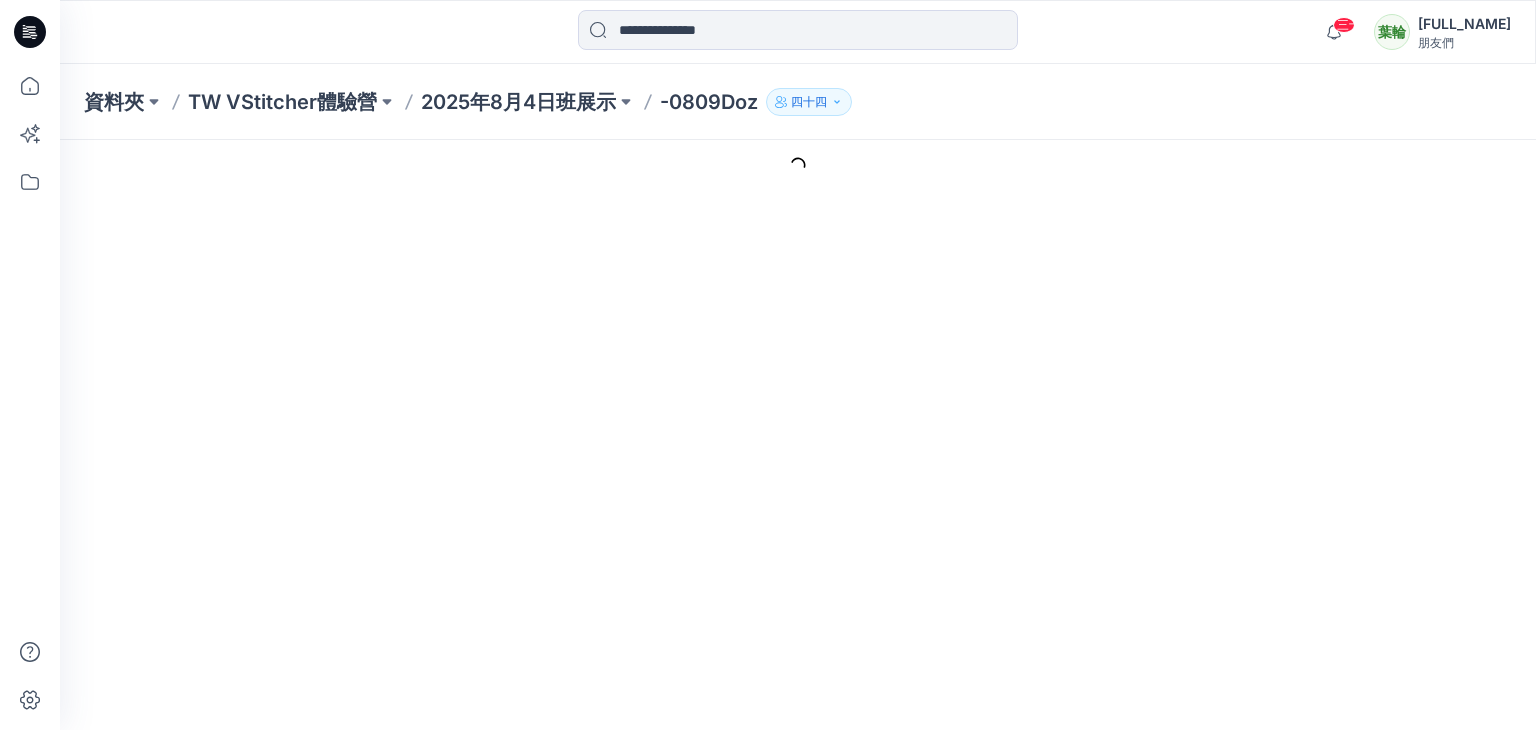 scroll, scrollTop: 0, scrollLeft: 0, axis: both 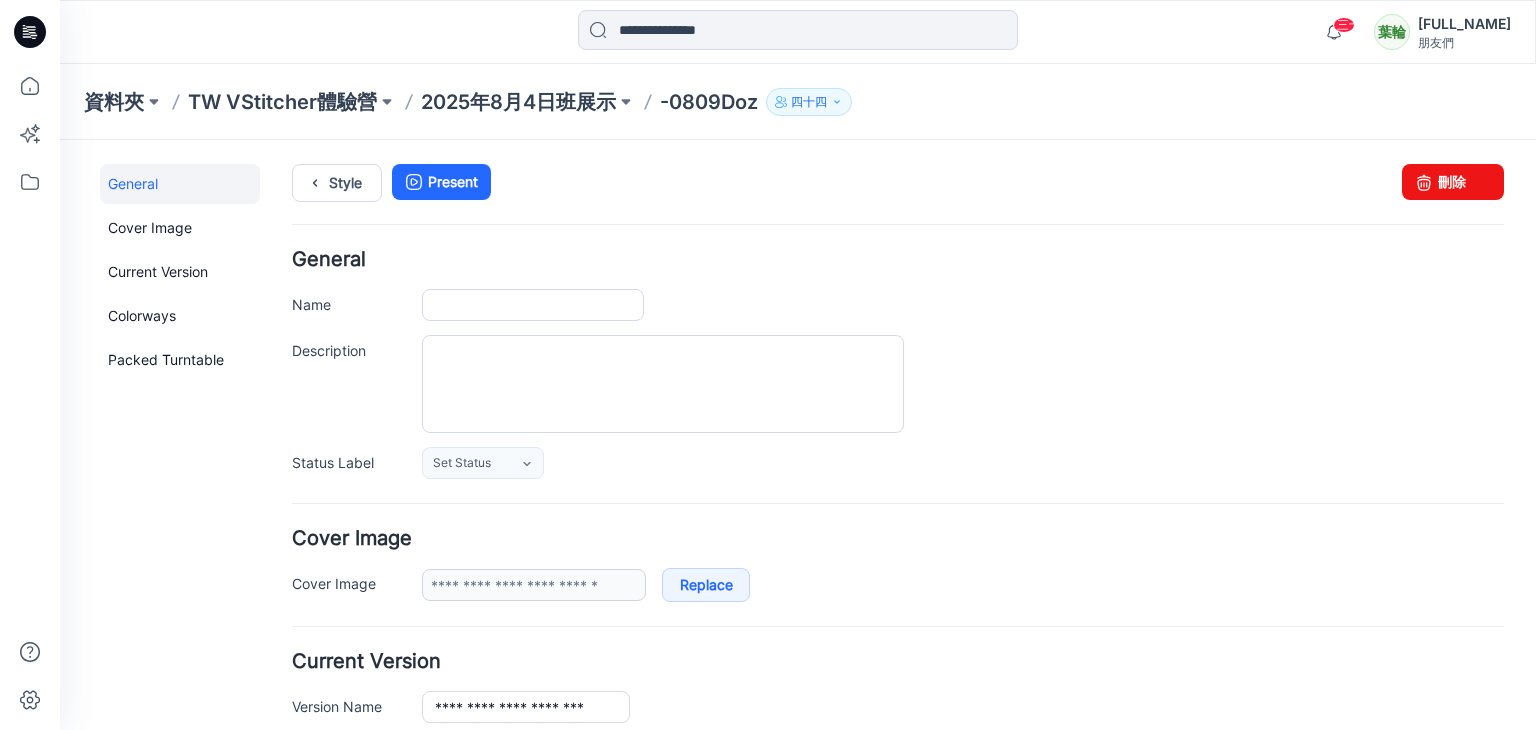 type on "********" 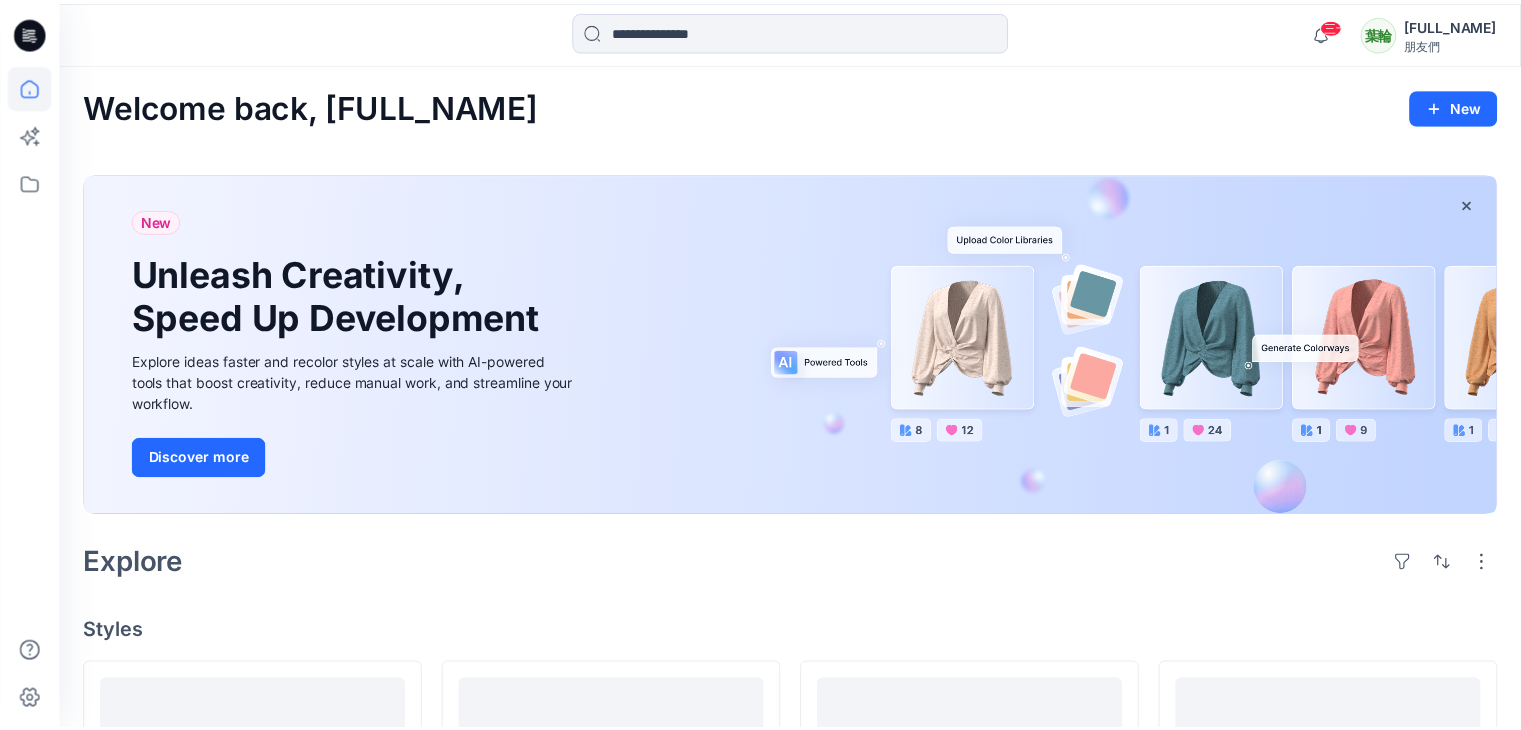 scroll, scrollTop: 1061, scrollLeft: 0, axis: vertical 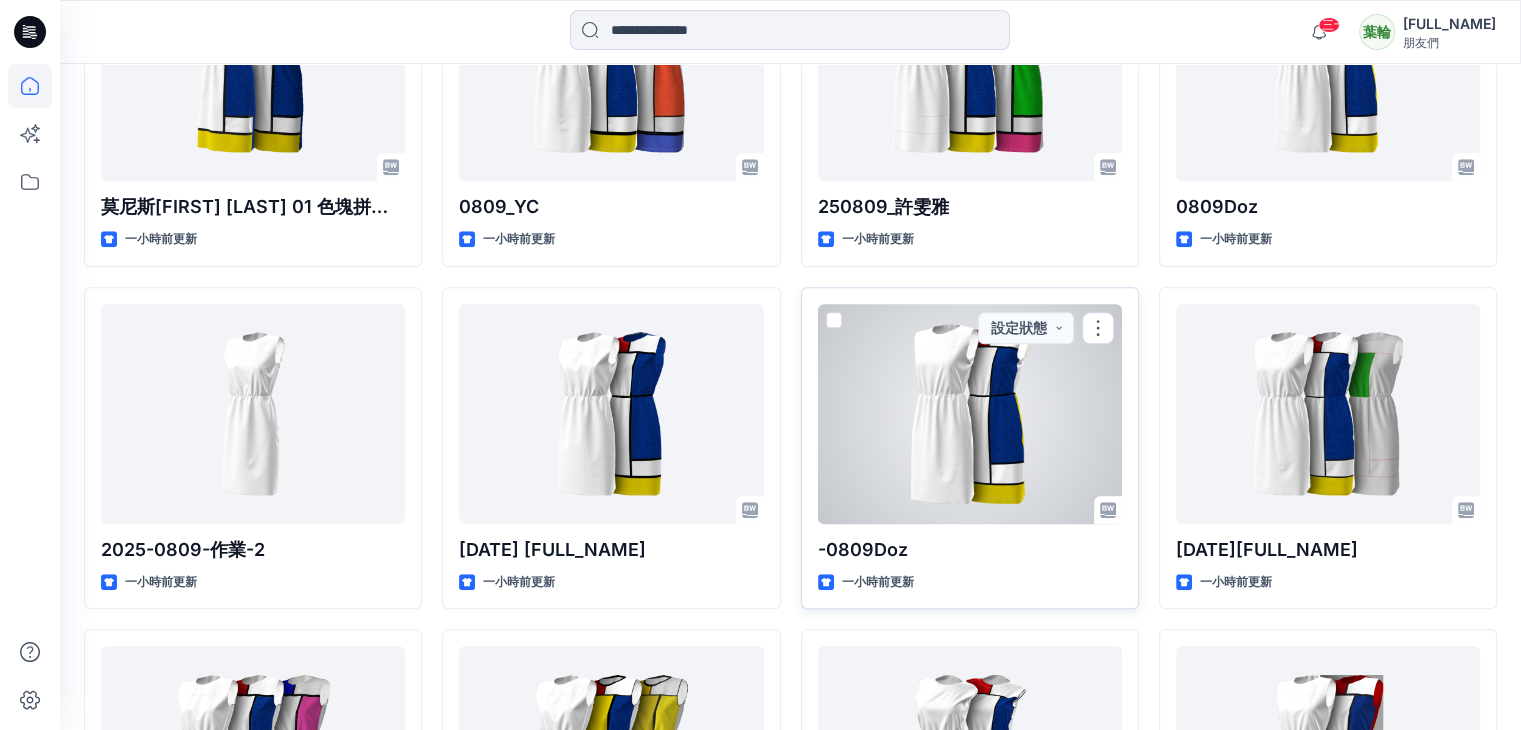 click at bounding box center [834, 320] 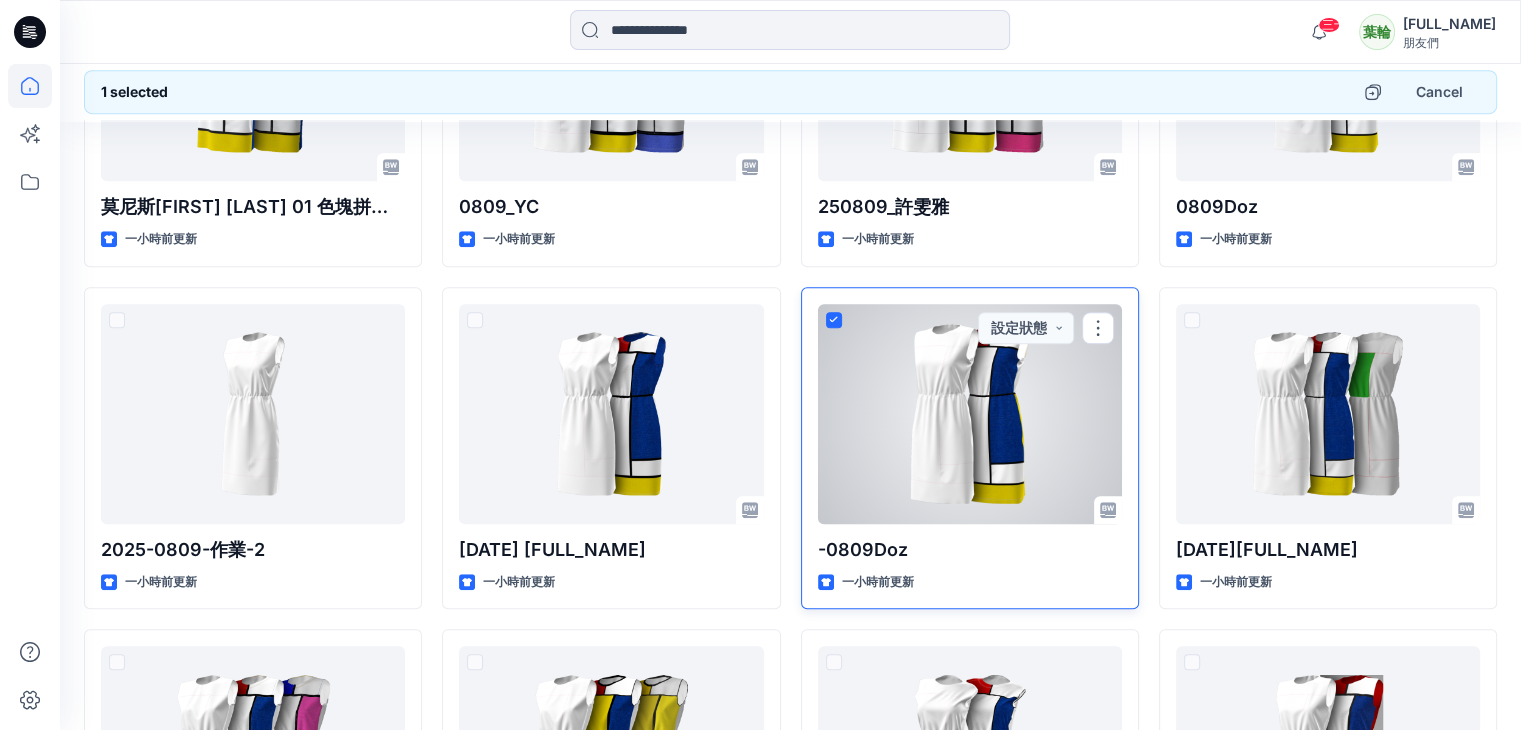 scroll, scrollTop: 1062, scrollLeft: 0, axis: vertical 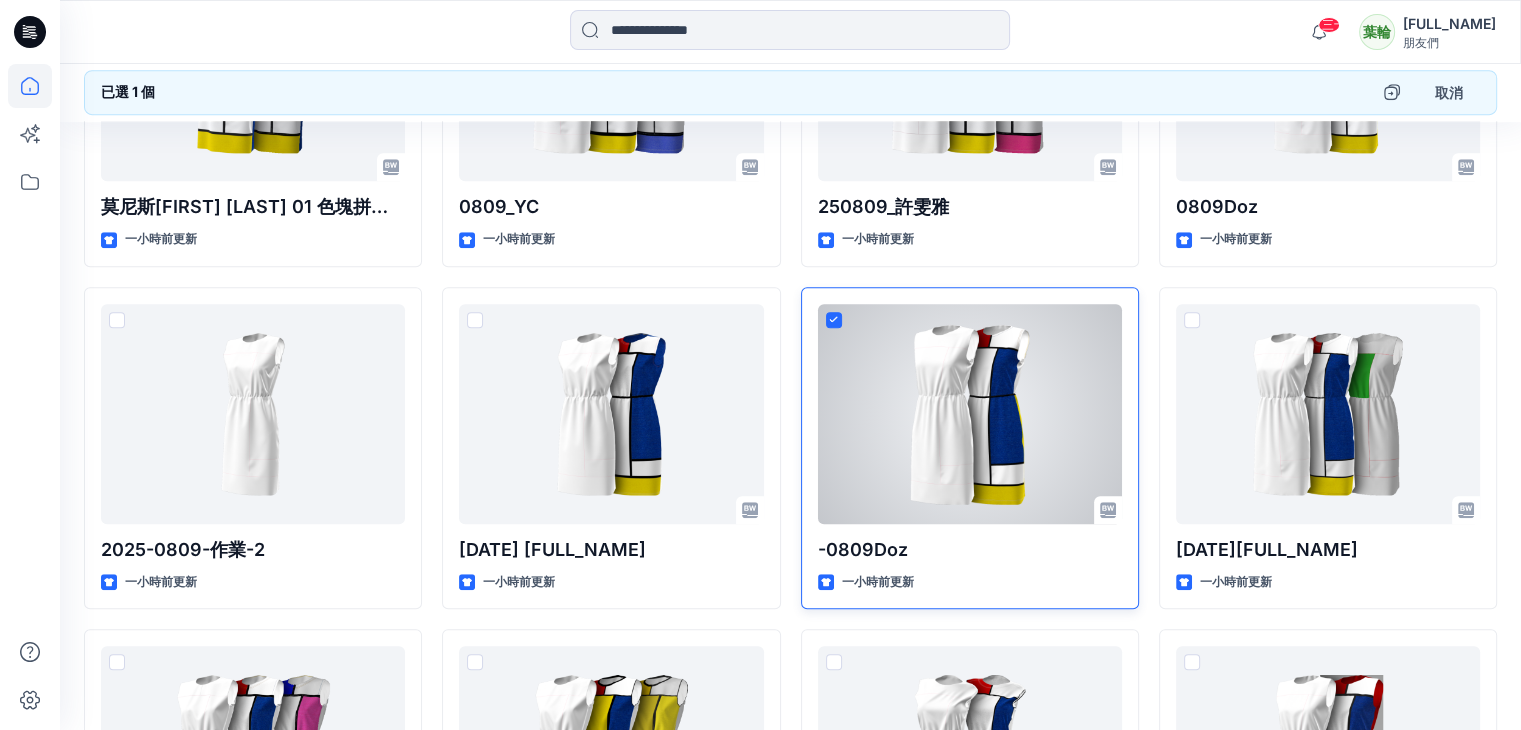 drag, startPoint x: 888, startPoint y: 349, endPoint x: 829, endPoint y: 316, distance: 67.601776 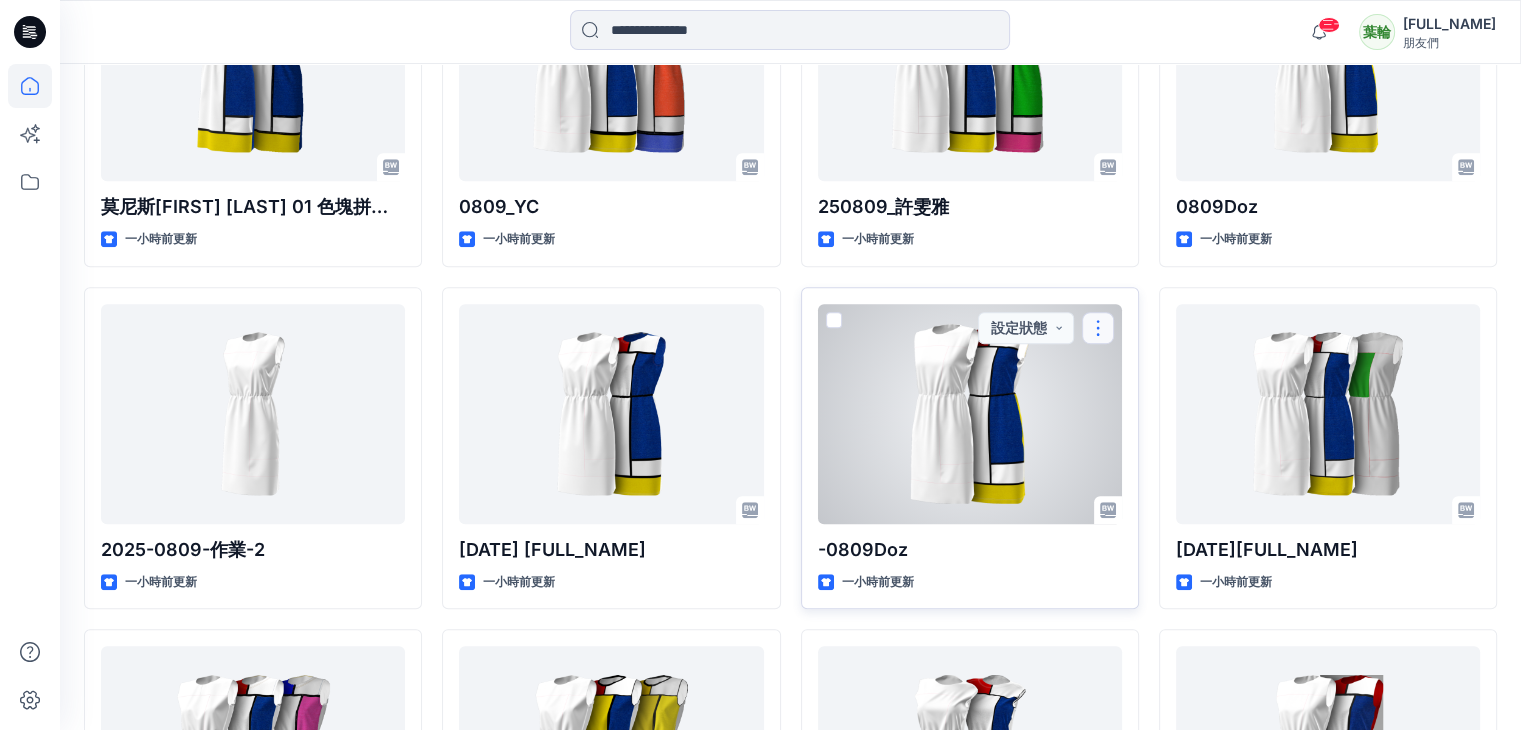 click at bounding box center (1098, 328) 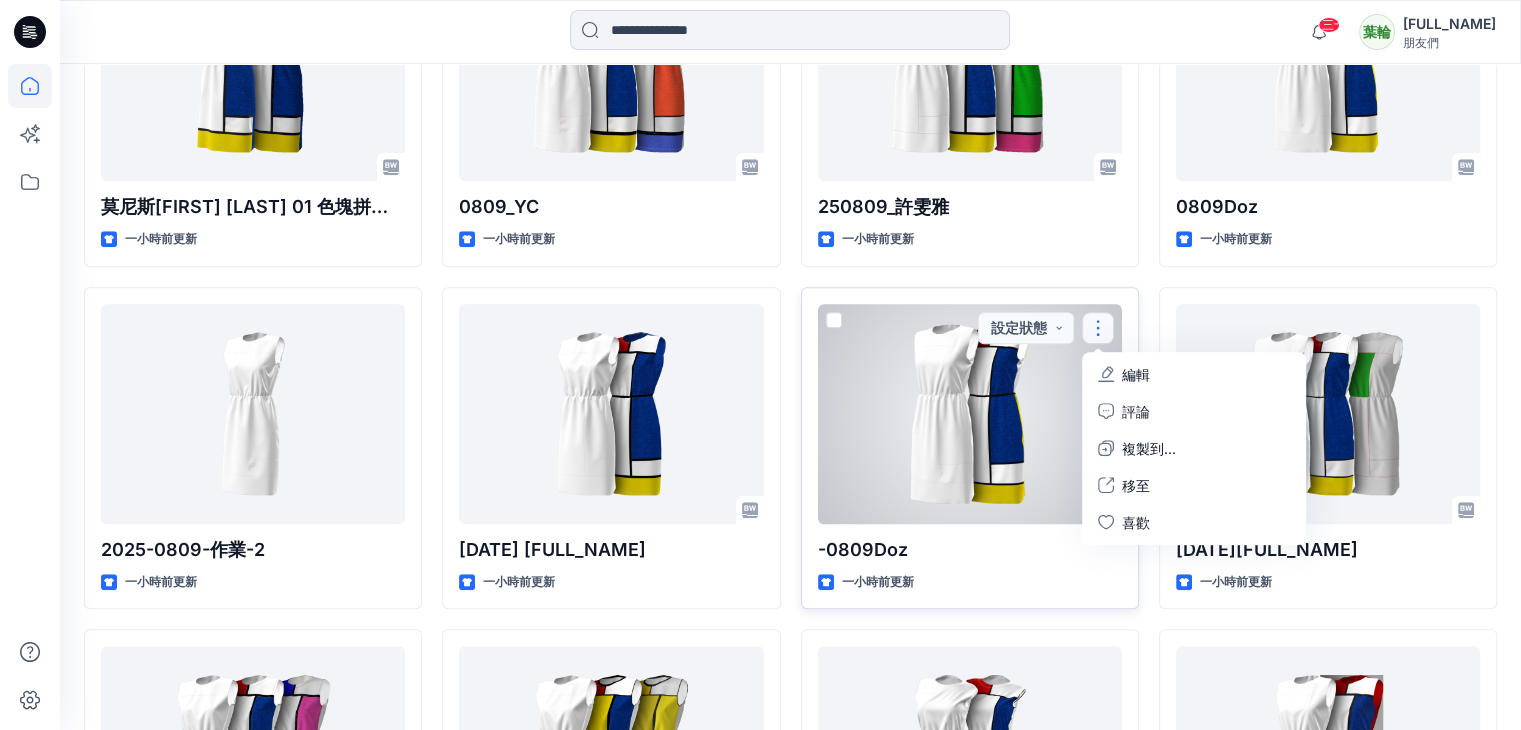 click on "編輯" at bounding box center (1136, 374) 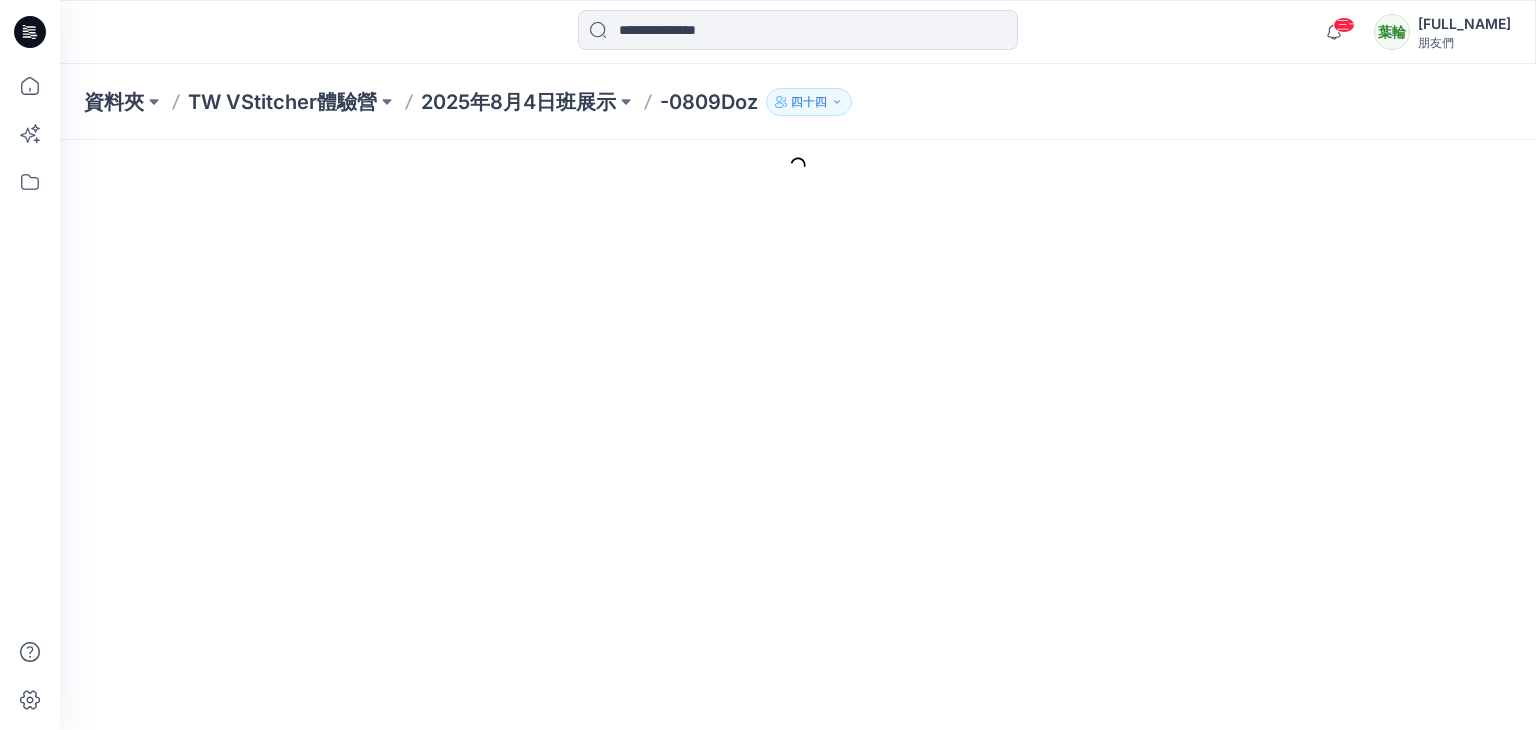 scroll, scrollTop: 0, scrollLeft: 0, axis: both 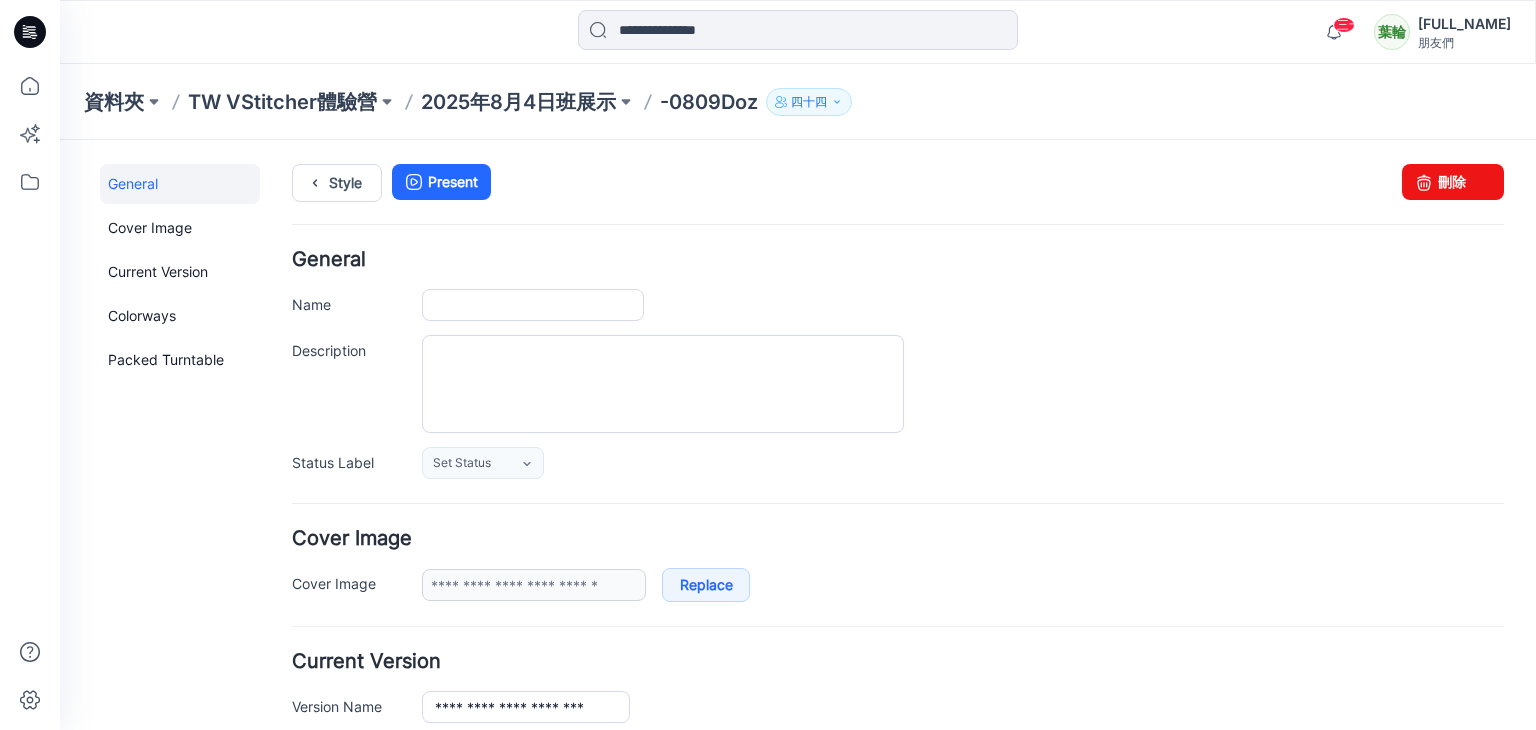 type on "********" 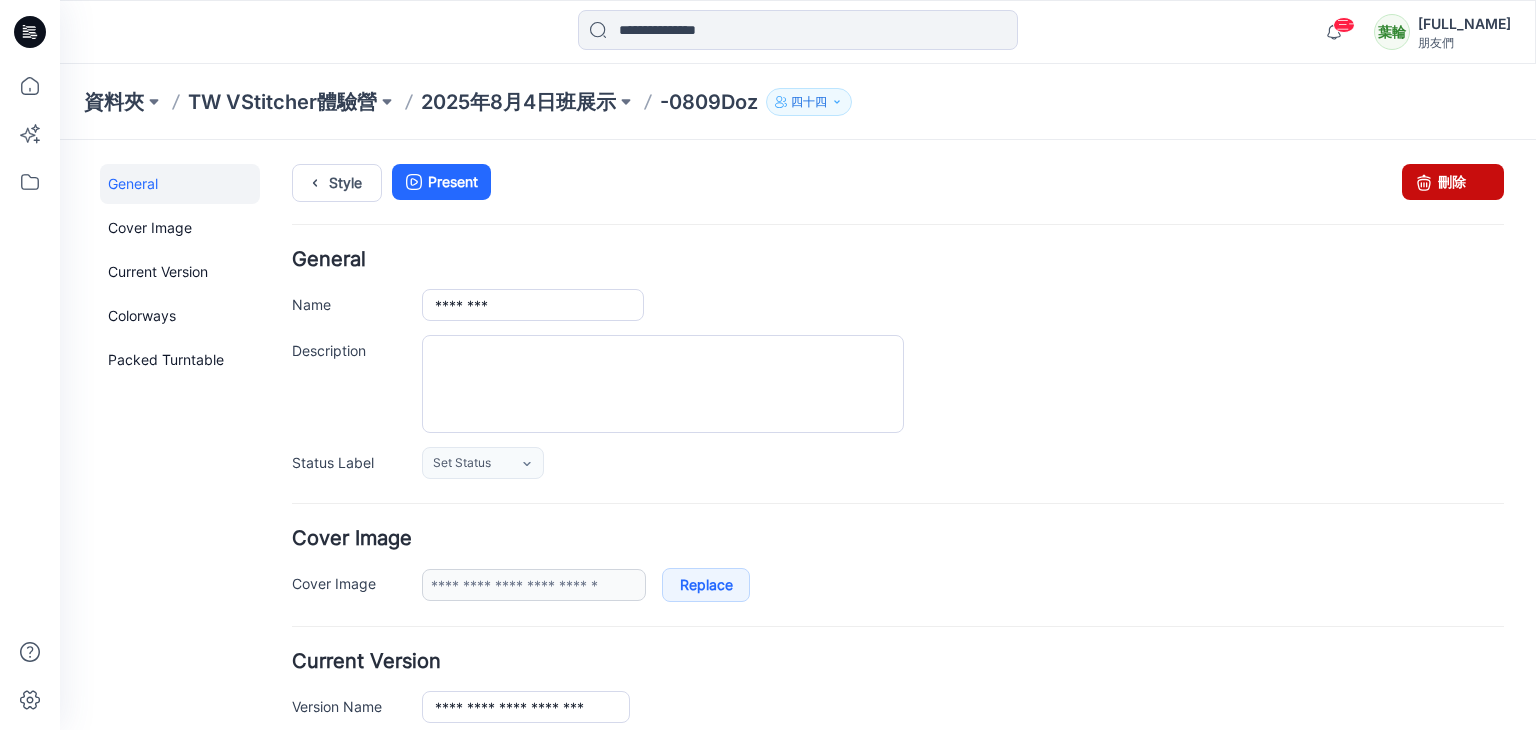 drag, startPoint x: 1436, startPoint y: 189, endPoint x: 944, endPoint y: 241, distance: 494.74033 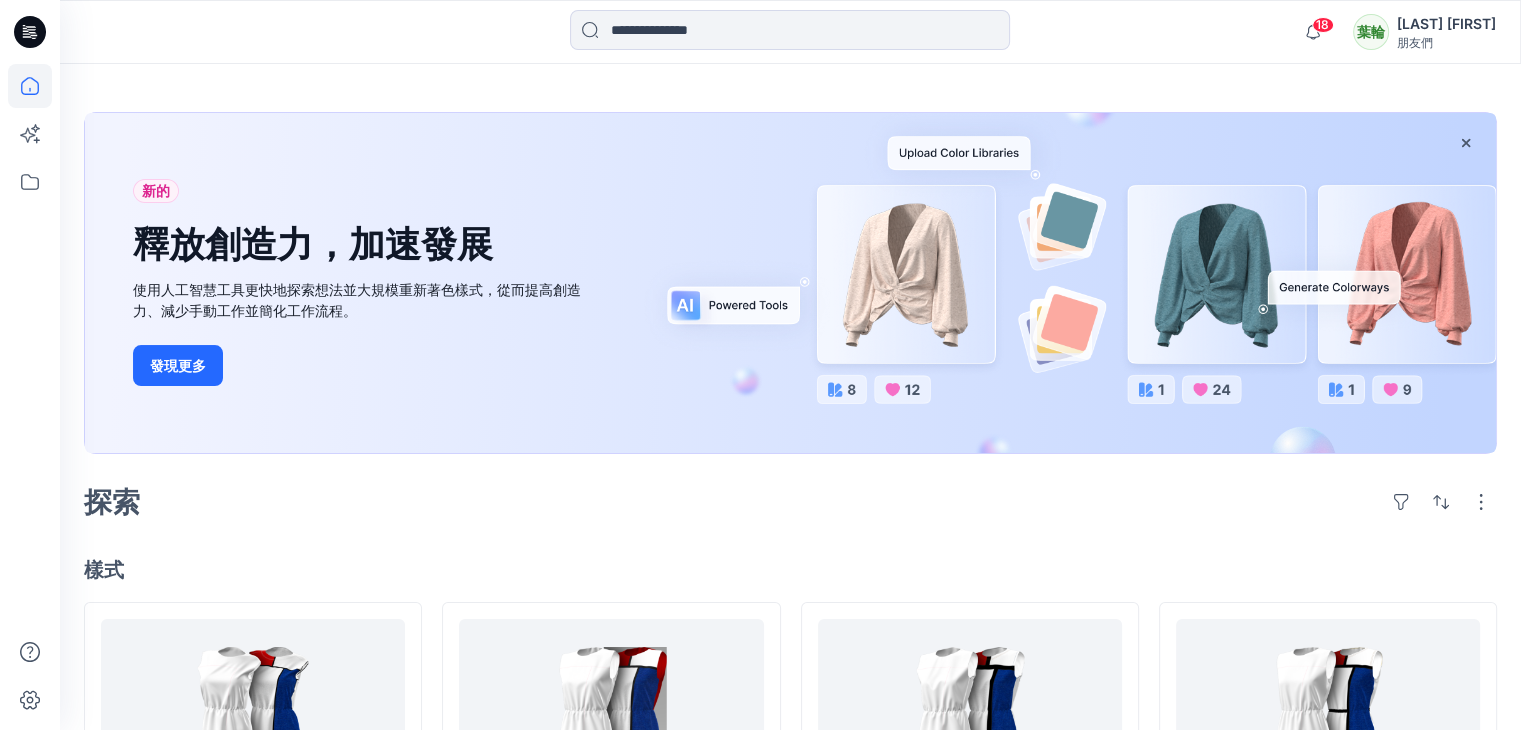 scroll, scrollTop: 361, scrollLeft: 0, axis: vertical 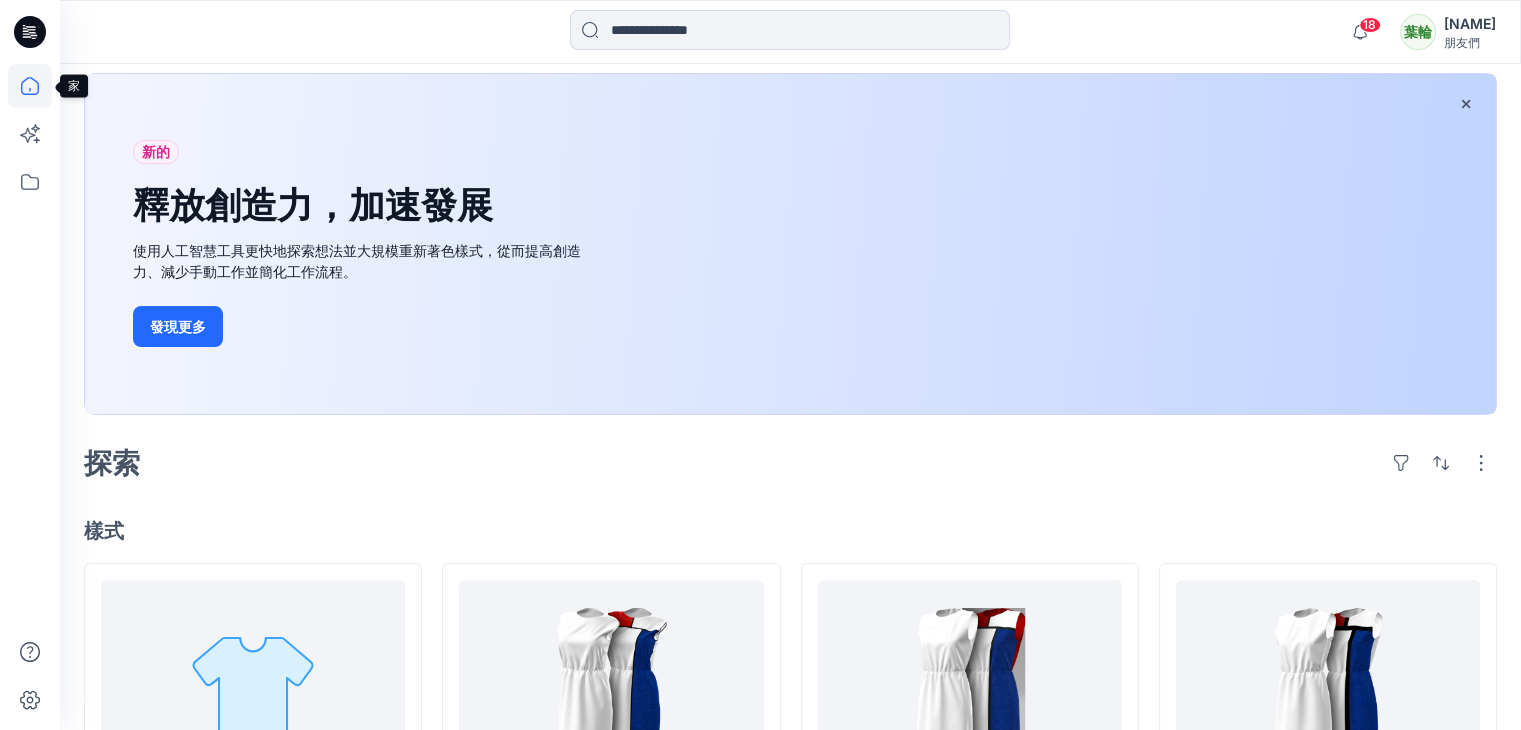 click 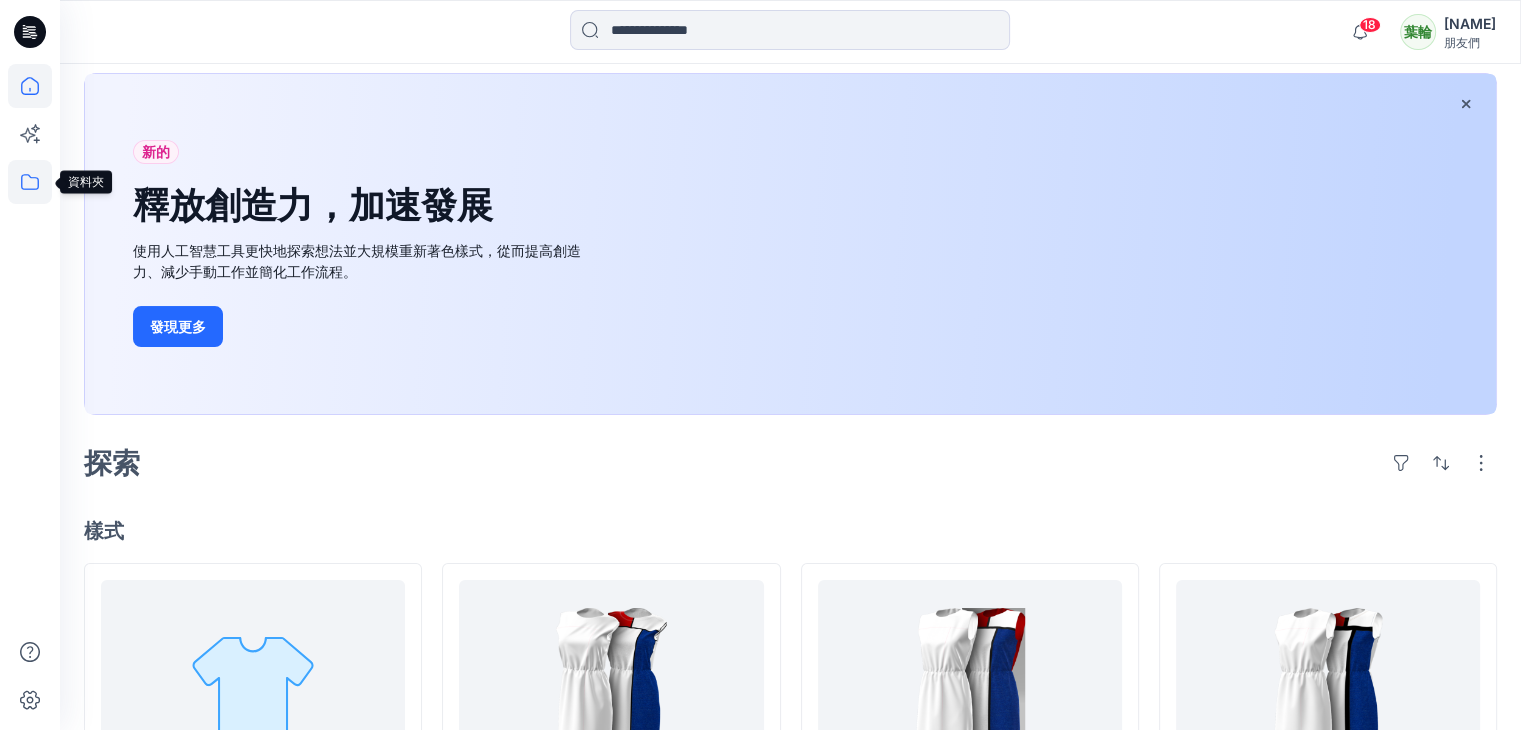 click 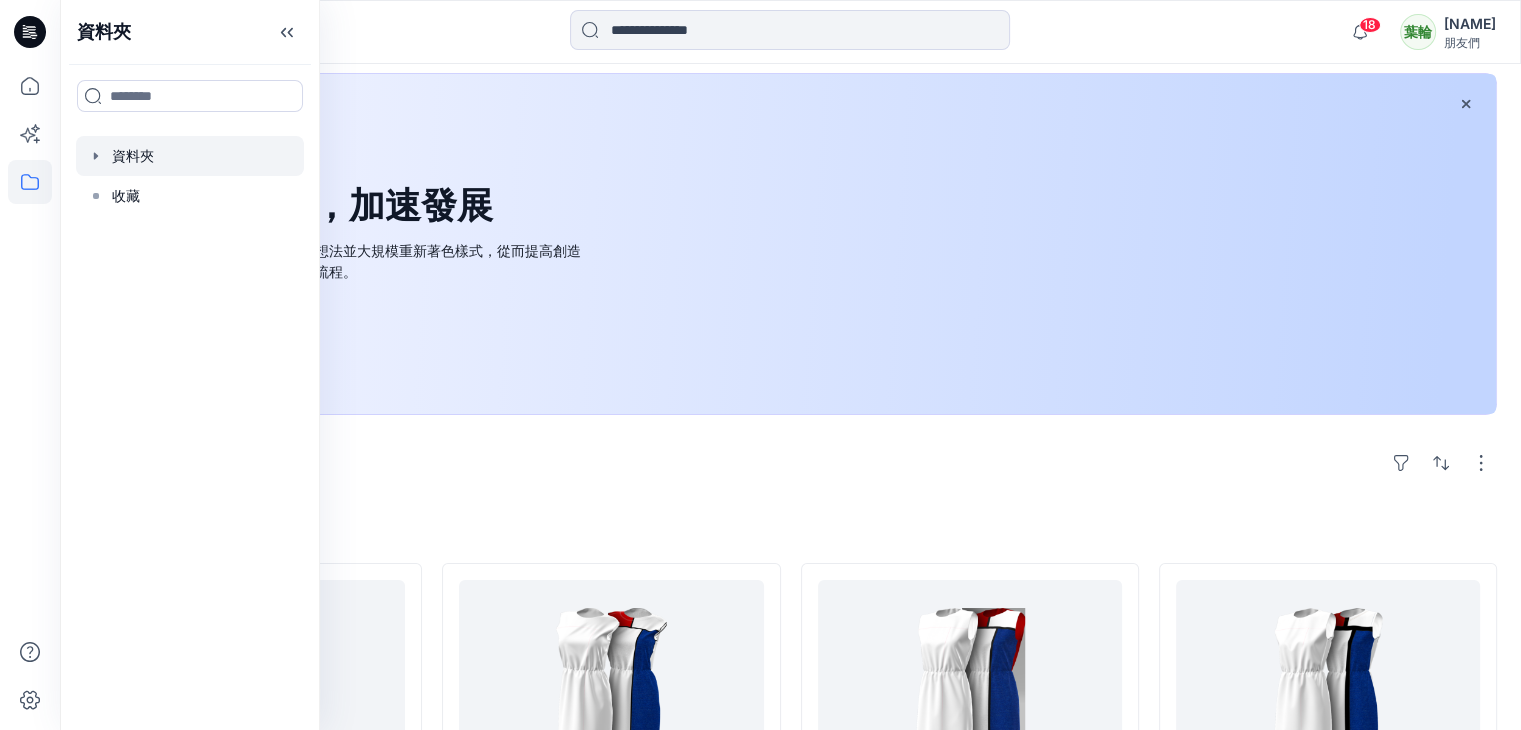 click at bounding box center [190, 156] 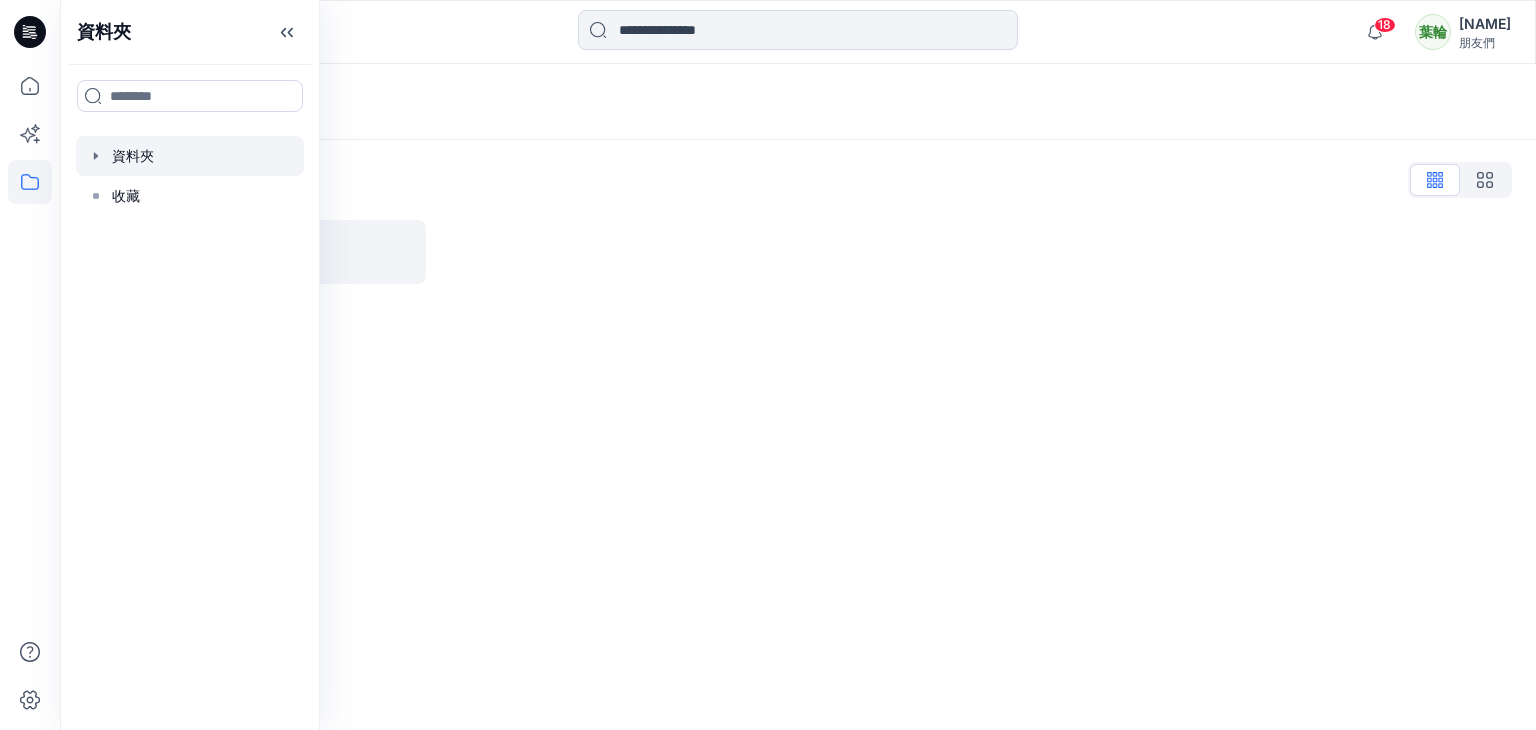 click on "資料夾" at bounding box center (798, 102) 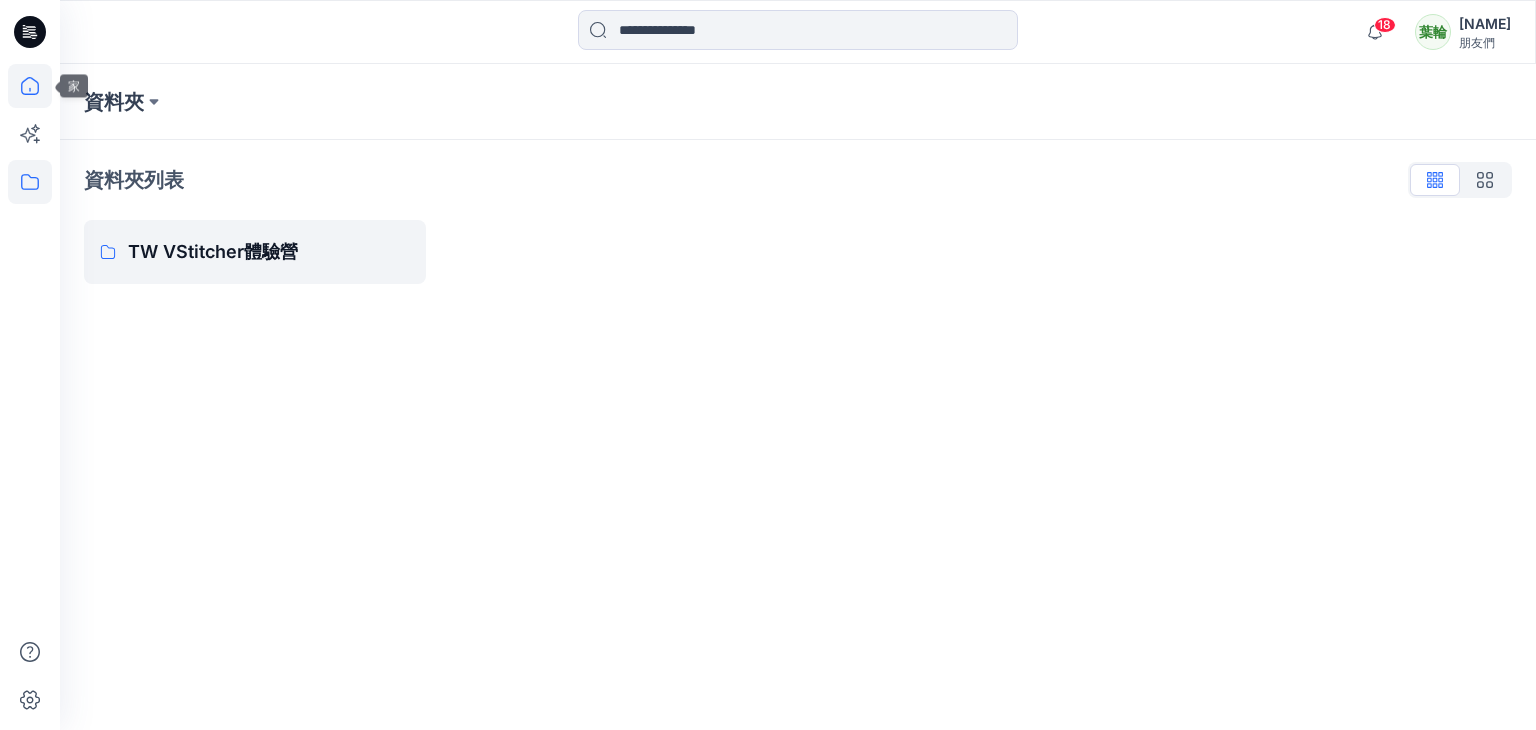 click 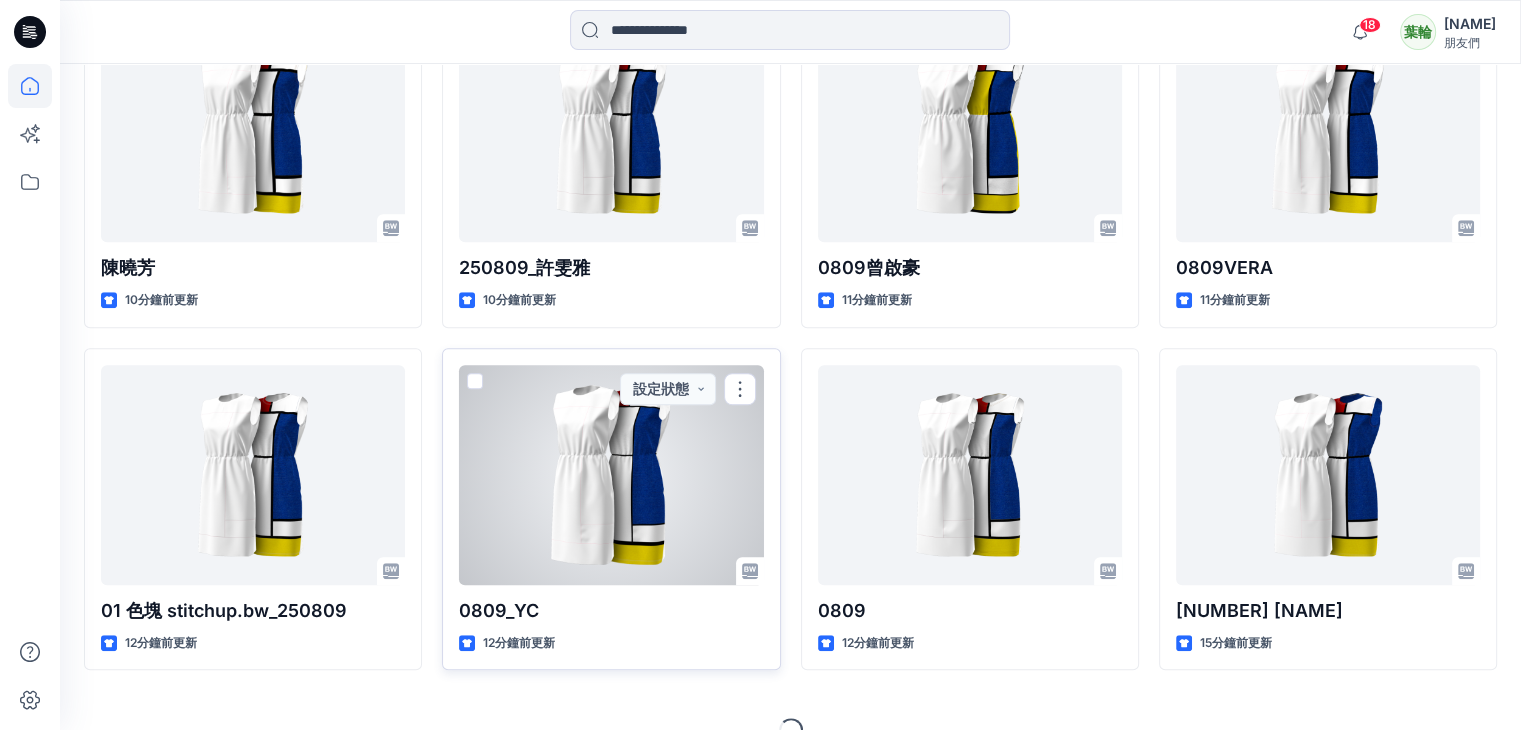 scroll, scrollTop: 1035, scrollLeft: 0, axis: vertical 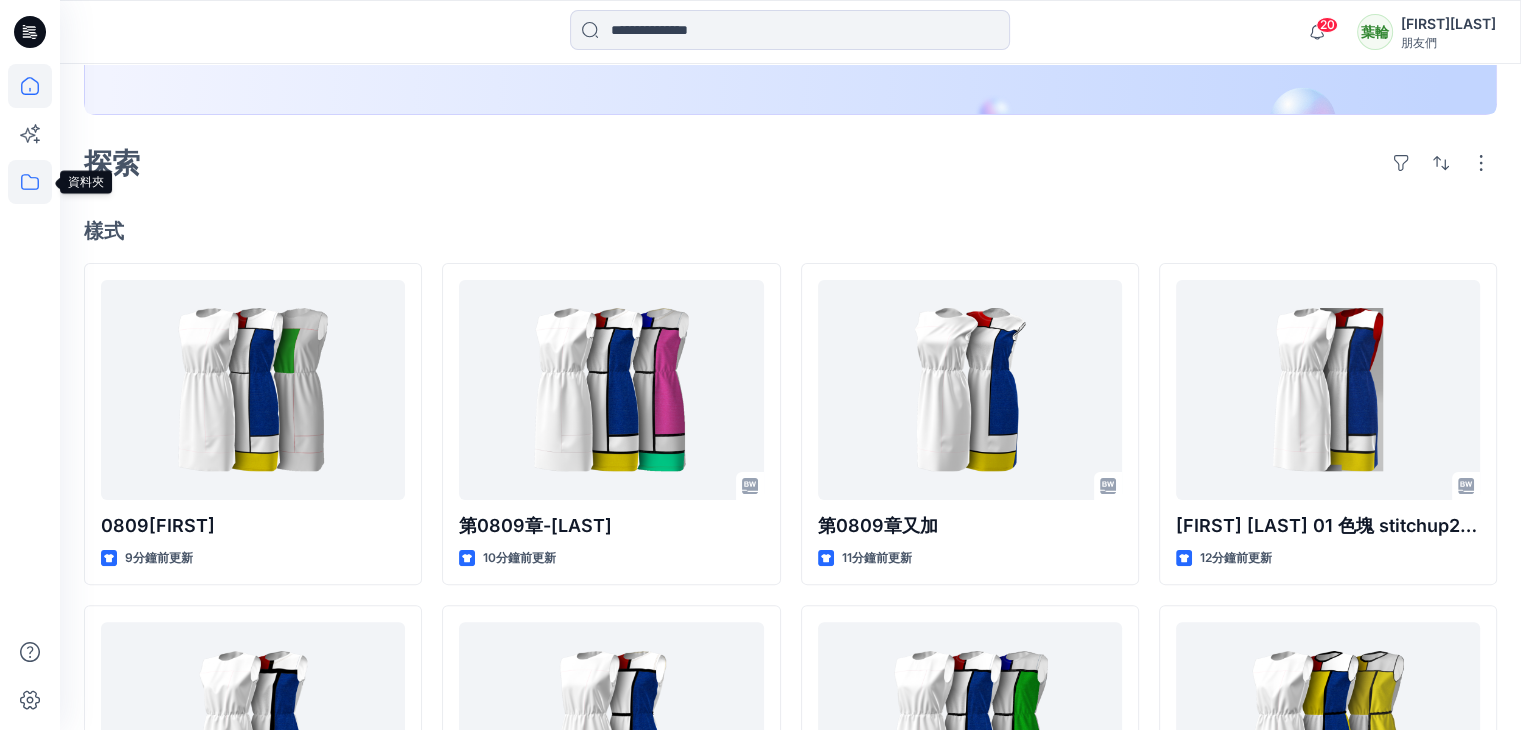 click 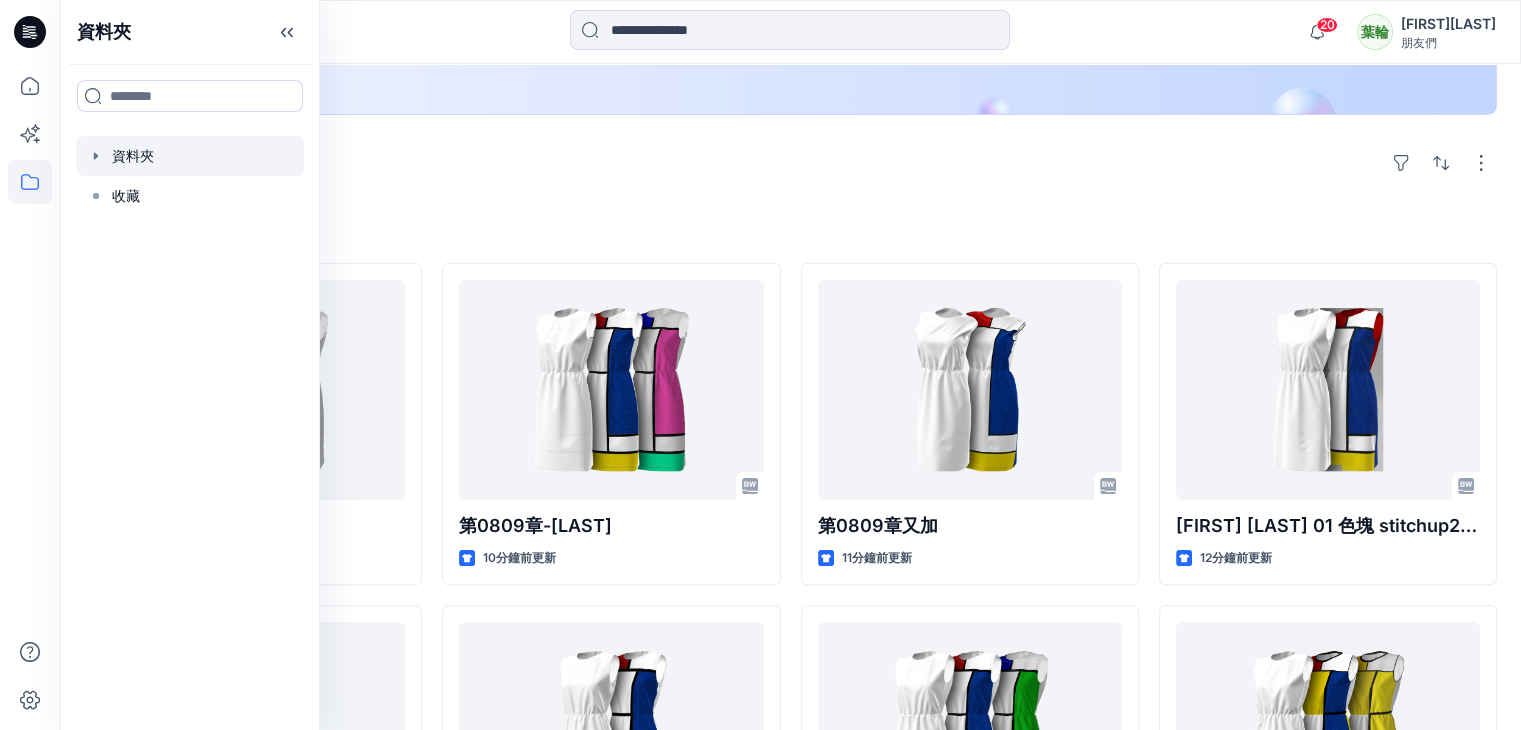 click at bounding box center [190, 156] 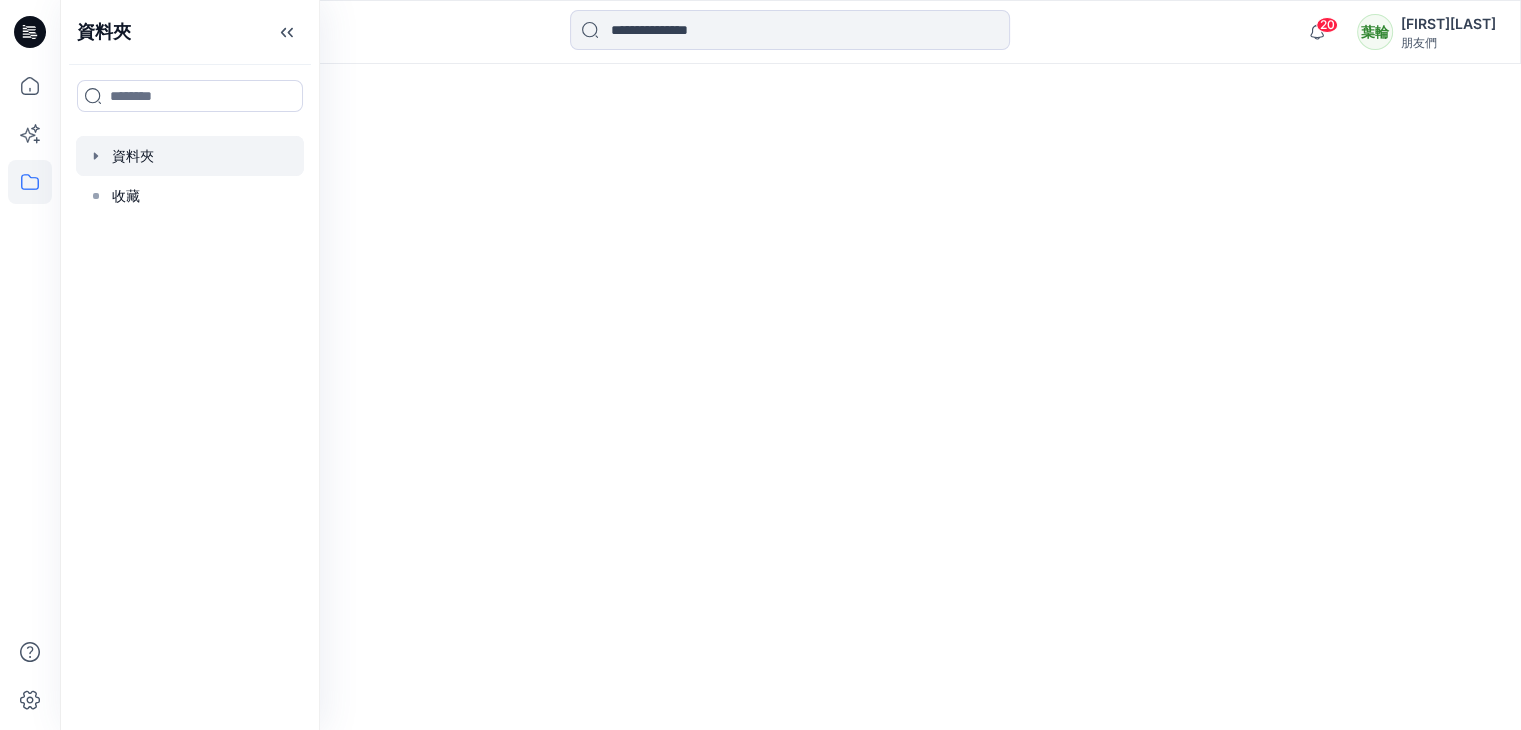 scroll, scrollTop: 0, scrollLeft: 0, axis: both 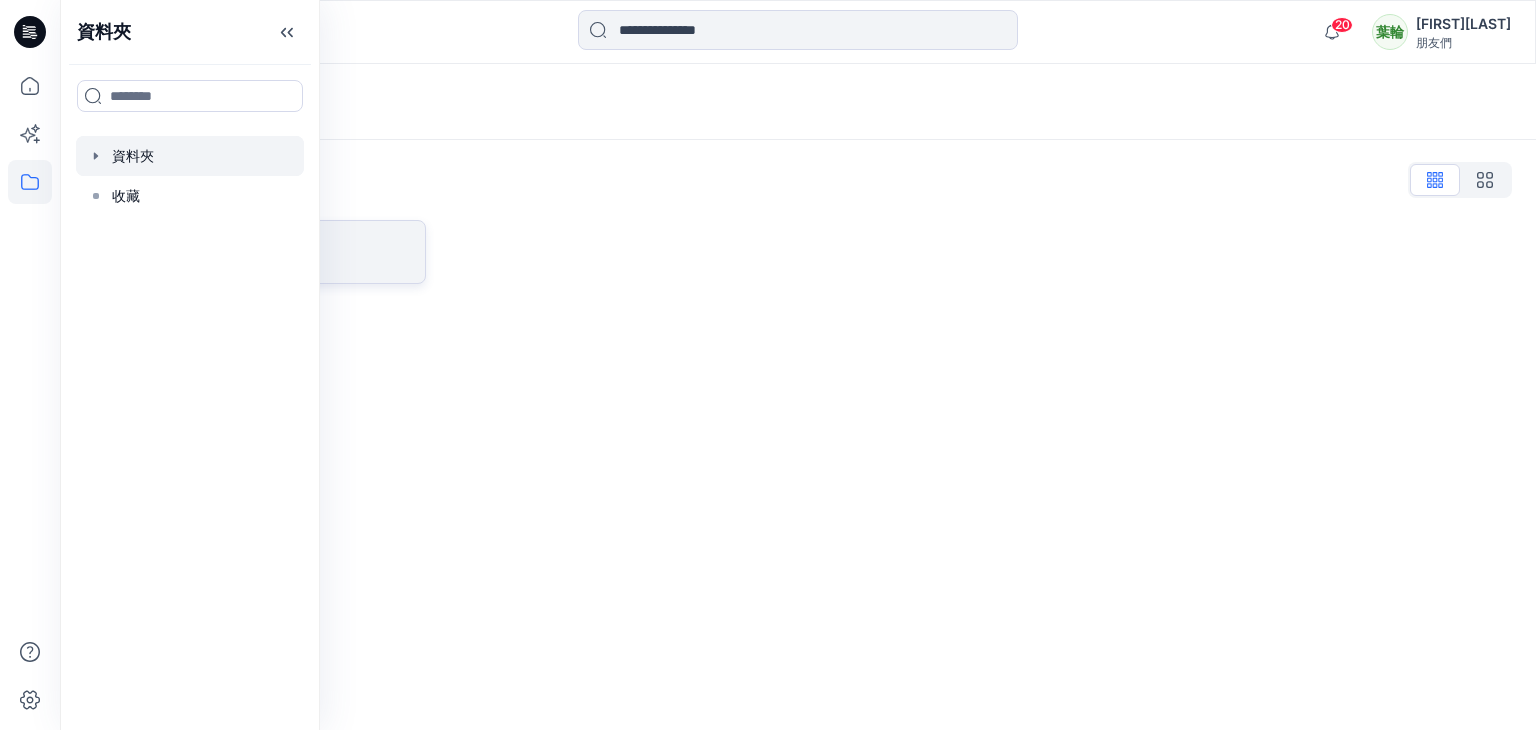 click on "TW VStitcher體驗營" at bounding box center (269, 252) 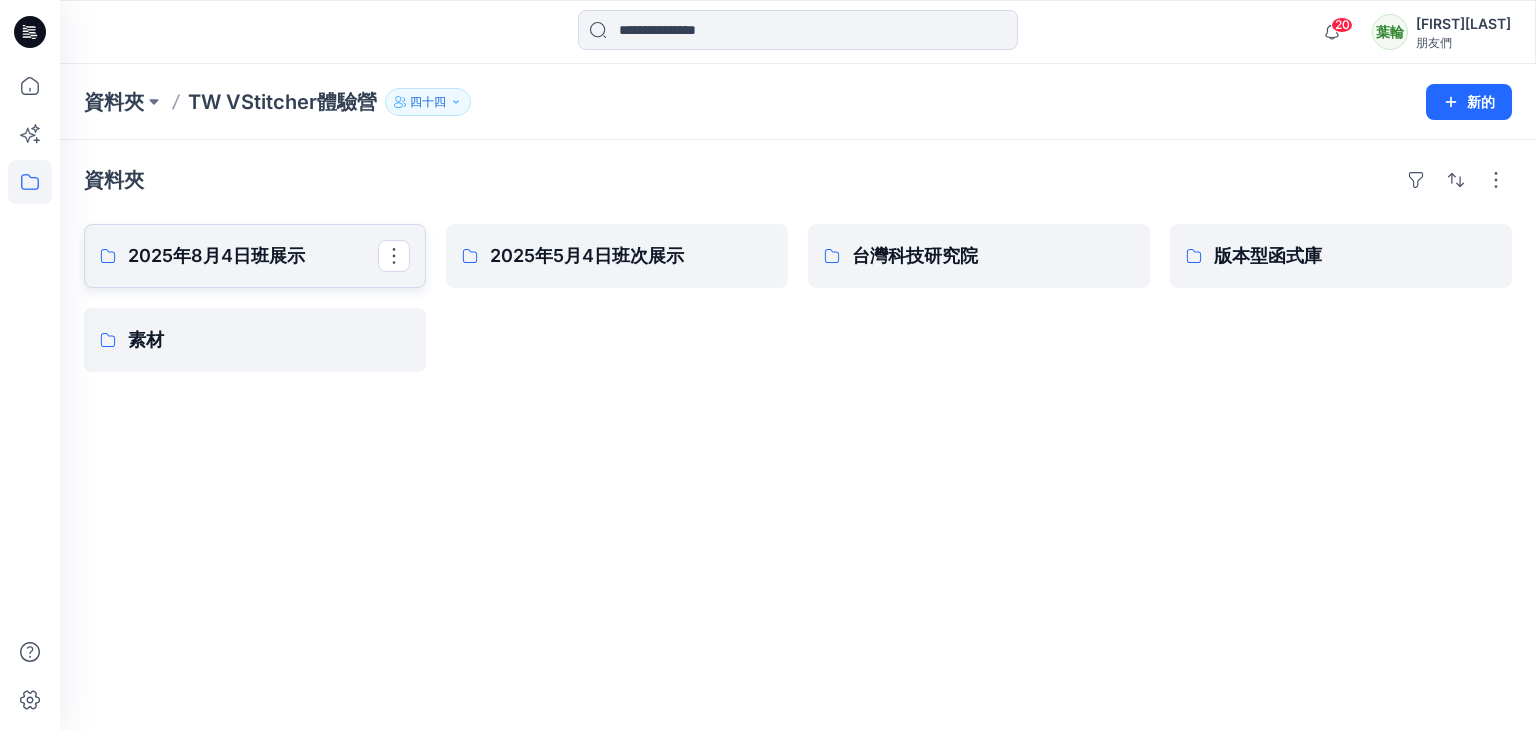click on "2025年8月4日班展示" at bounding box center [253, 256] 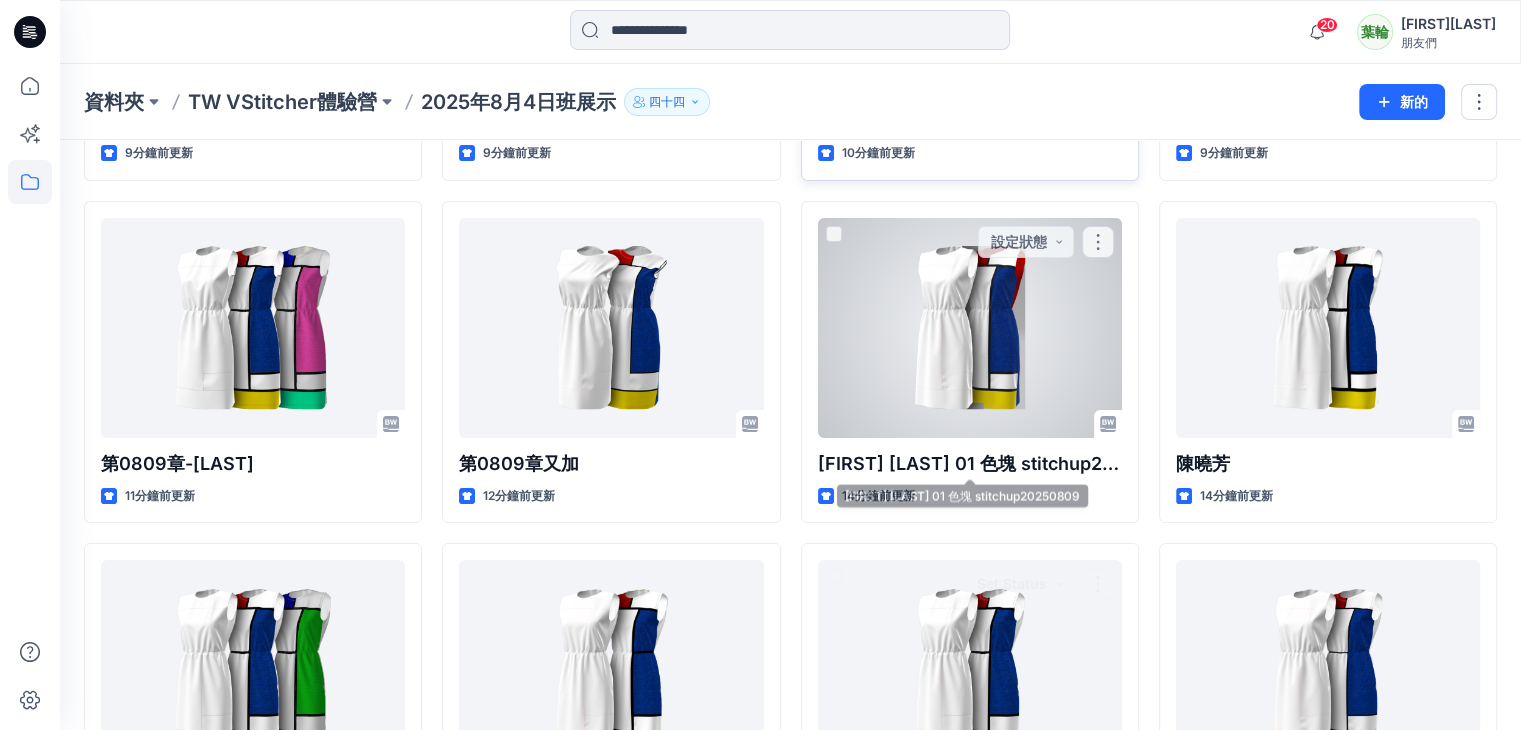 scroll, scrollTop: 0, scrollLeft: 0, axis: both 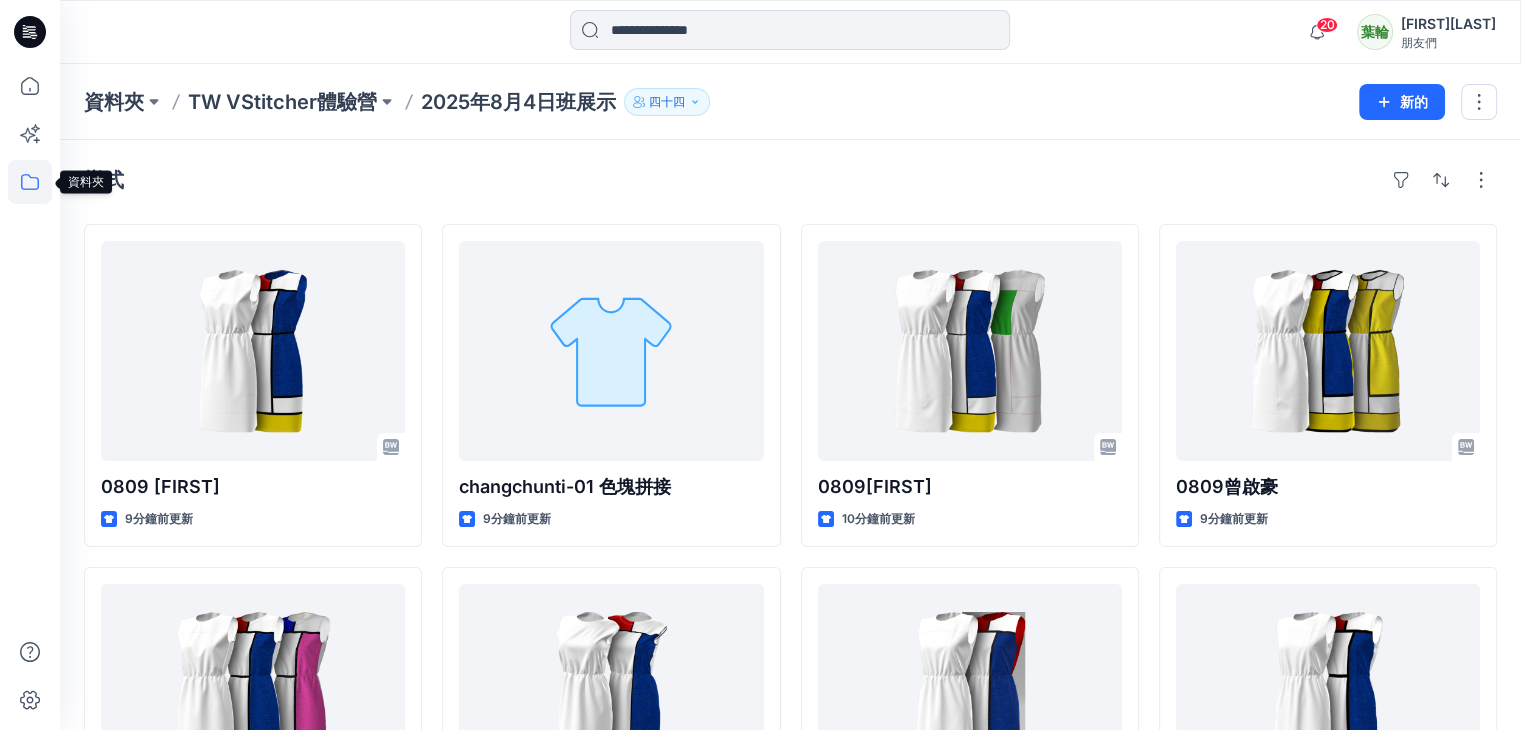 click 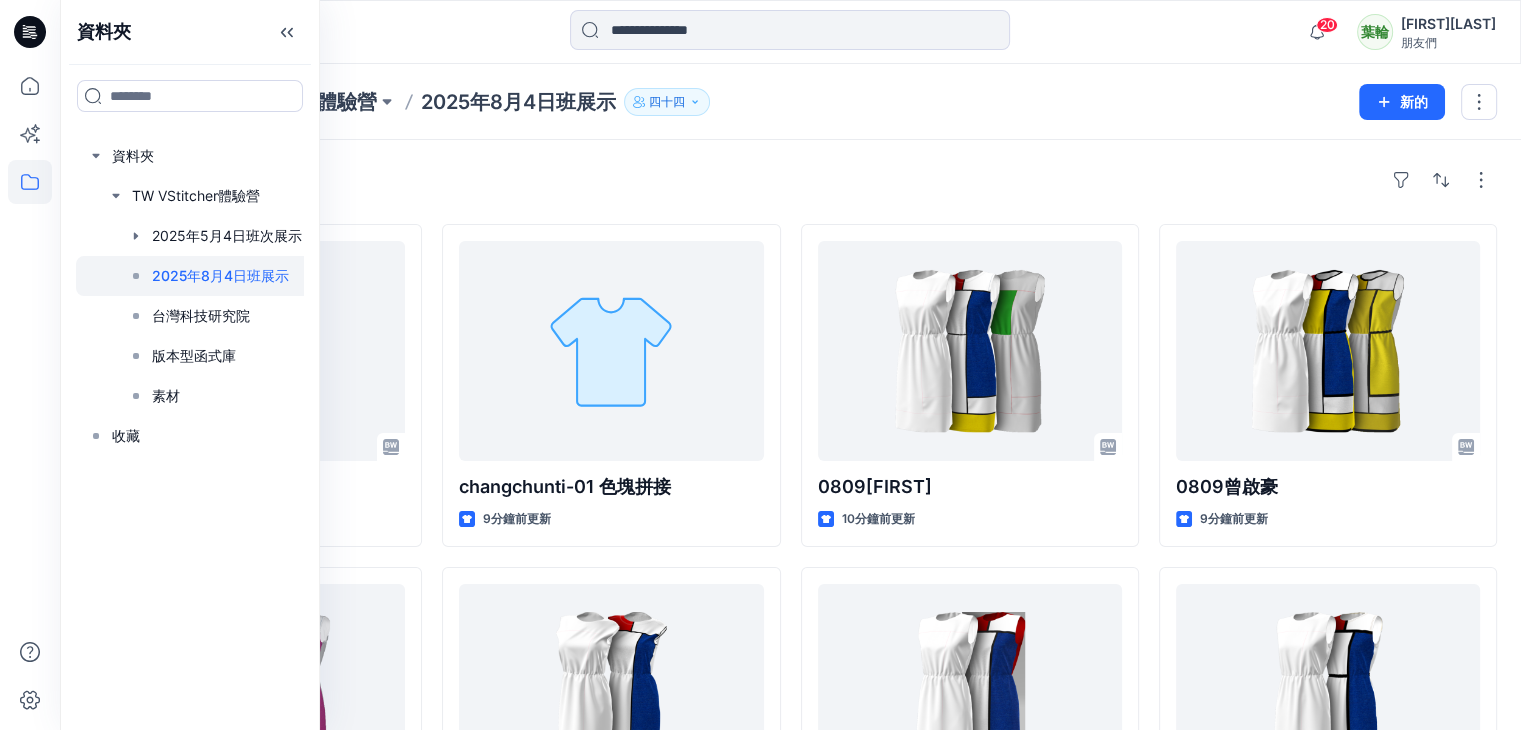 click on "2025年8月4日班展示" at bounding box center [220, 275] 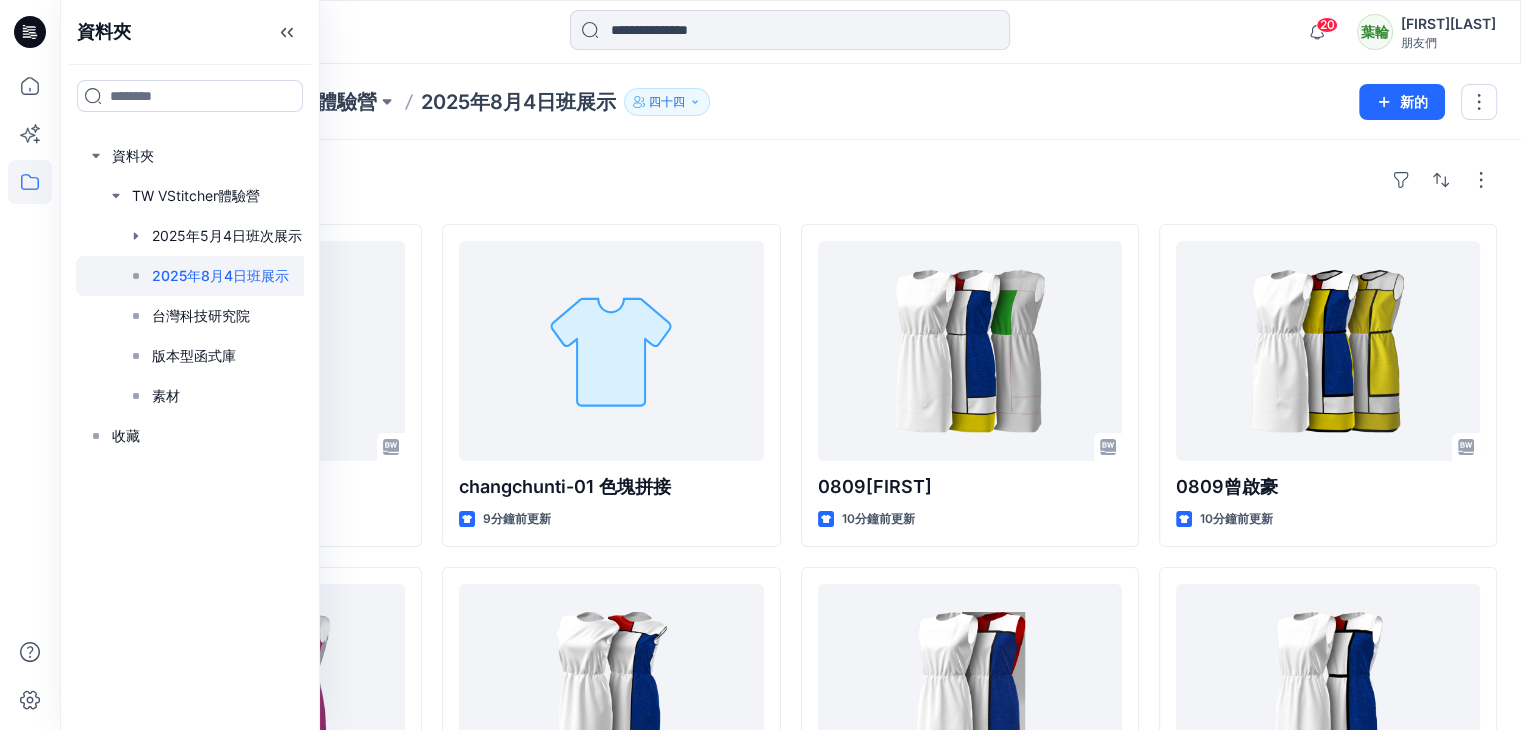click on "樣式 0809 [FIRST] 9分鐘前更新 第0809章-[LAST] 11分鐘前更新 250809_[FIRST] 15分鐘前更新 0809_YC 17分鐘前更新 changchunti-01 色塊拼接 9分鐘前更新 第0809章又加 13分鐘前更新 0809VERA 16分鐘前更新 0809 17分鐘前更新 0809[FIRST] 10分鐘前更新 [FIRST] [LAST] 01 色塊 stitchup20250809 15分鐘前更新 01 色塊 stitchup.bw_250809 16分鐘前更新 01 色塊拼接 21分鐘前更新 0809[FIRST] 10分鐘前更新 [FIRST] 15分鐘前更新 0809_YC 17分鐘前更新 0809 [FIRST] 27分鐘前更新" at bounding box center [790, 869] 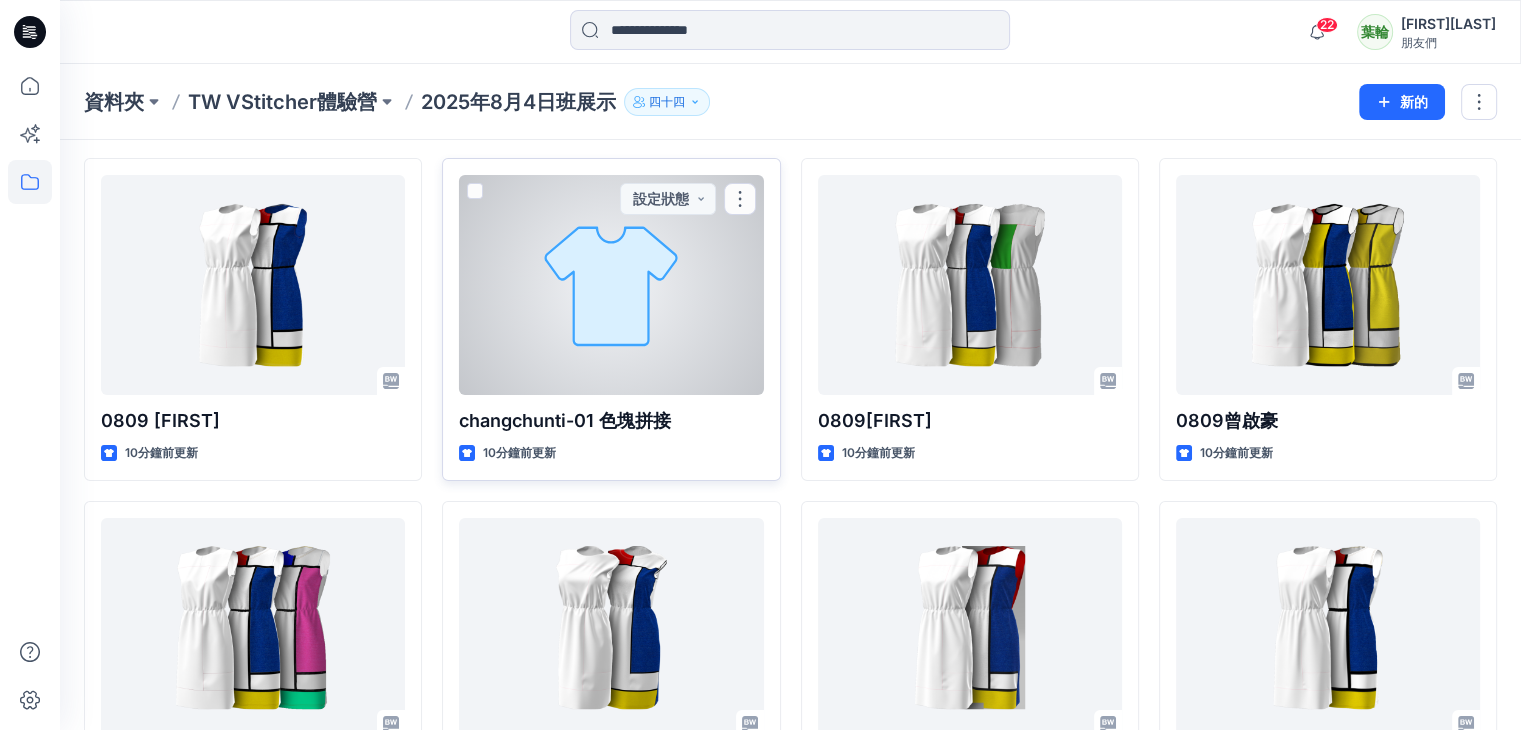 scroll, scrollTop: 0, scrollLeft: 0, axis: both 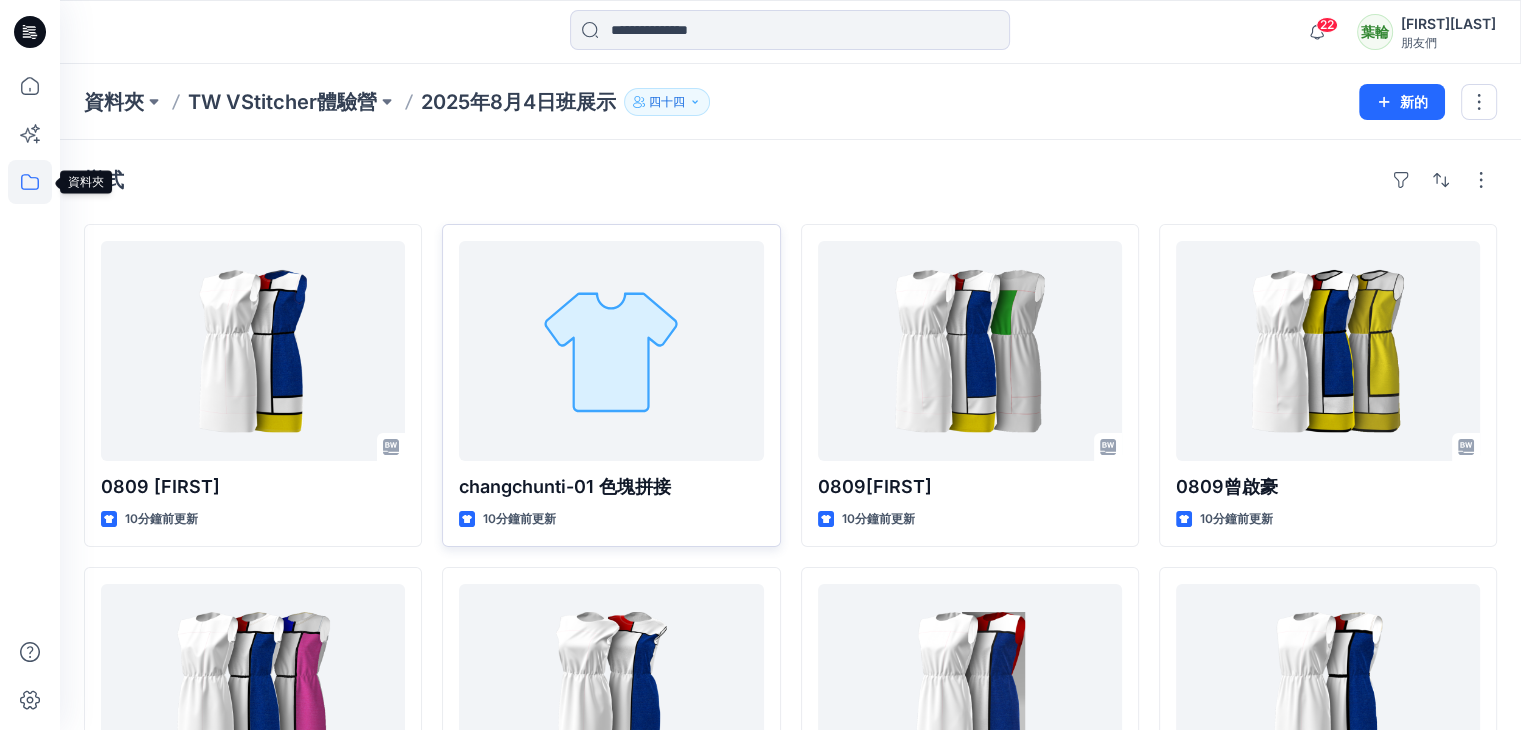 click 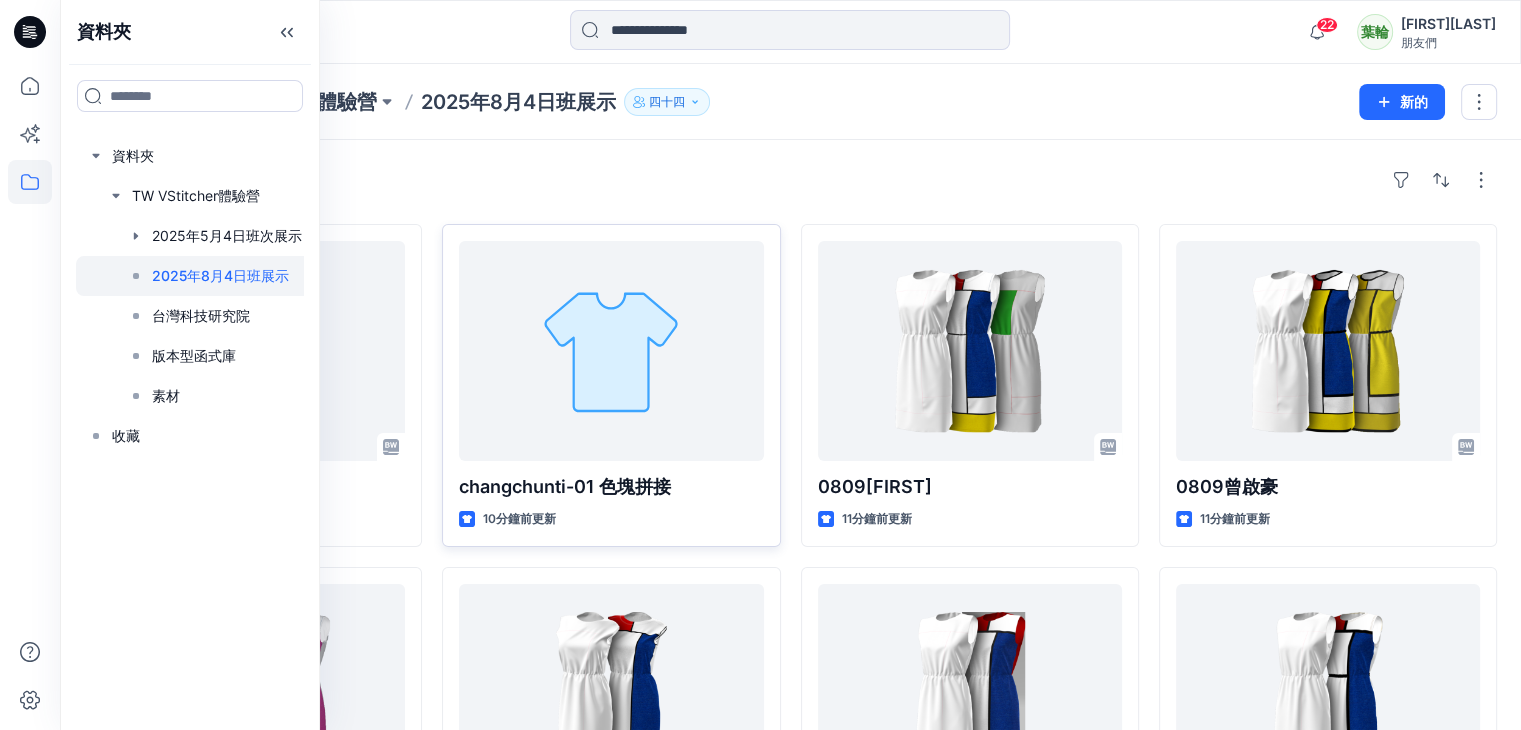 click on "2025年8月4日班展示" at bounding box center (220, 275) 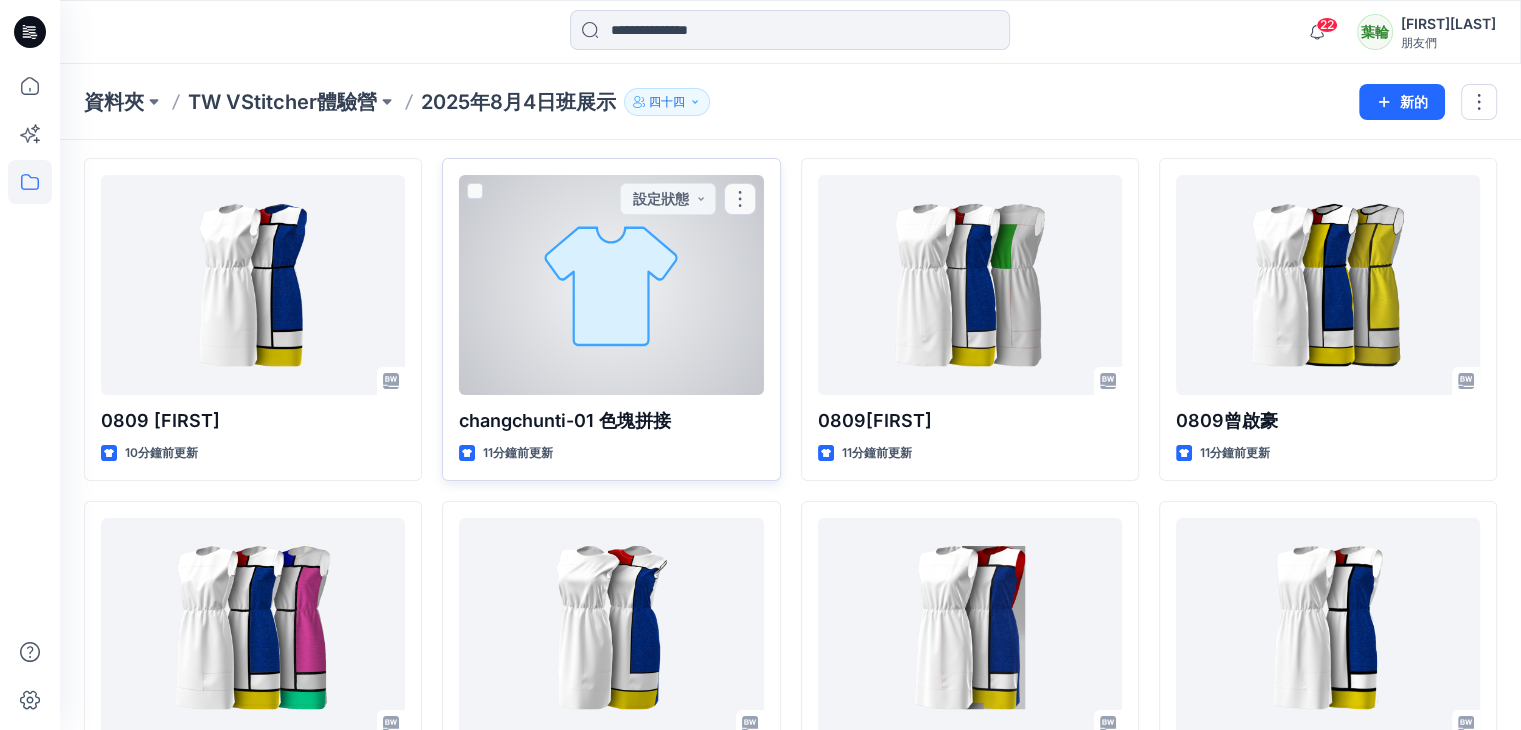 scroll, scrollTop: 0, scrollLeft: 0, axis: both 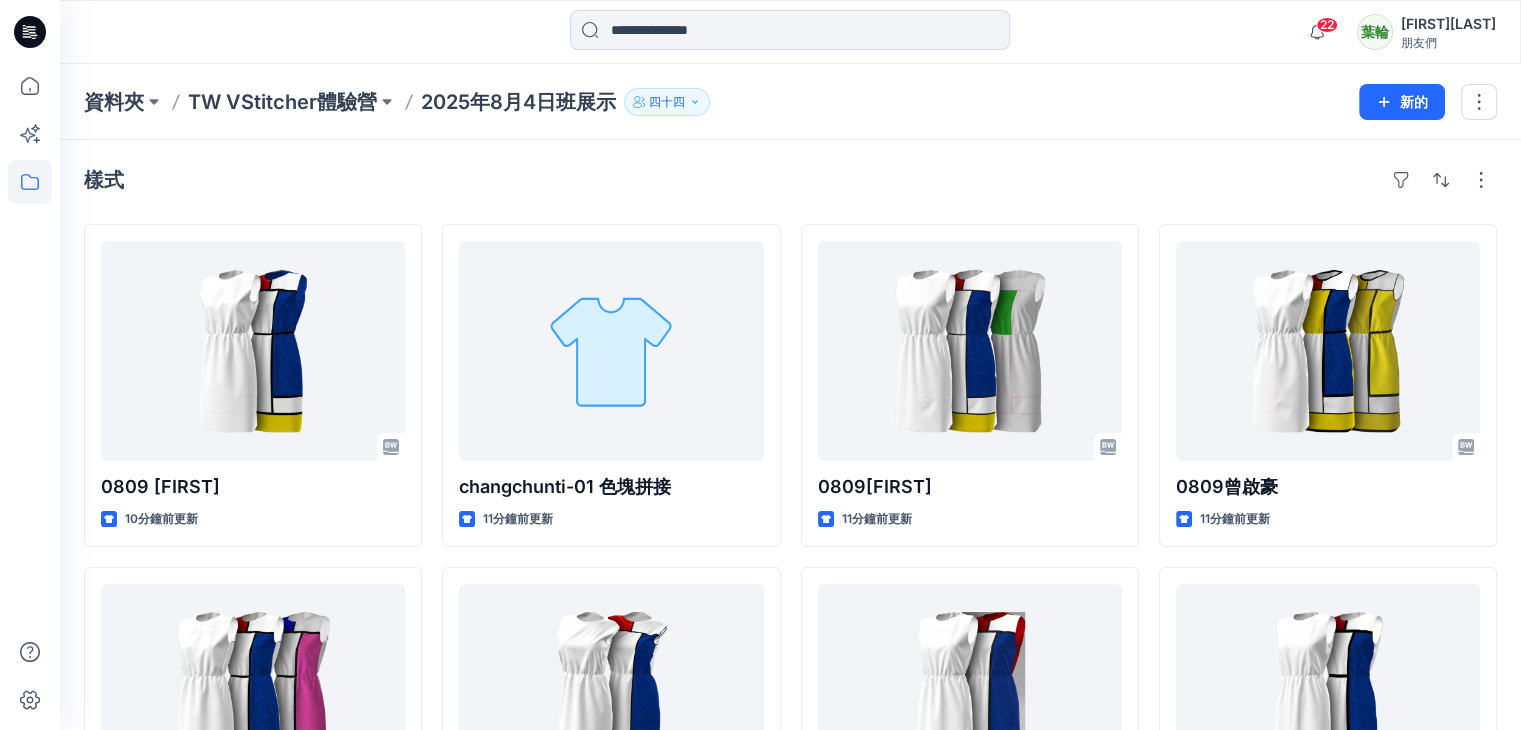 click on "樣式" at bounding box center (790, 180) 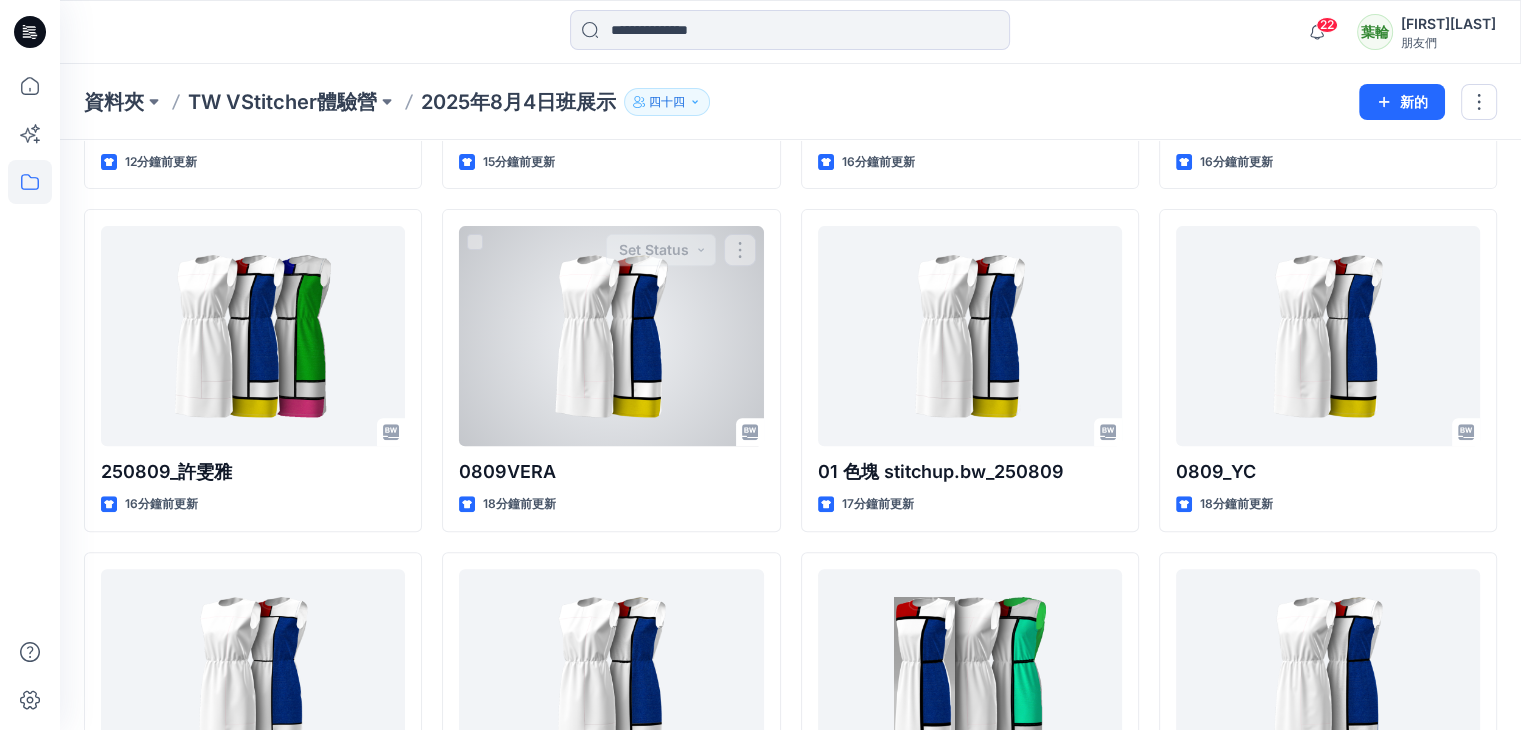 scroll, scrollTop: 866, scrollLeft: 0, axis: vertical 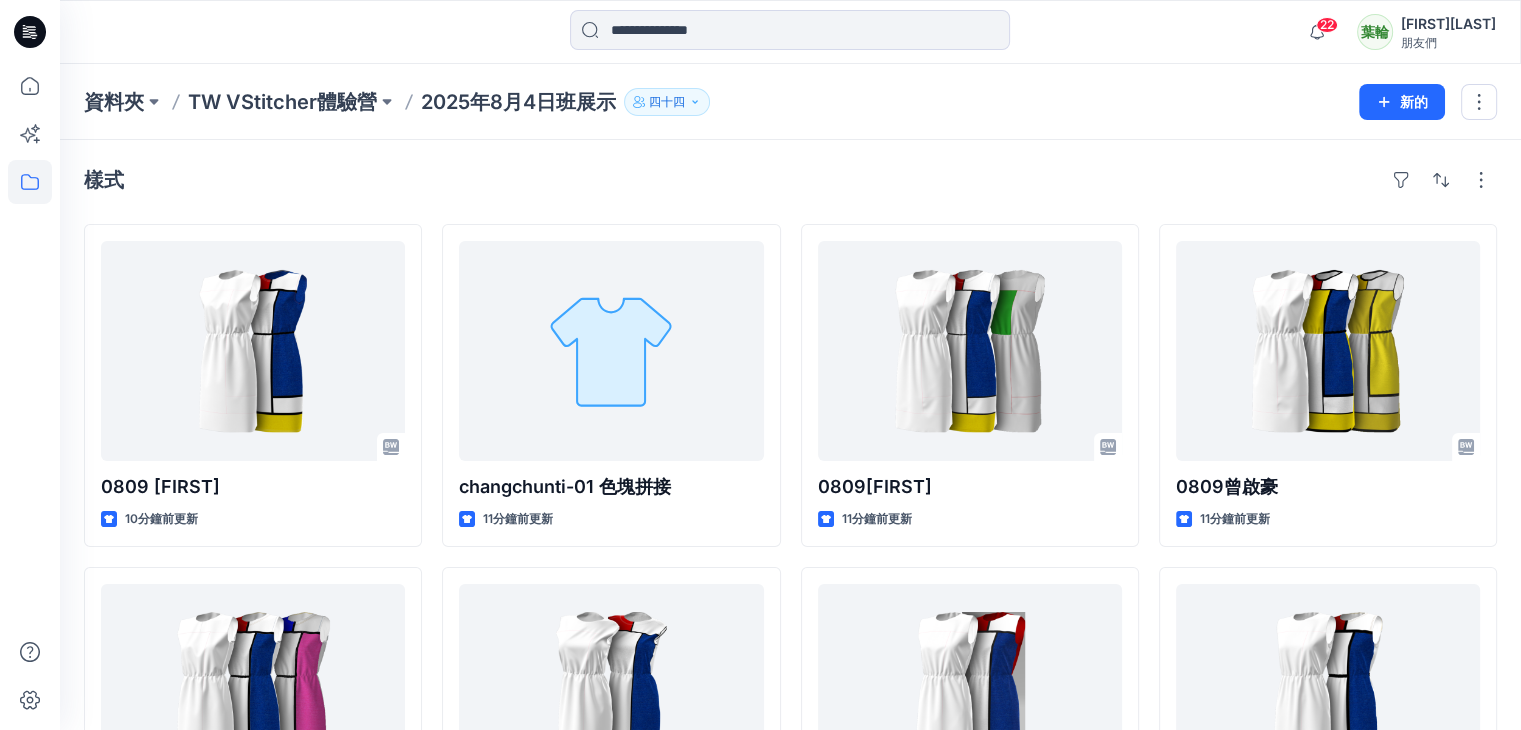 click on "樣式" at bounding box center [790, 180] 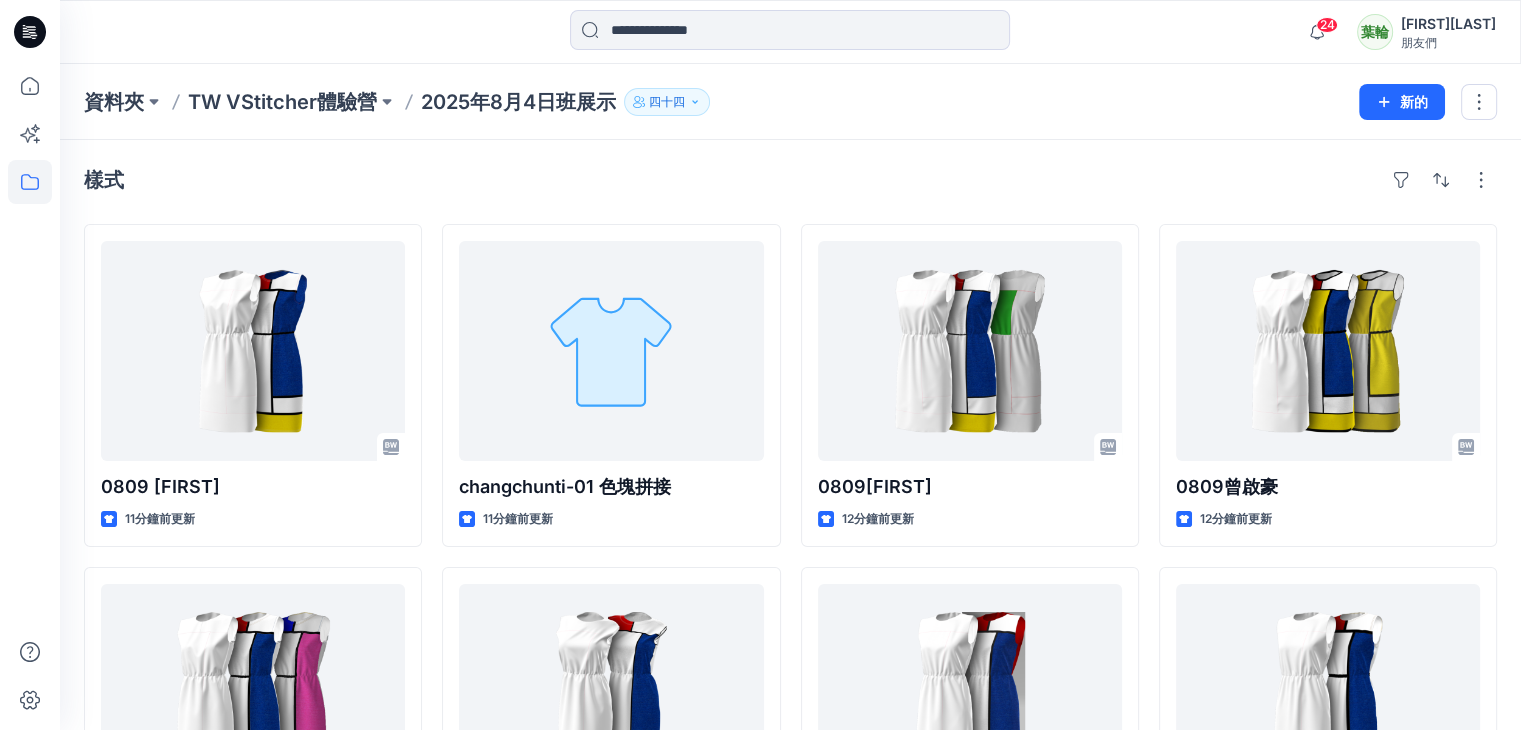 drag, startPoint x: 1503, startPoint y: 0, endPoint x: 1145, endPoint y: 100, distance: 371.7042 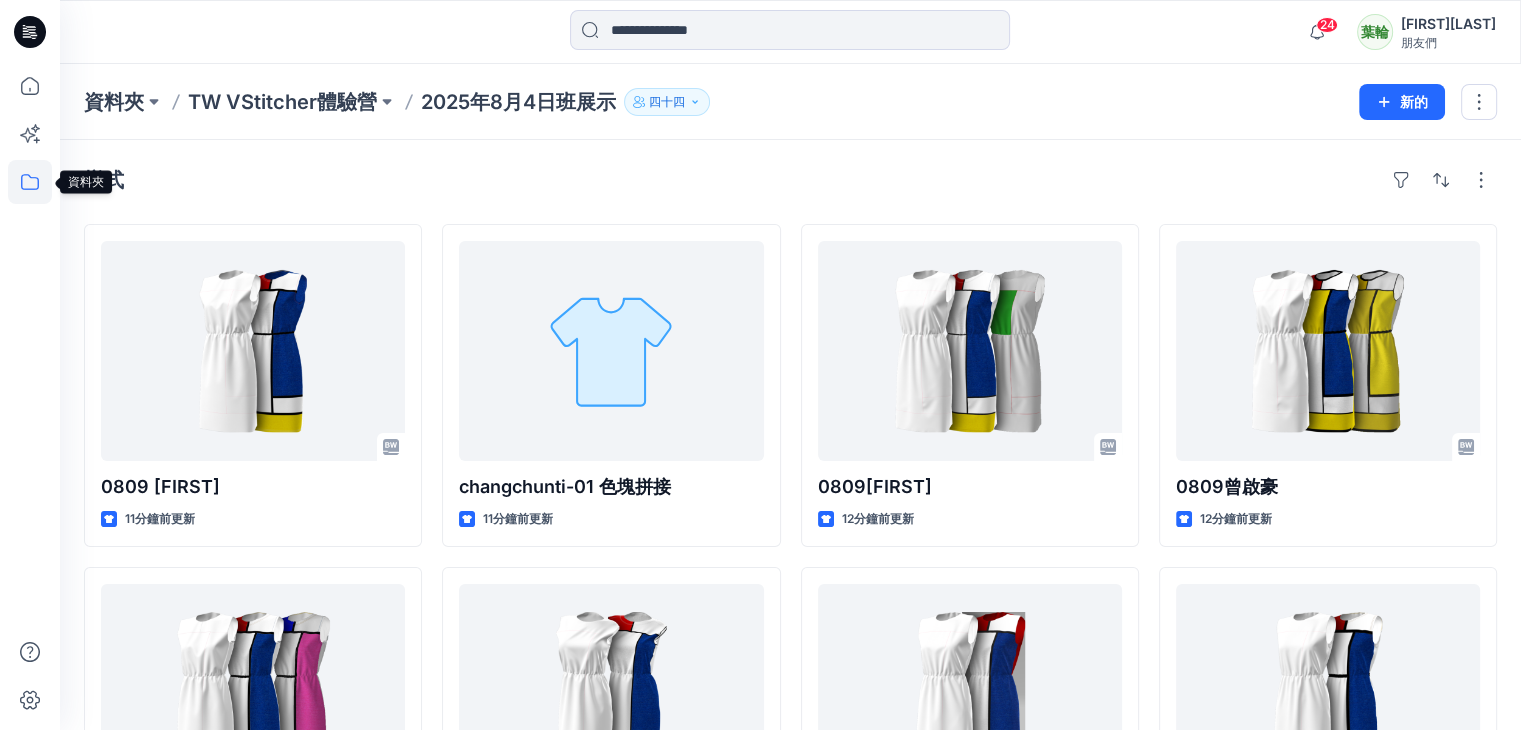 click 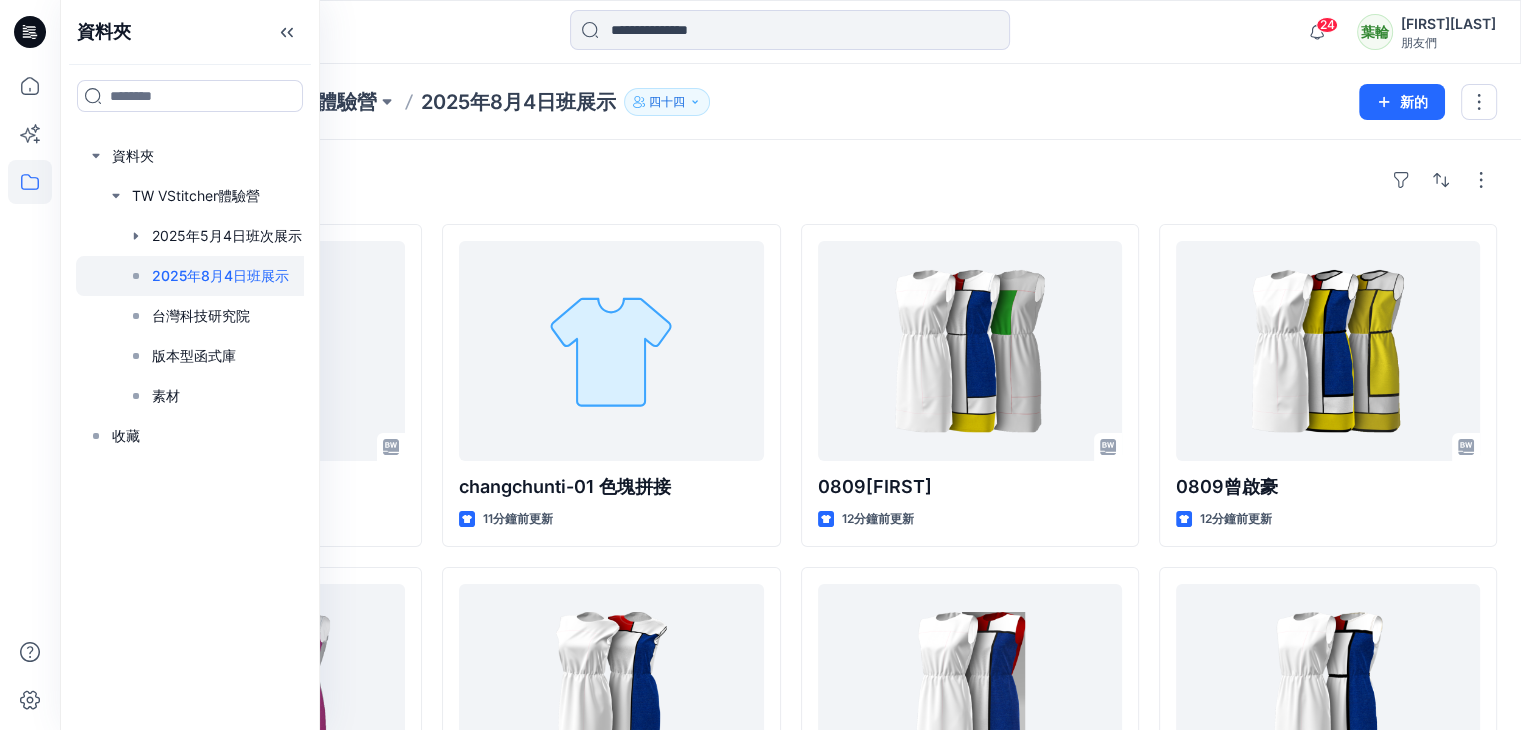 click on "2025年8月4日班展示" at bounding box center (220, 275) 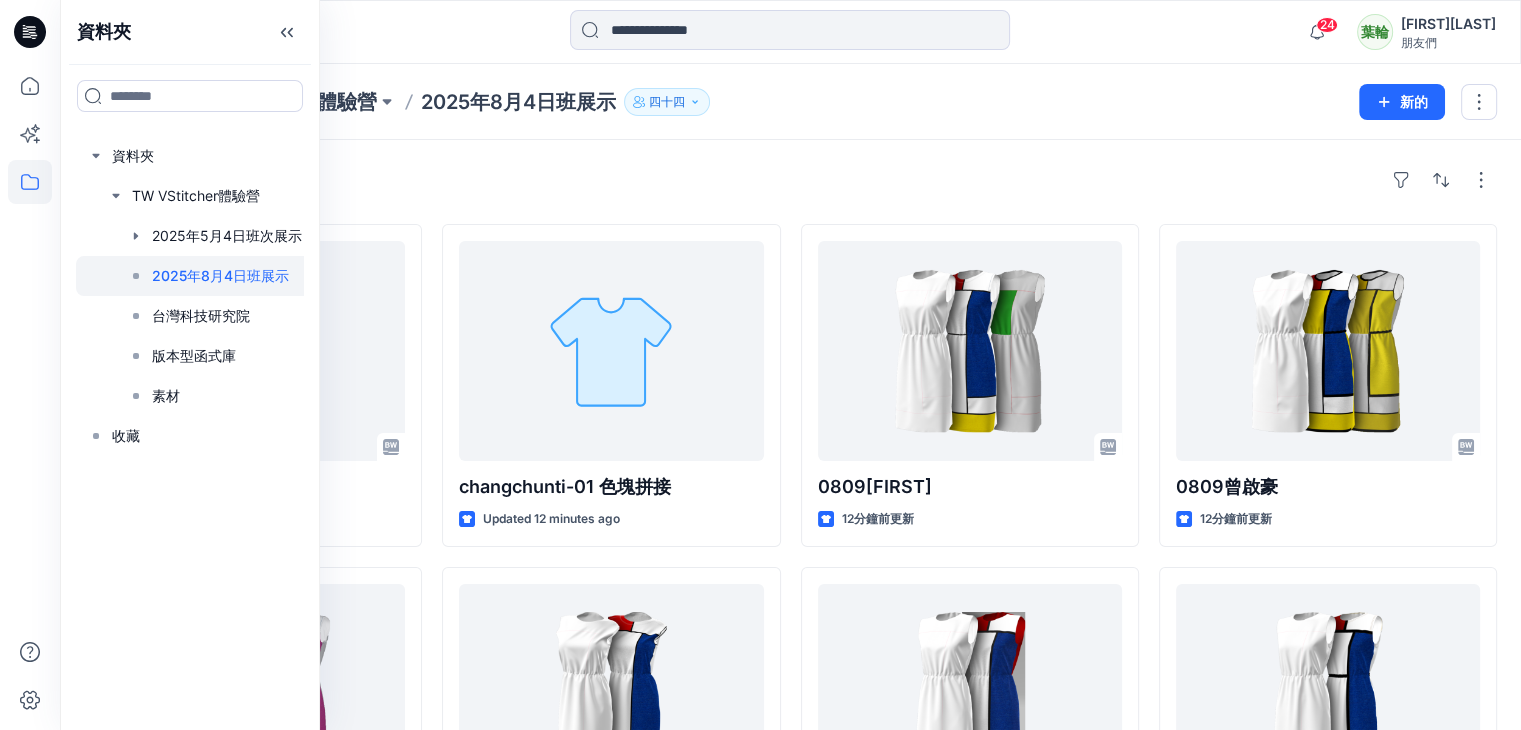 click on "2025年8月4日班展示" at bounding box center [220, 275] 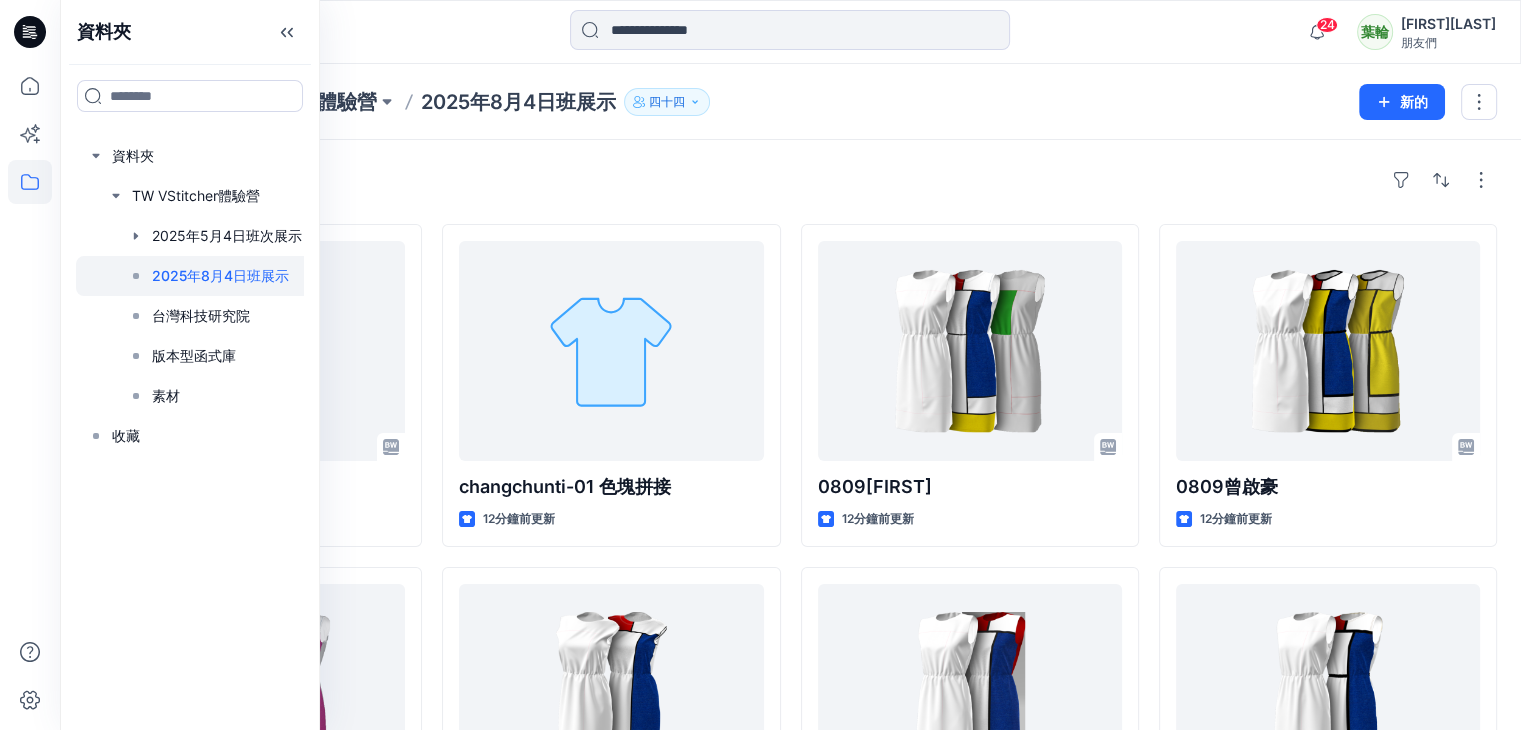 click on "樣式" at bounding box center (790, 180) 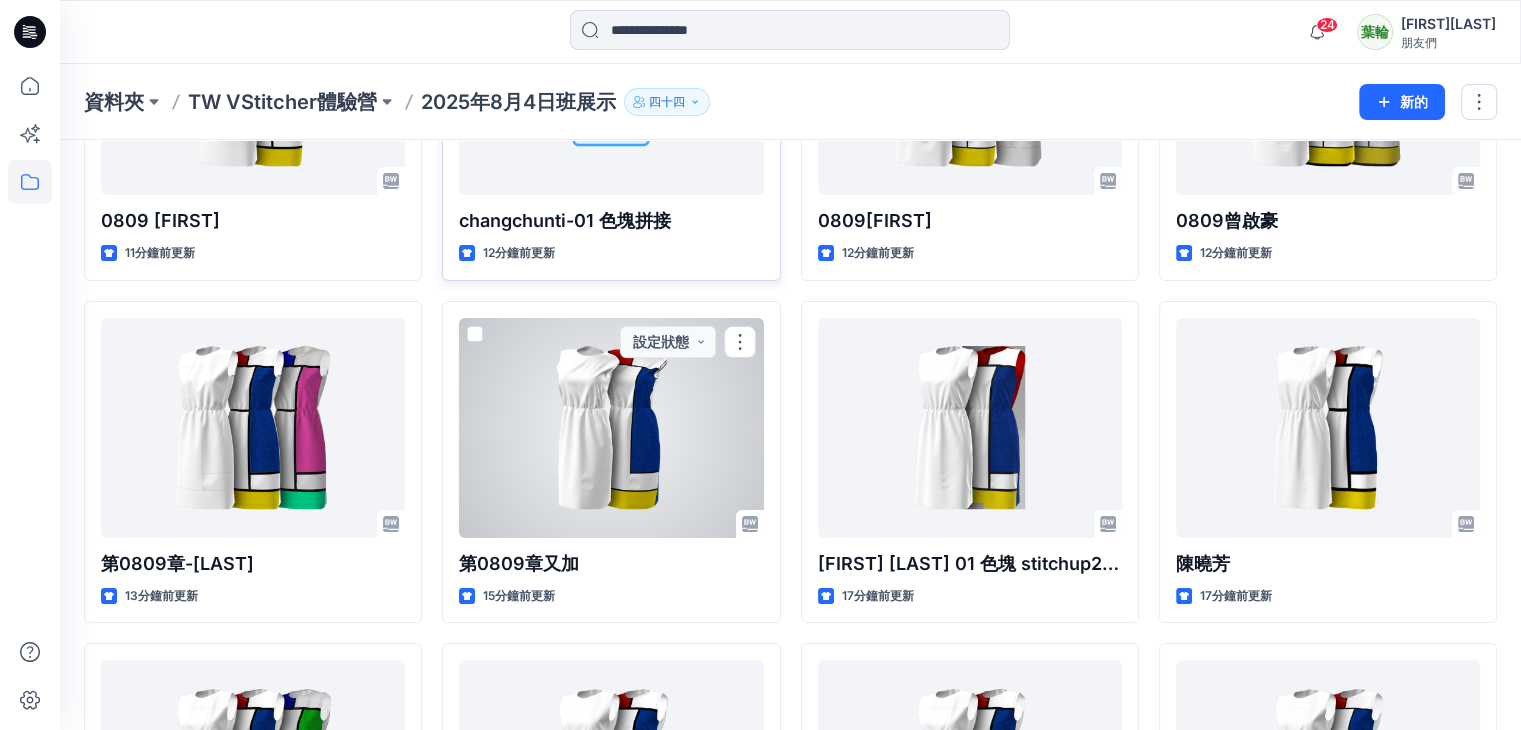 scroll, scrollTop: 0, scrollLeft: 0, axis: both 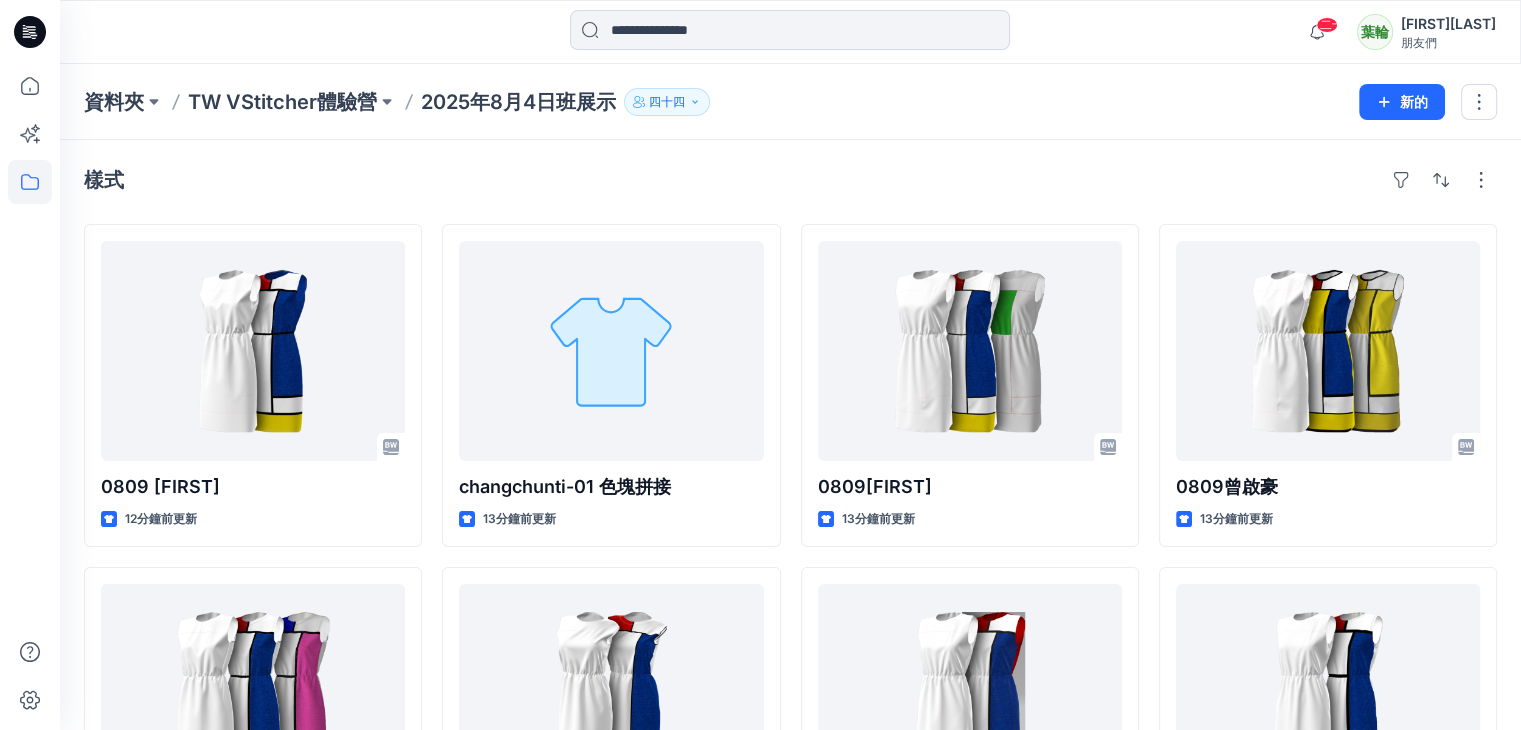 click on "樣式" at bounding box center [790, 180] 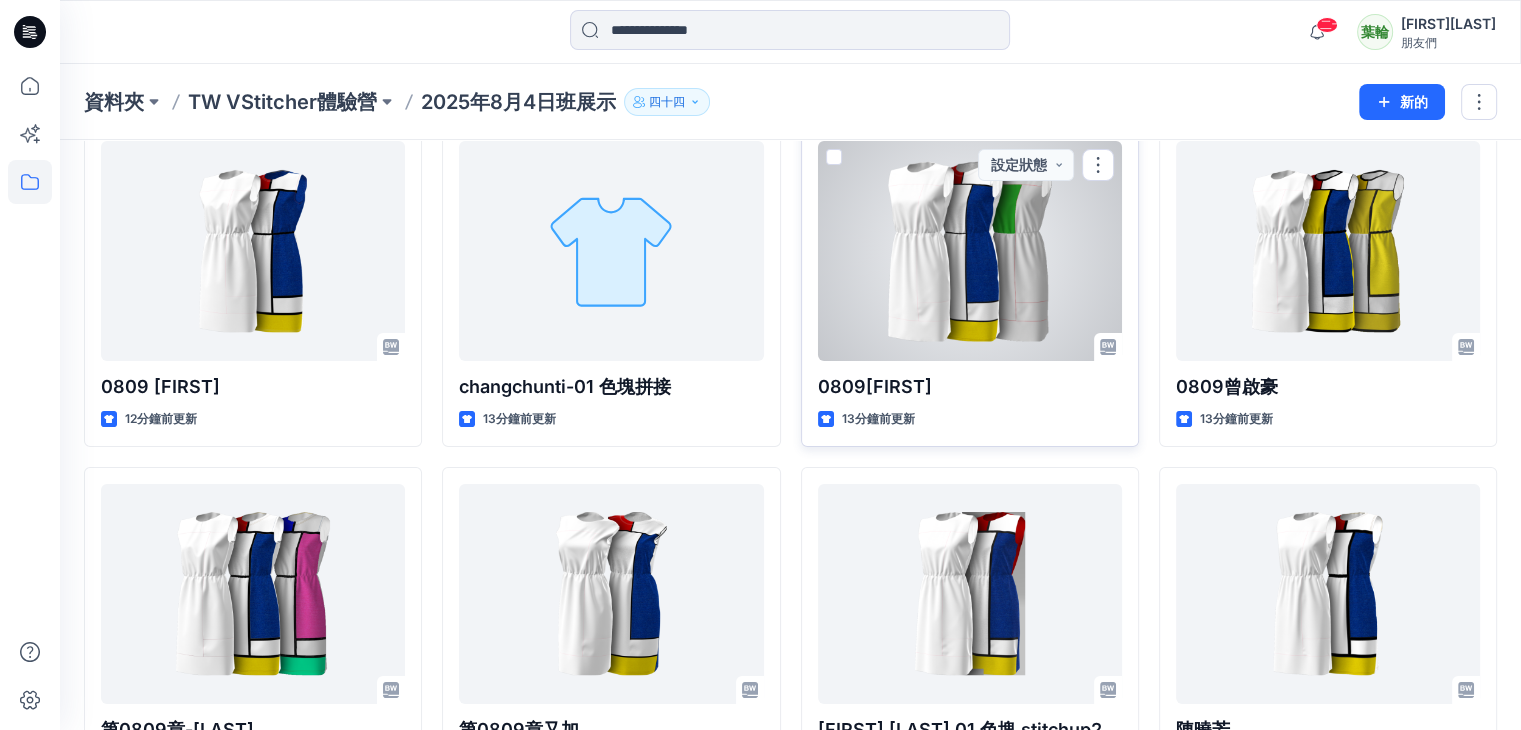 scroll, scrollTop: 0, scrollLeft: 0, axis: both 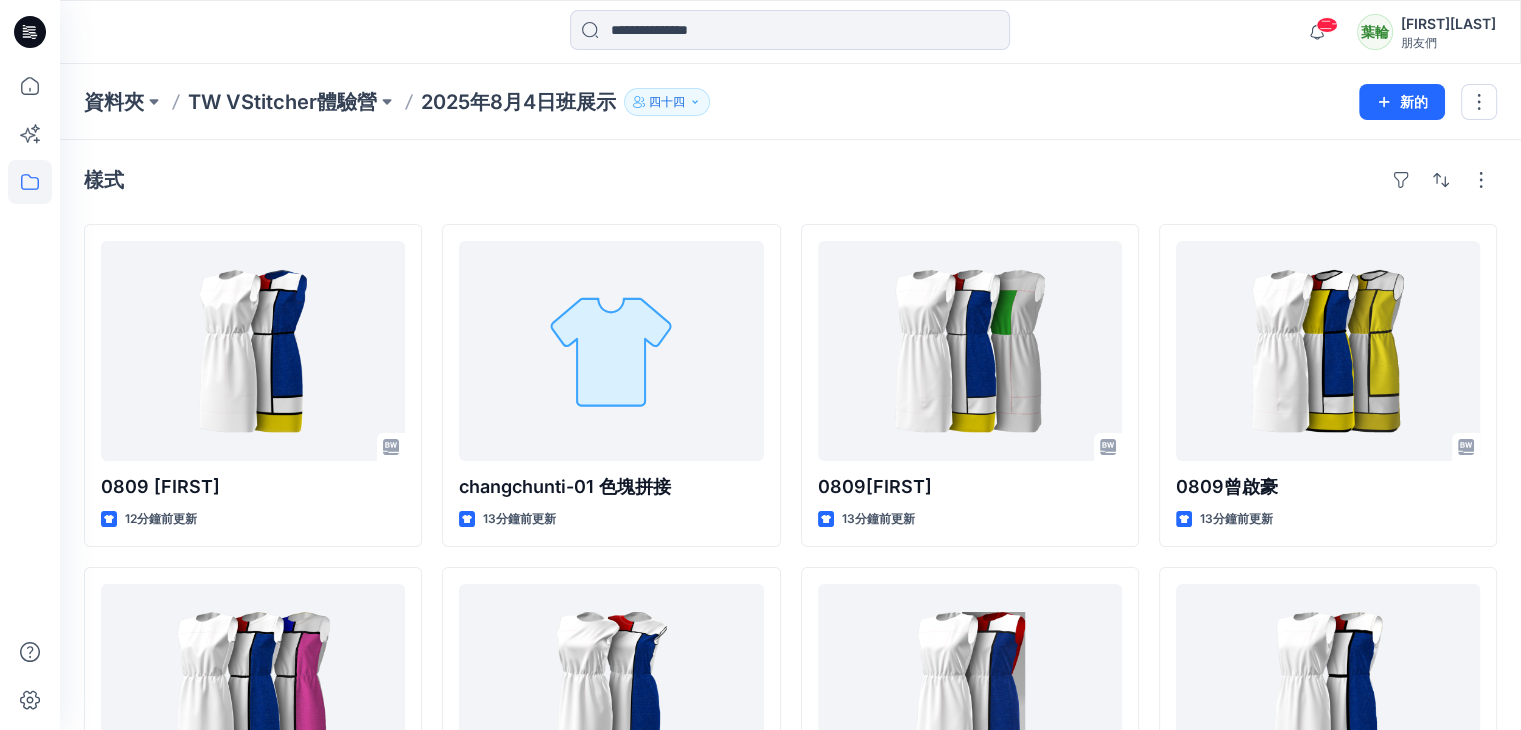click on "樣式" at bounding box center [790, 180] 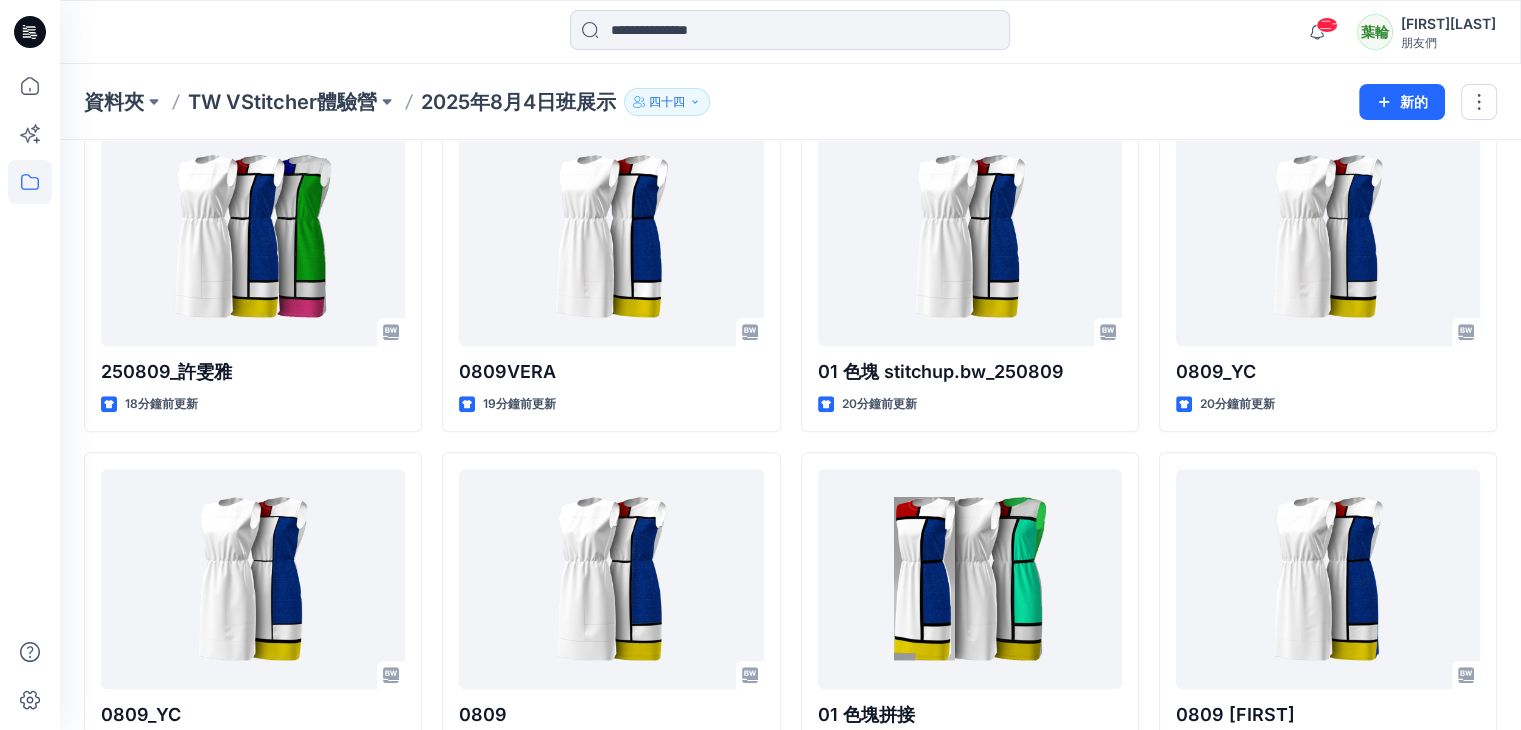 scroll, scrollTop: 866, scrollLeft: 0, axis: vertical 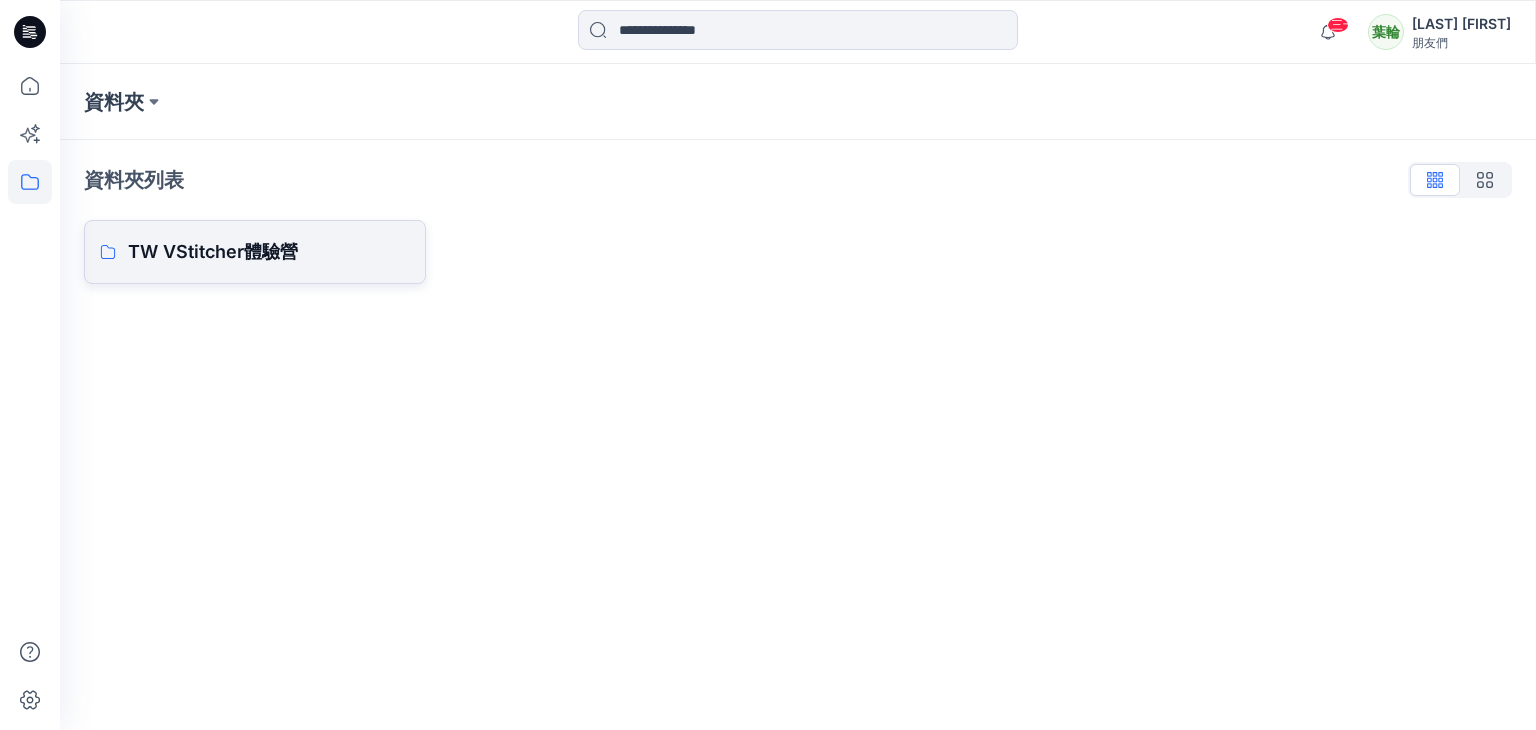 click on "TW VStitcher體驗營" at bounding box center [213, 251] 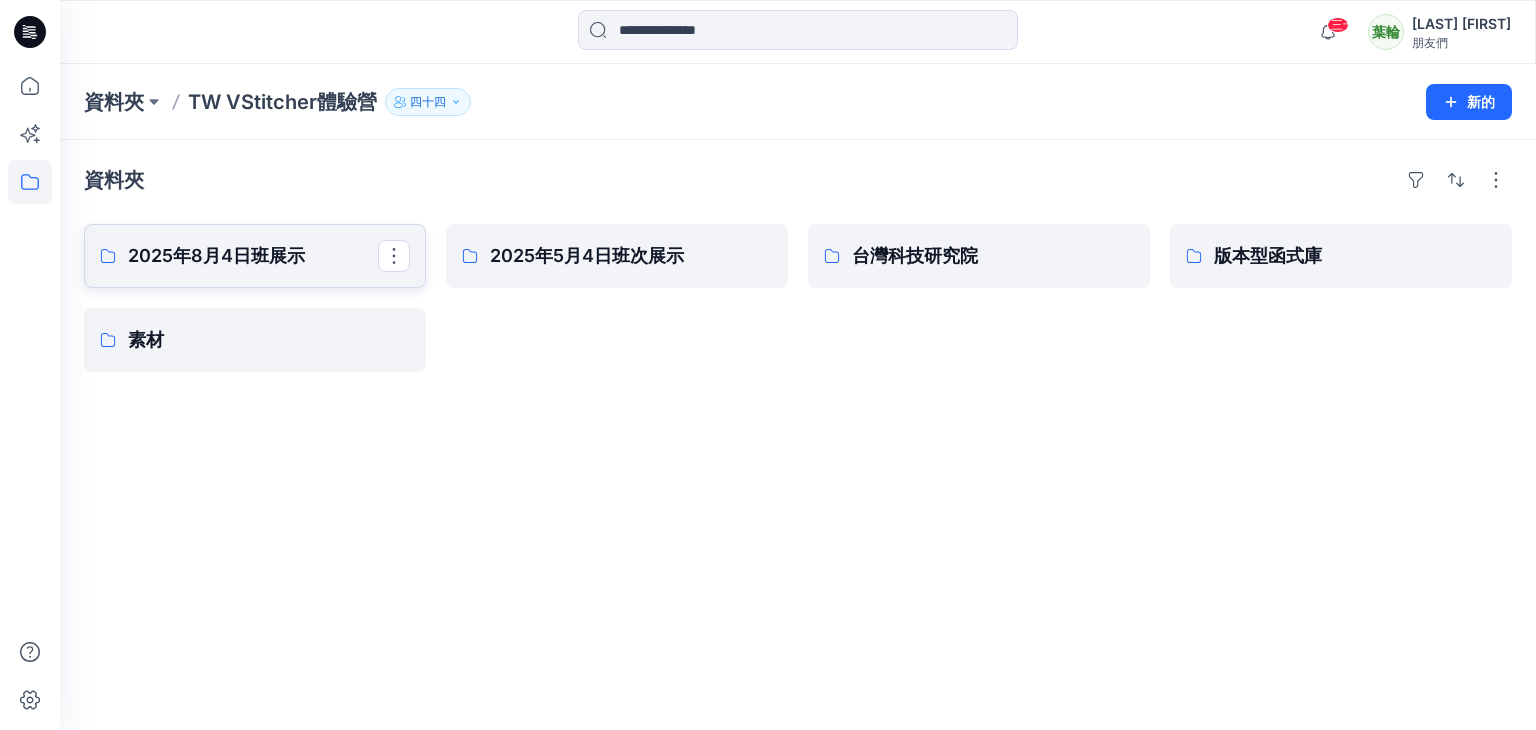 click on "2025年8月4日班展示" at bounding box center (253, 256) 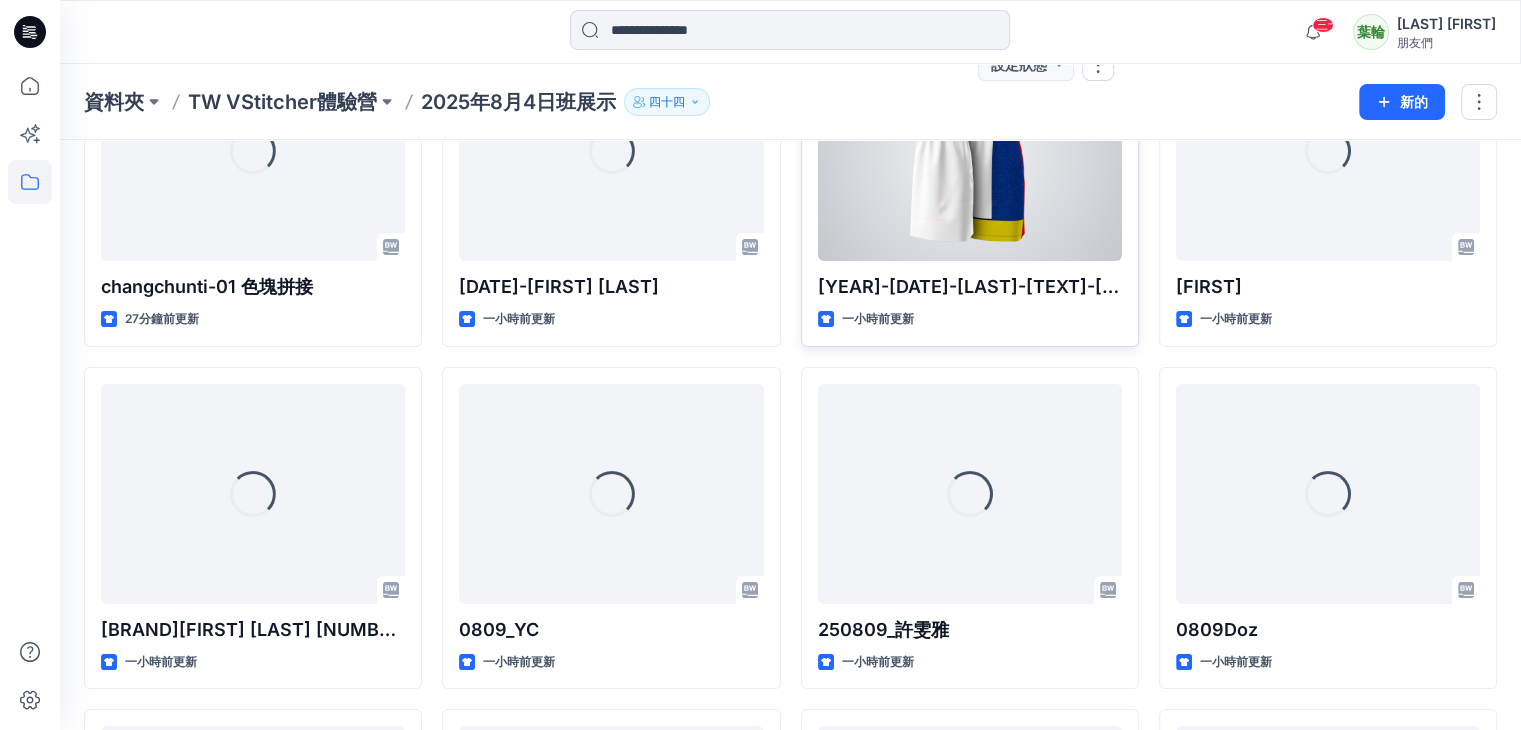 scroll, scrollTop: 300, scrollLeft: 0, axis: vertical 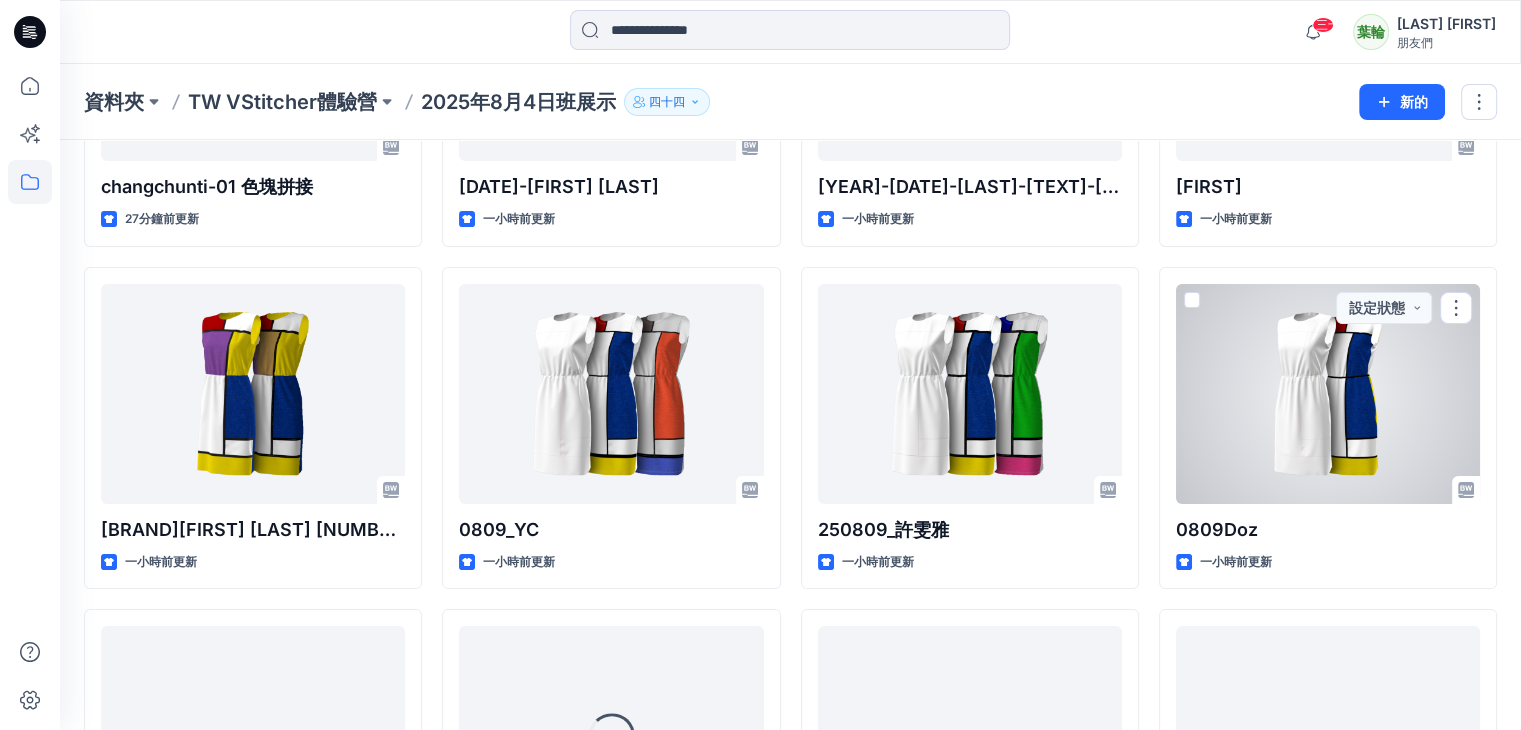 click at bounding box center [1328, 394] 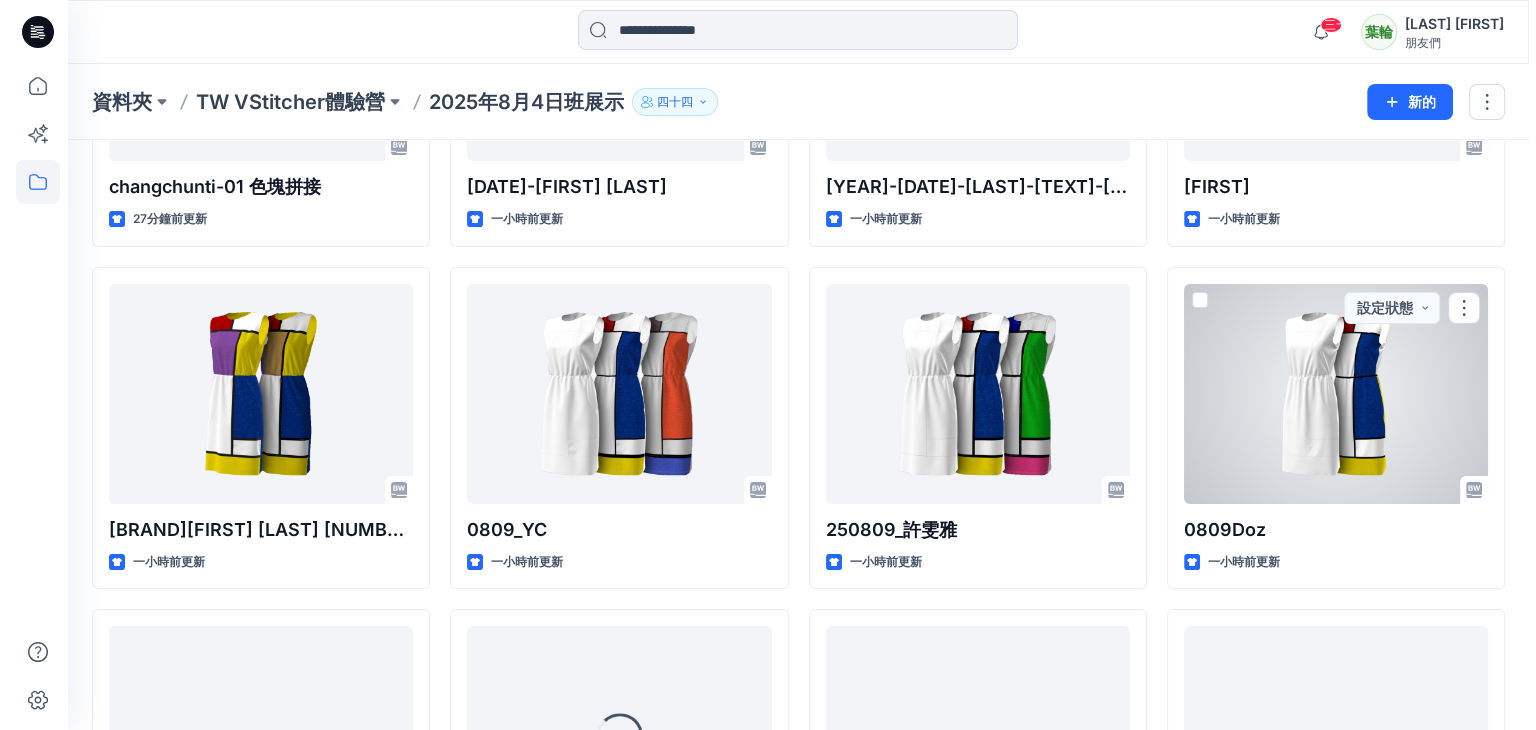 scroll, scrollTop: 0, scrollLeft: 0, axis: both 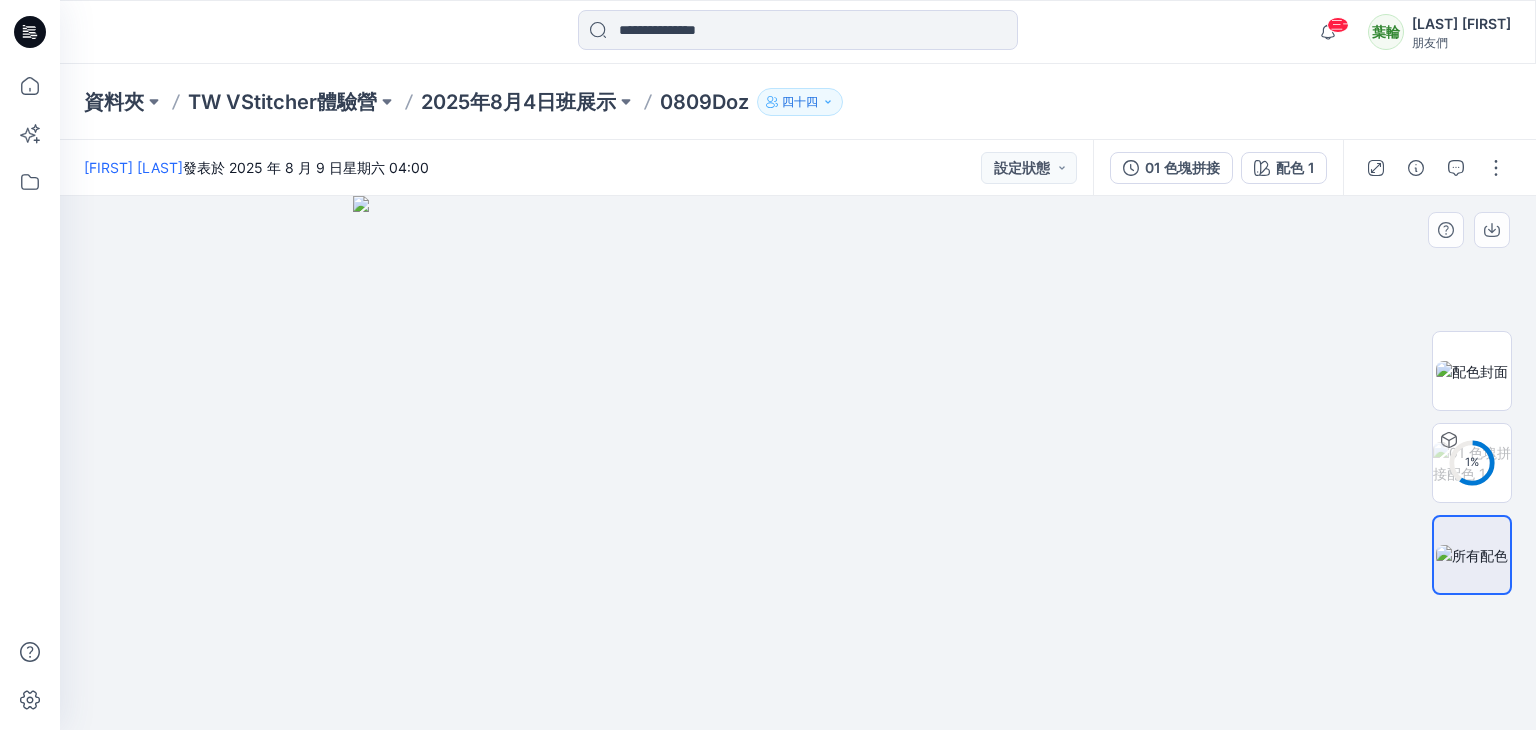 click at bounding box center [797, 463] 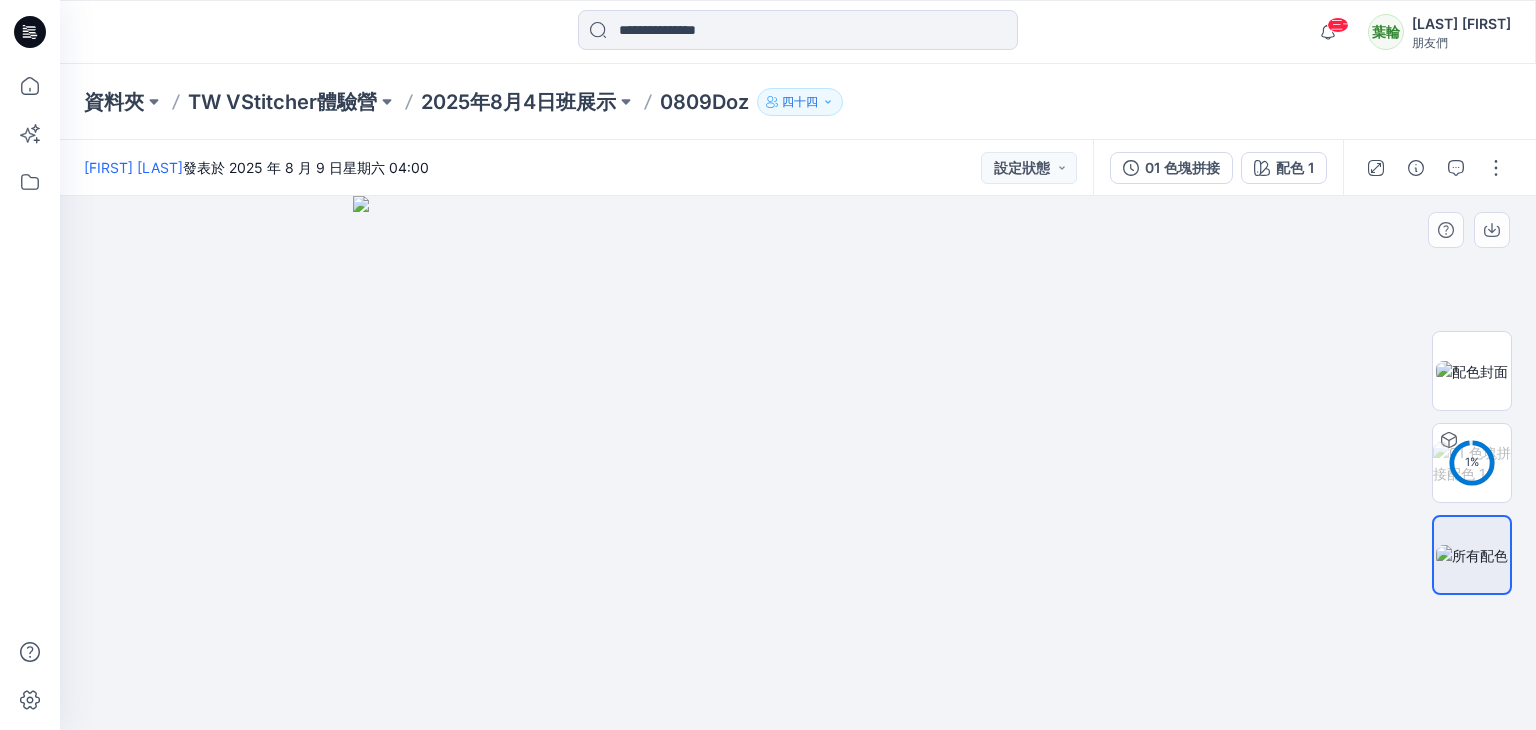 click at bounding box center [797, 463] 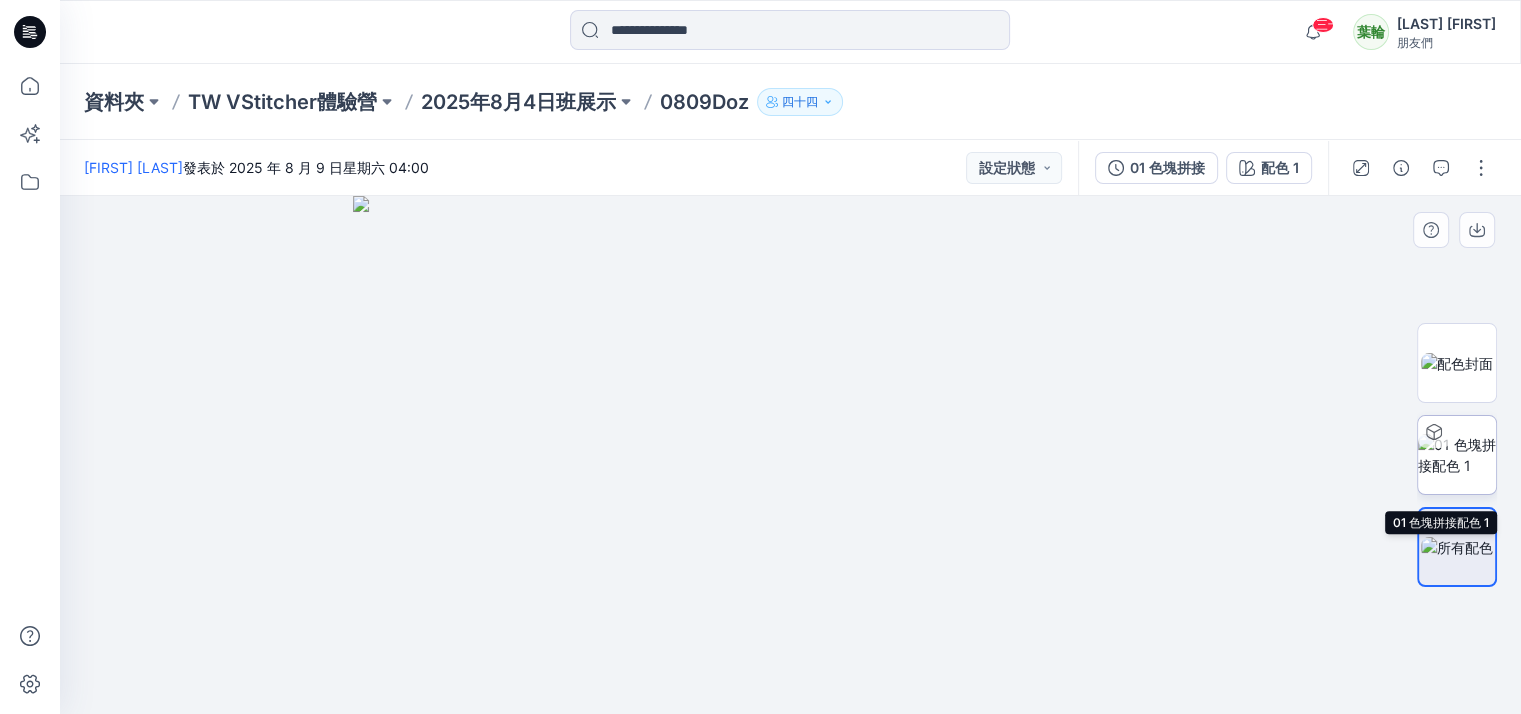 click 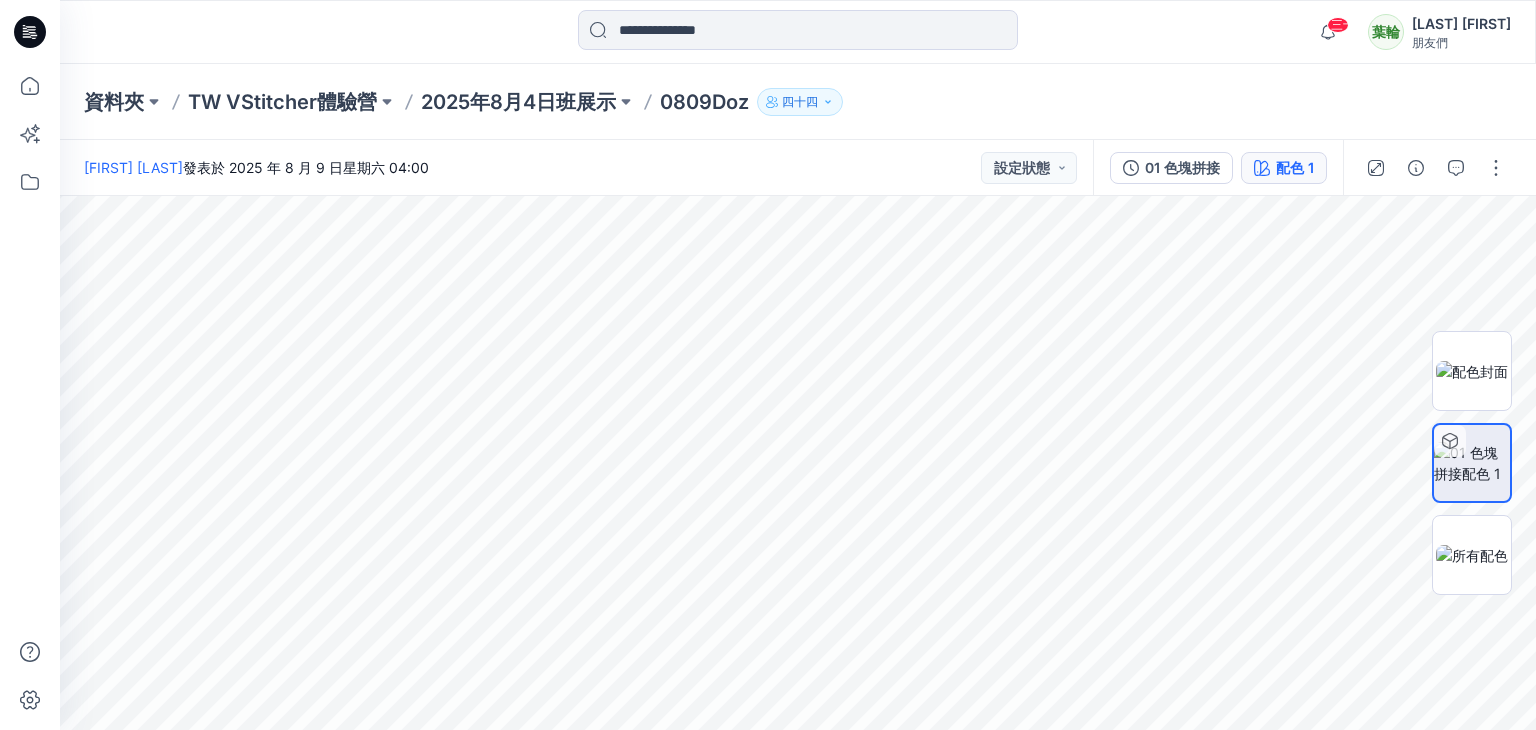 click on "配色 1" at bounding box center (1295, 167) 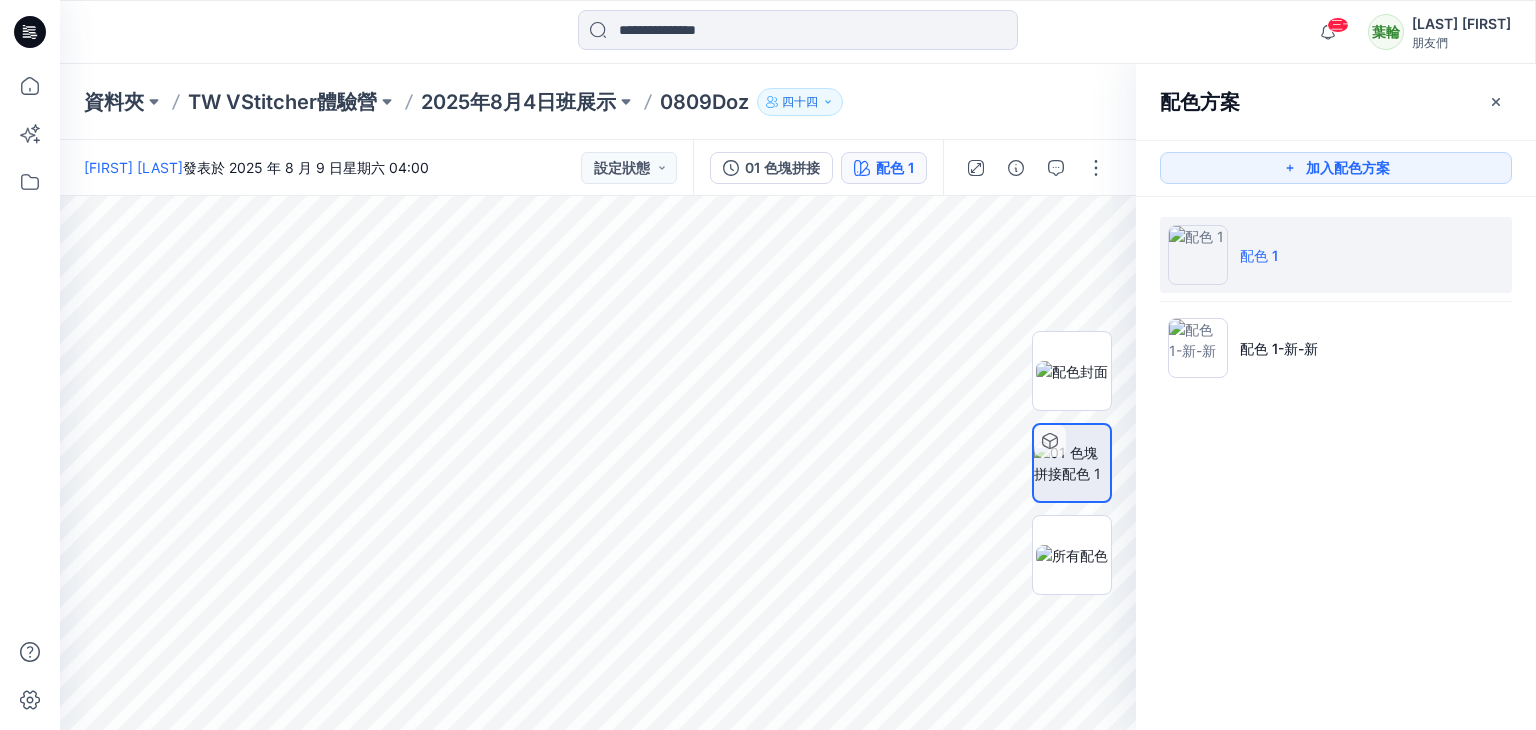 click at bounding box center [1198, 255] 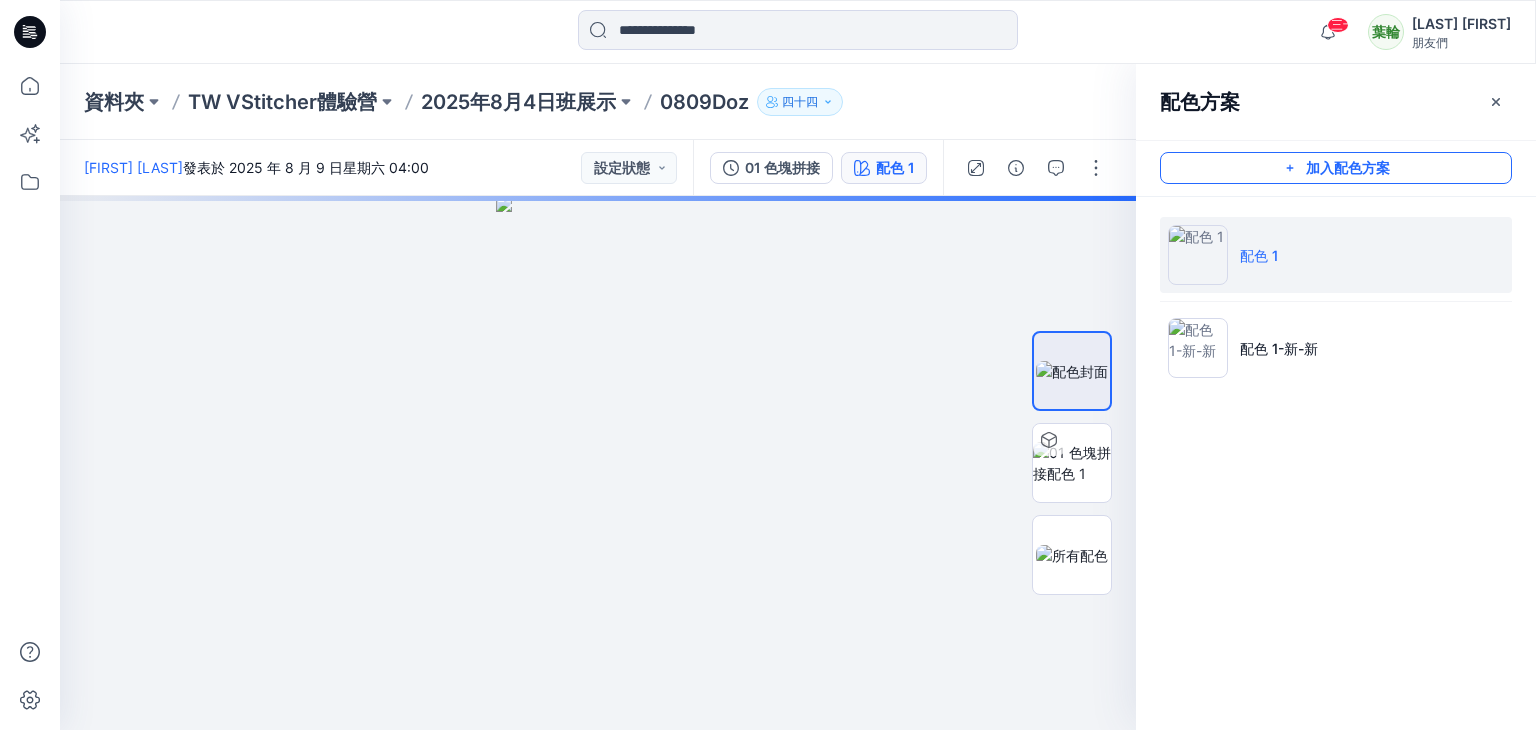 click 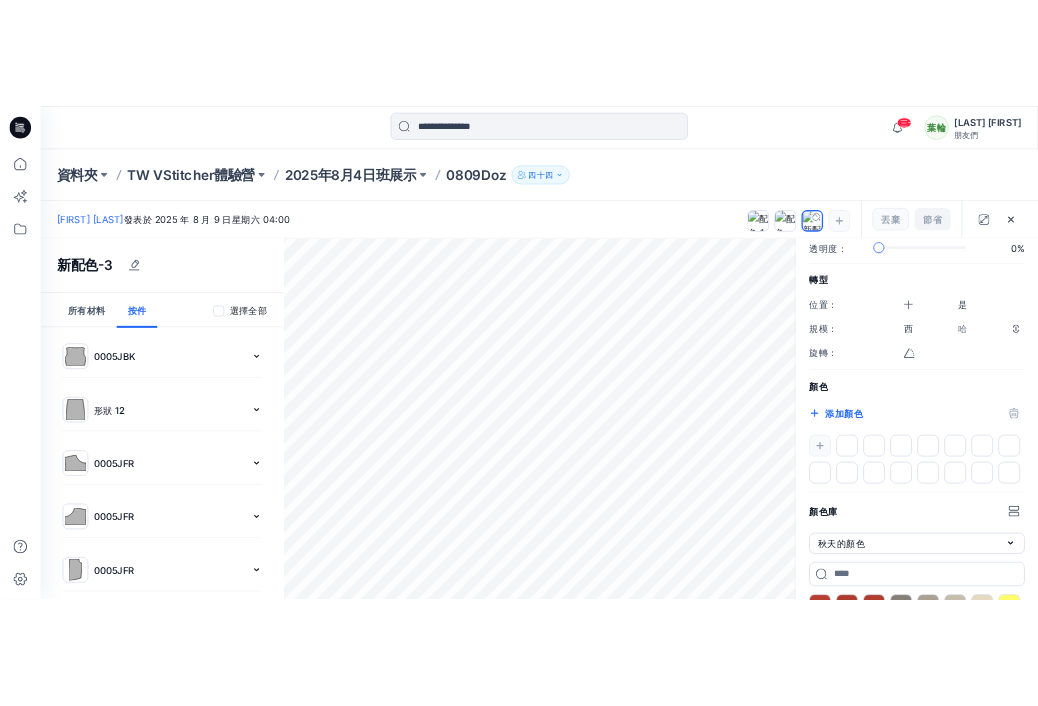scroll, scrollTop: 300, scrollLeft: 0, axis: vertical 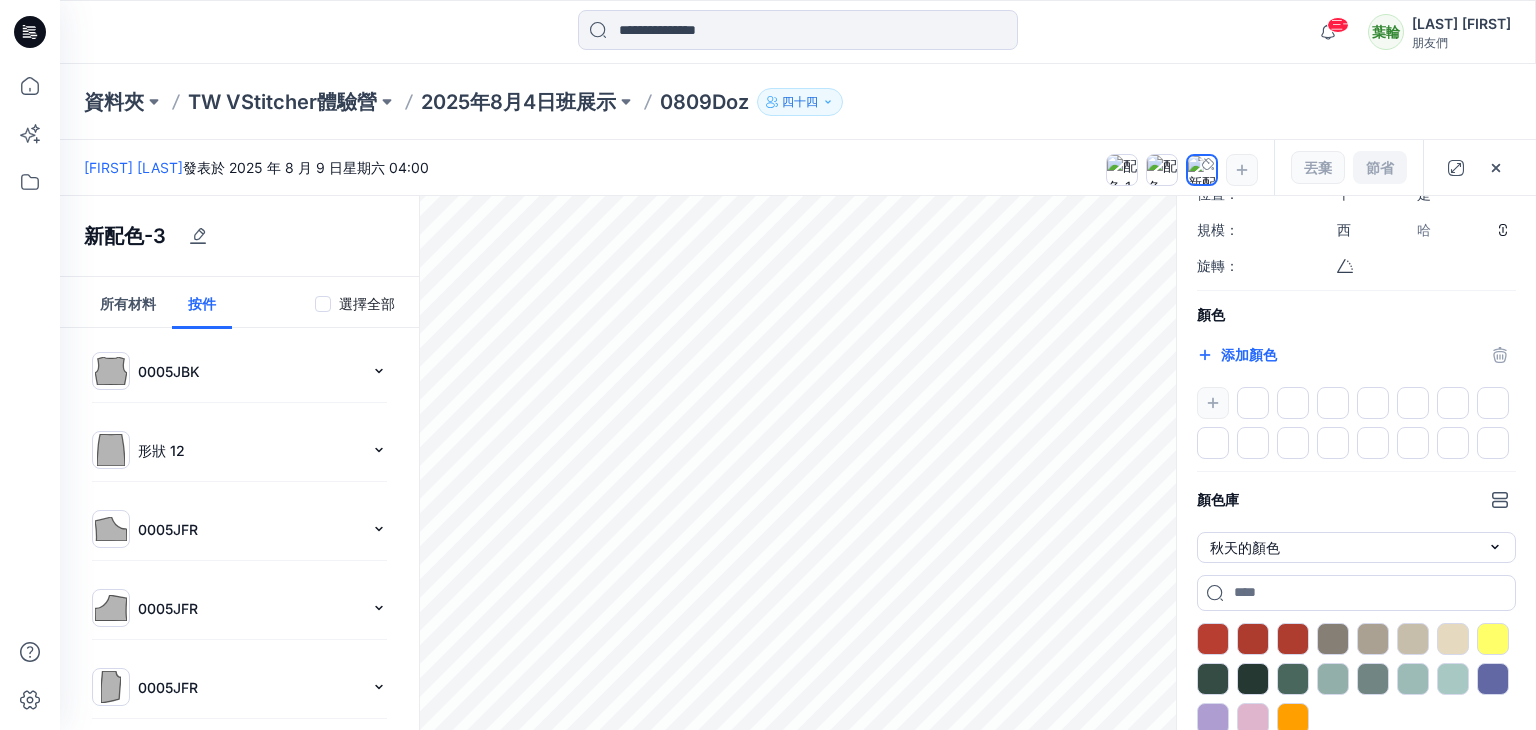 click at bounding box center (1356, 423) 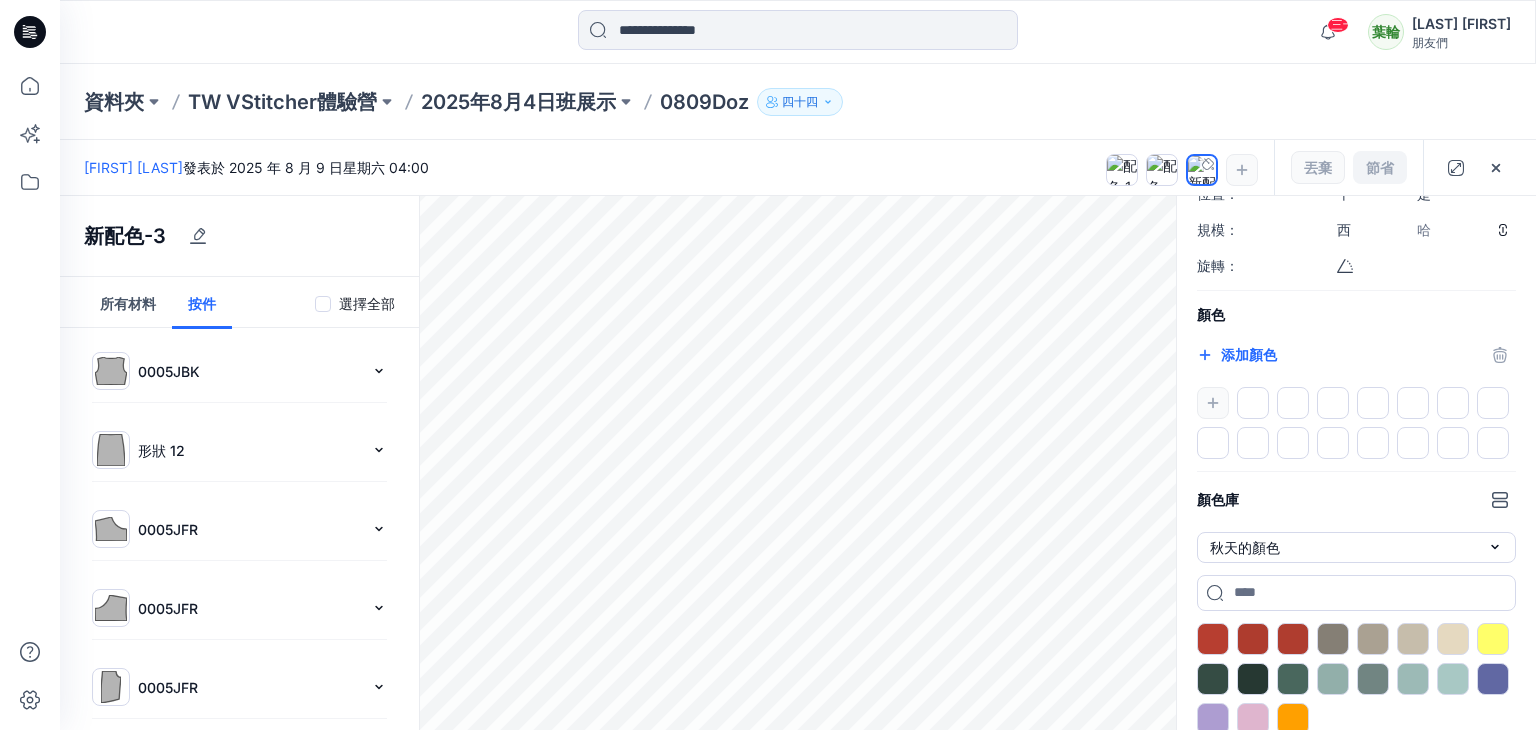 click on "*******" at bounding box center (1215, 357) 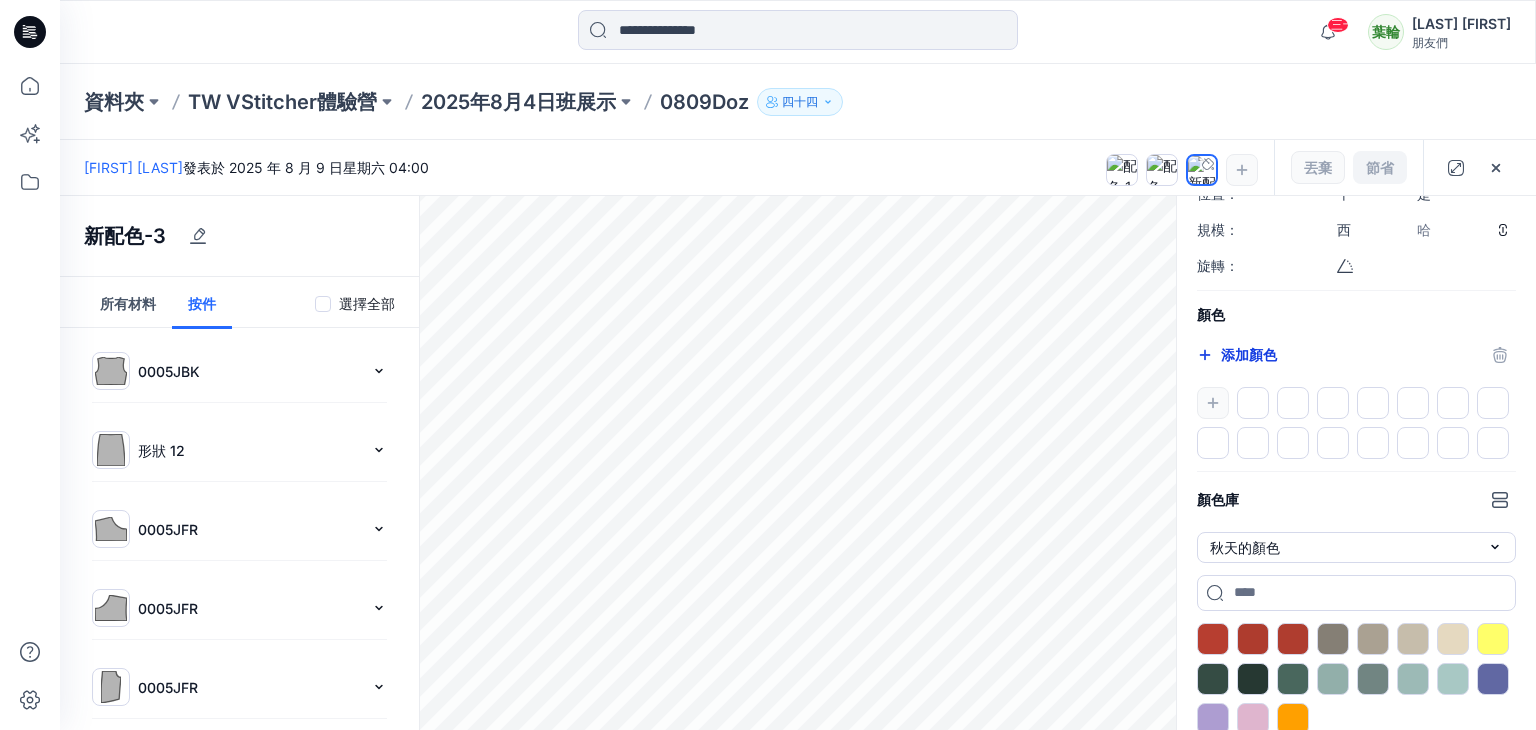 type on "*******" 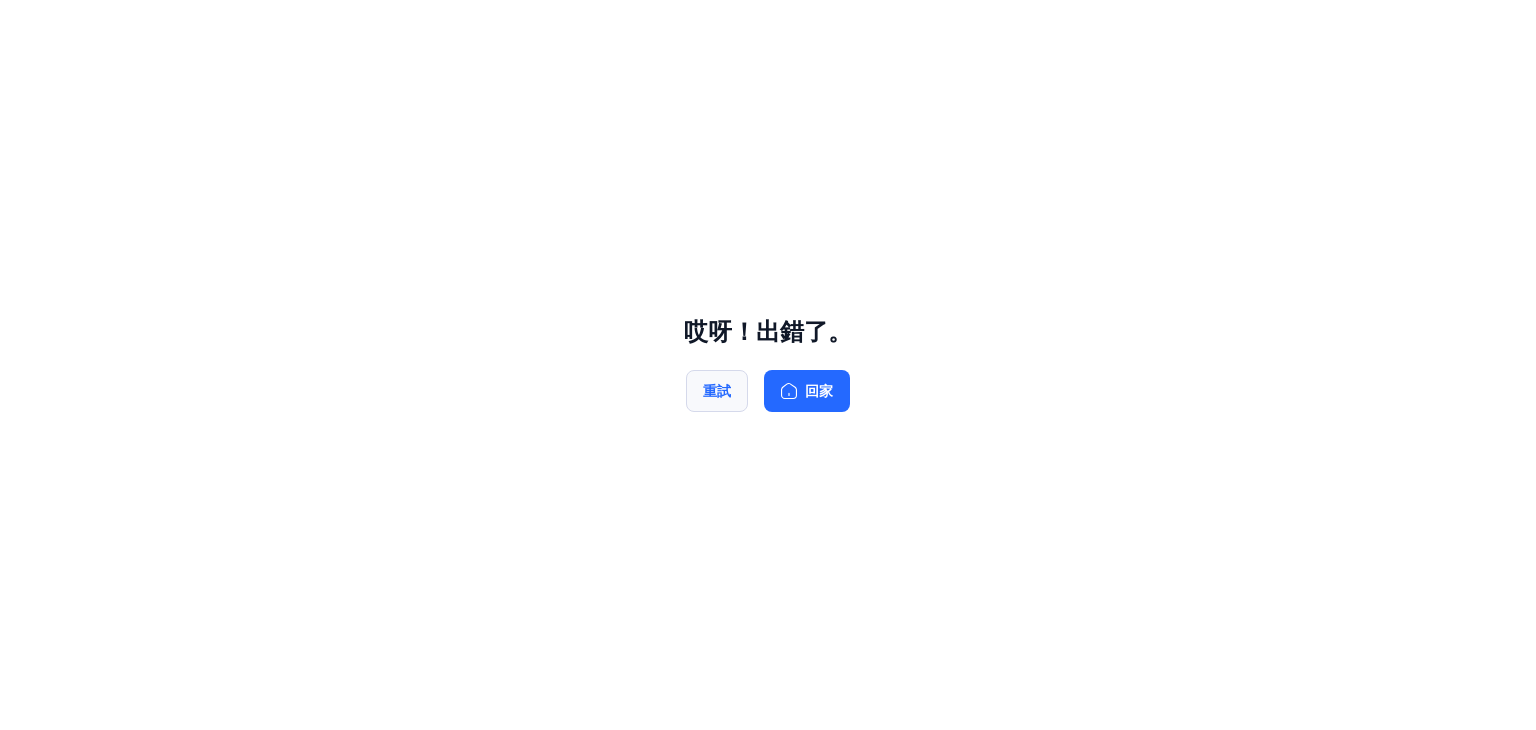 click on "重試" at bounding box center (717, 391) 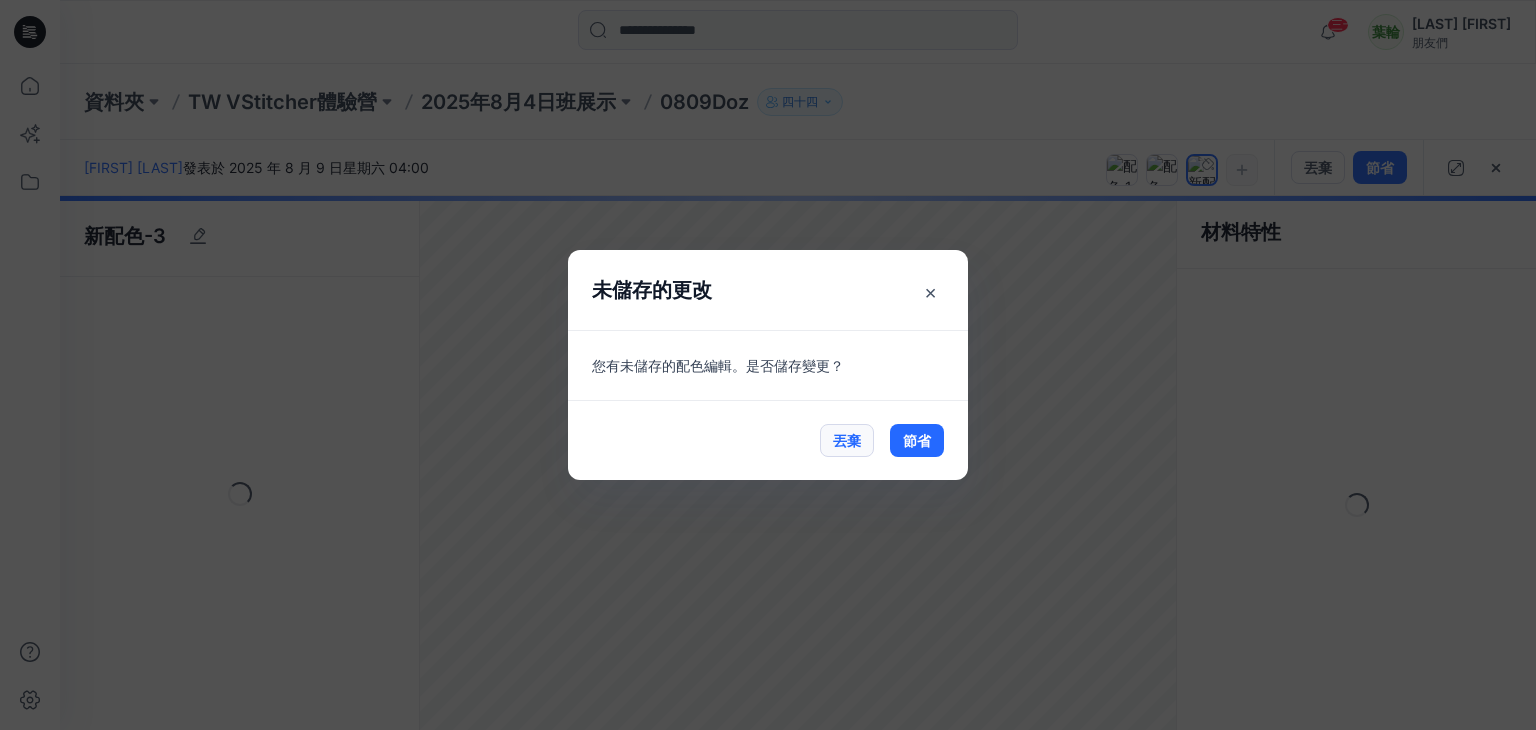 click on "丟棄" at bounding box center (847, 440) 